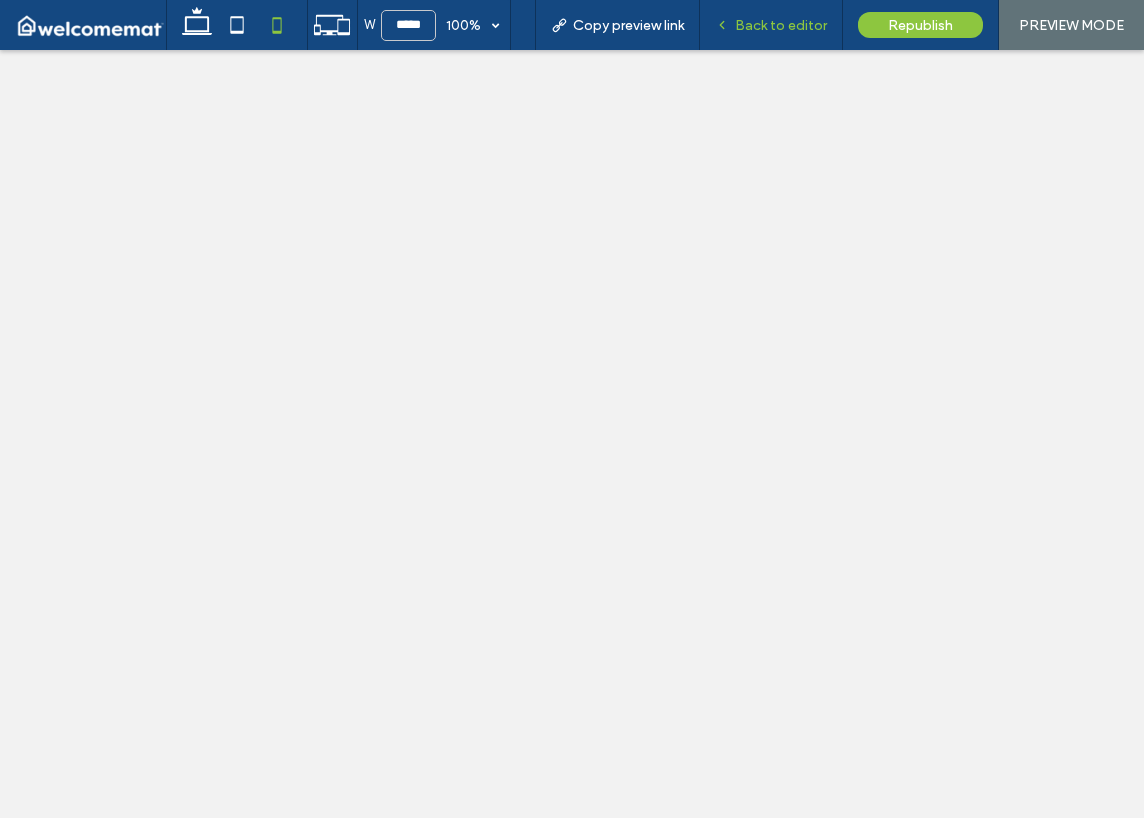 scroll, scrollTop: 0, scrollLeft: 0, axis: both 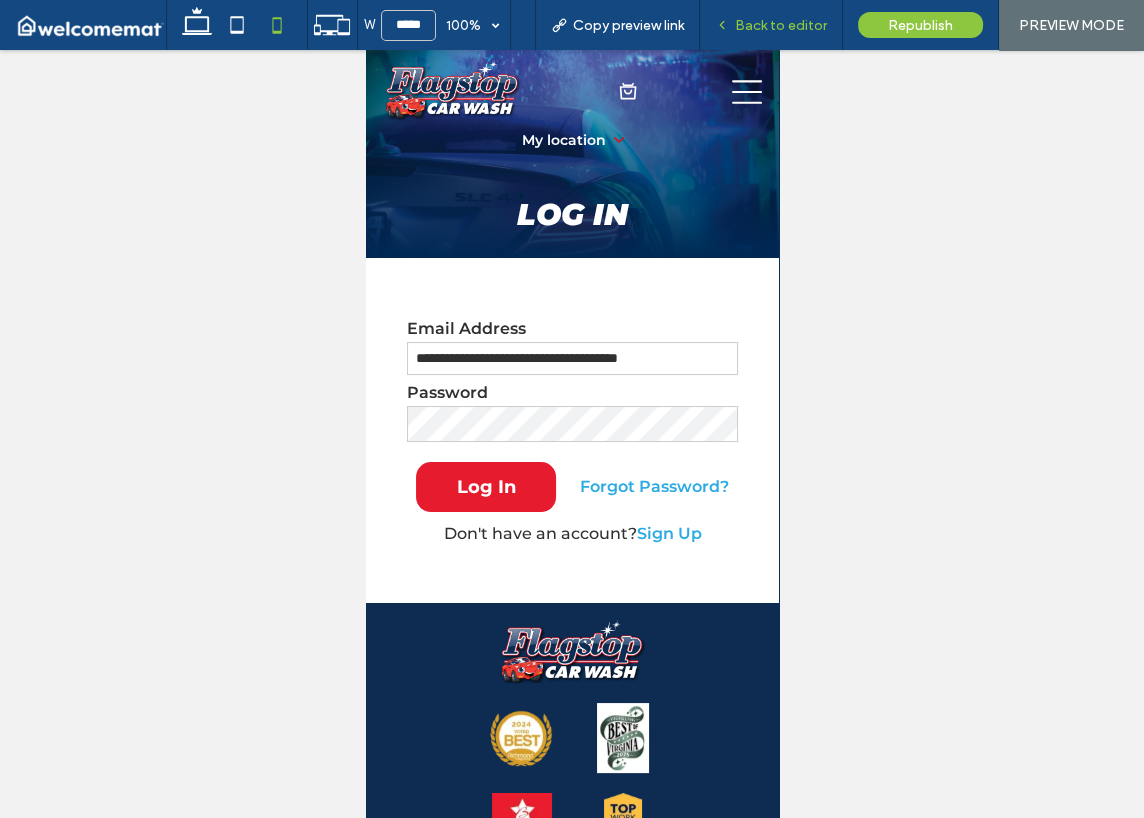 click on "Back to editor" at bounding box center [781, 25] 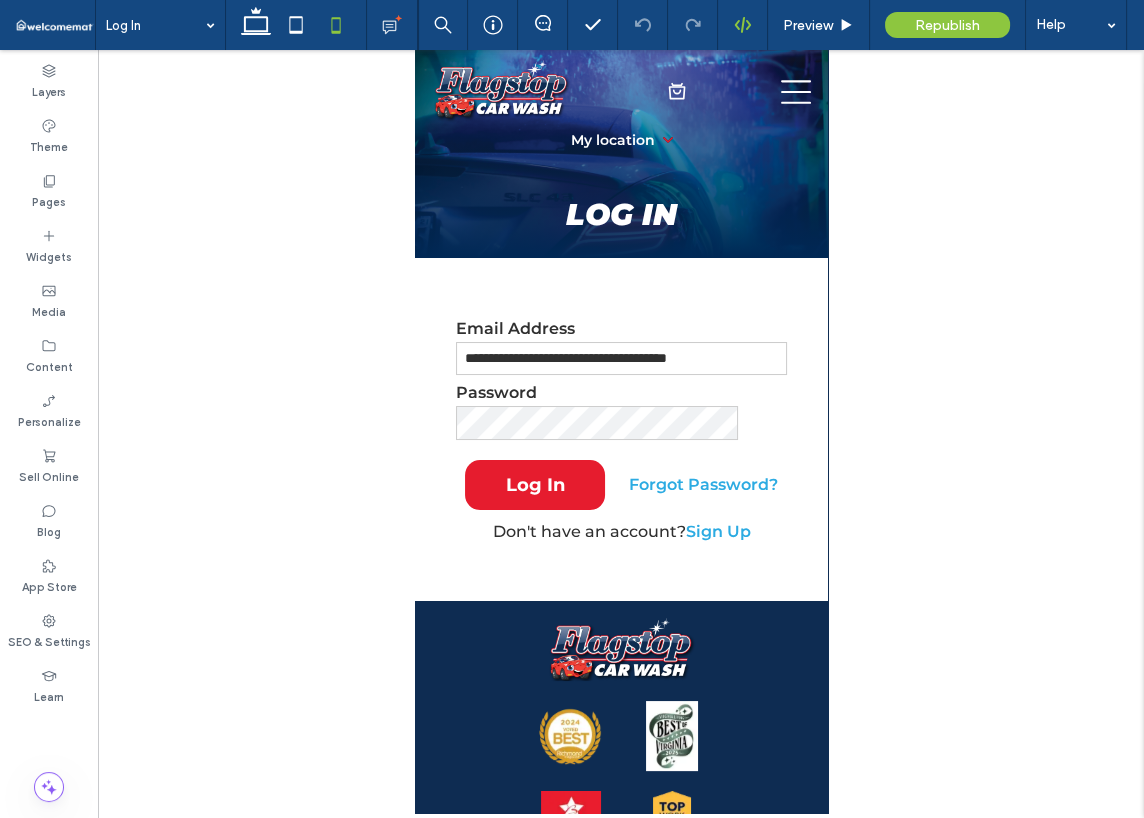 scroll, scrollTop: 0, scrollLeft: 0, axis: both 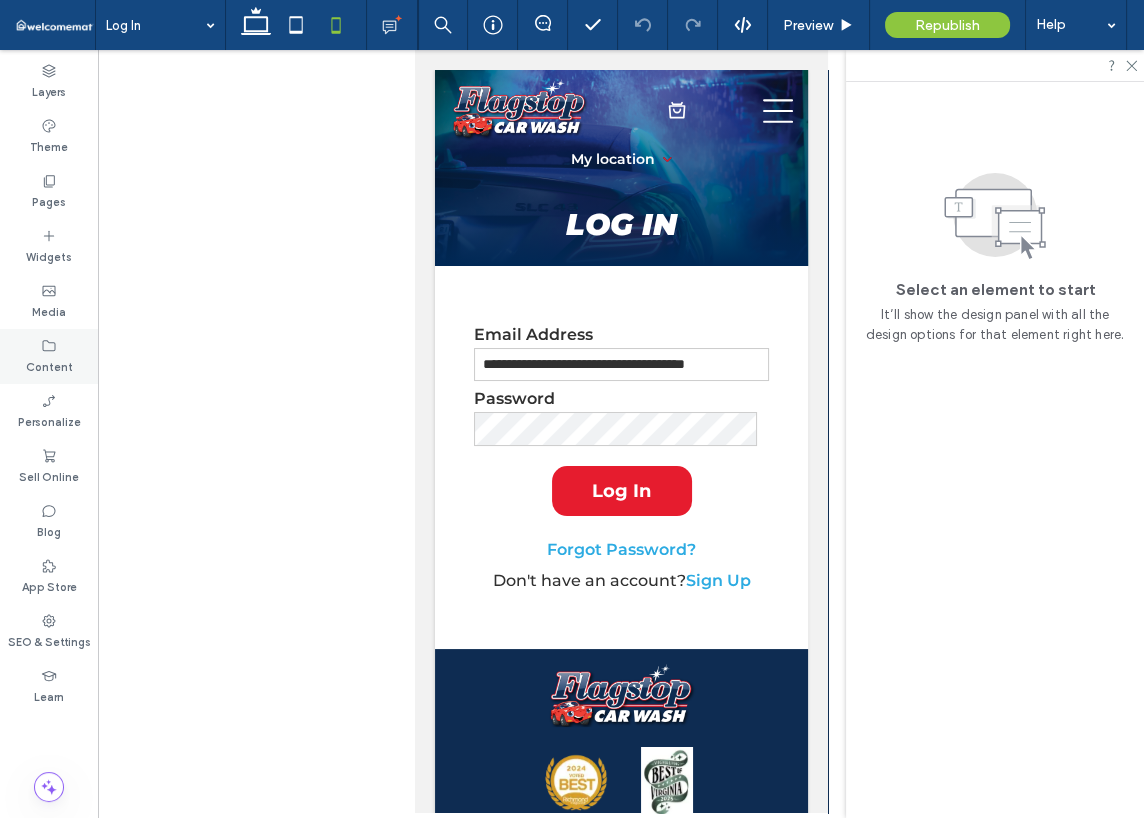 click on "Content" at bounding box center [49, 365] 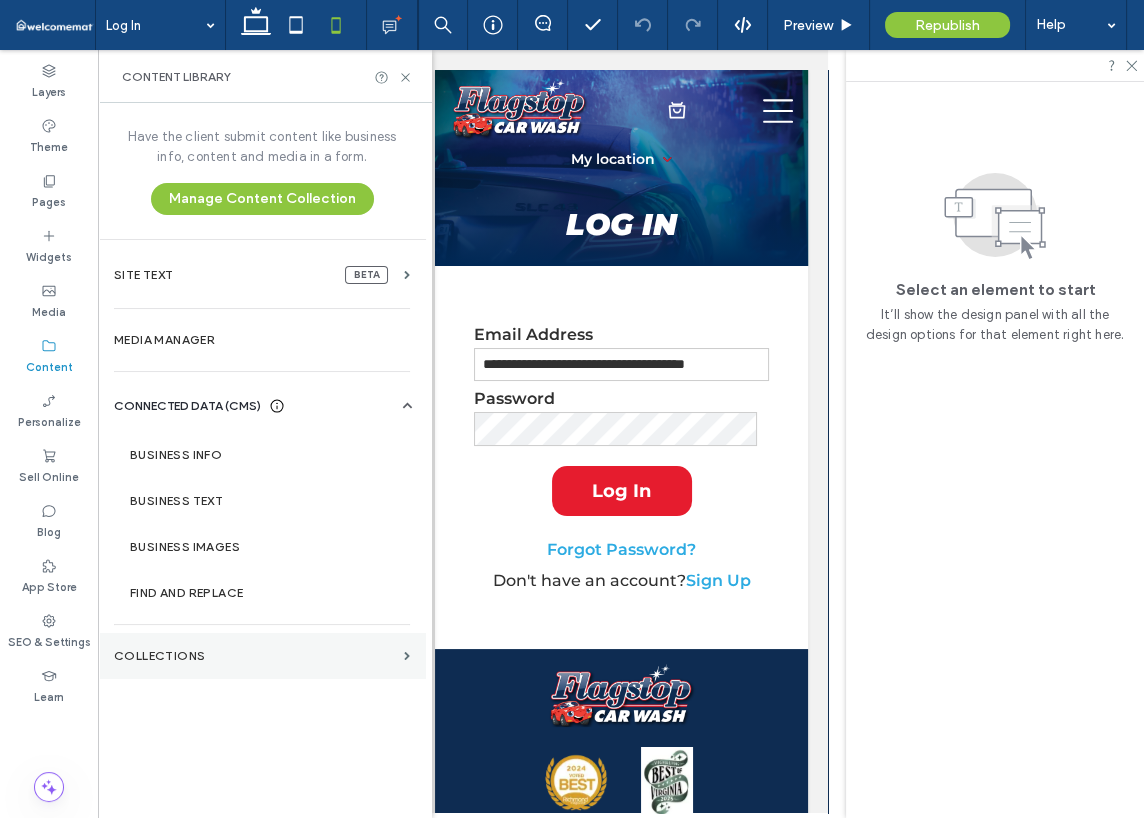 click on "Collections" at bounding box center [255, 656] 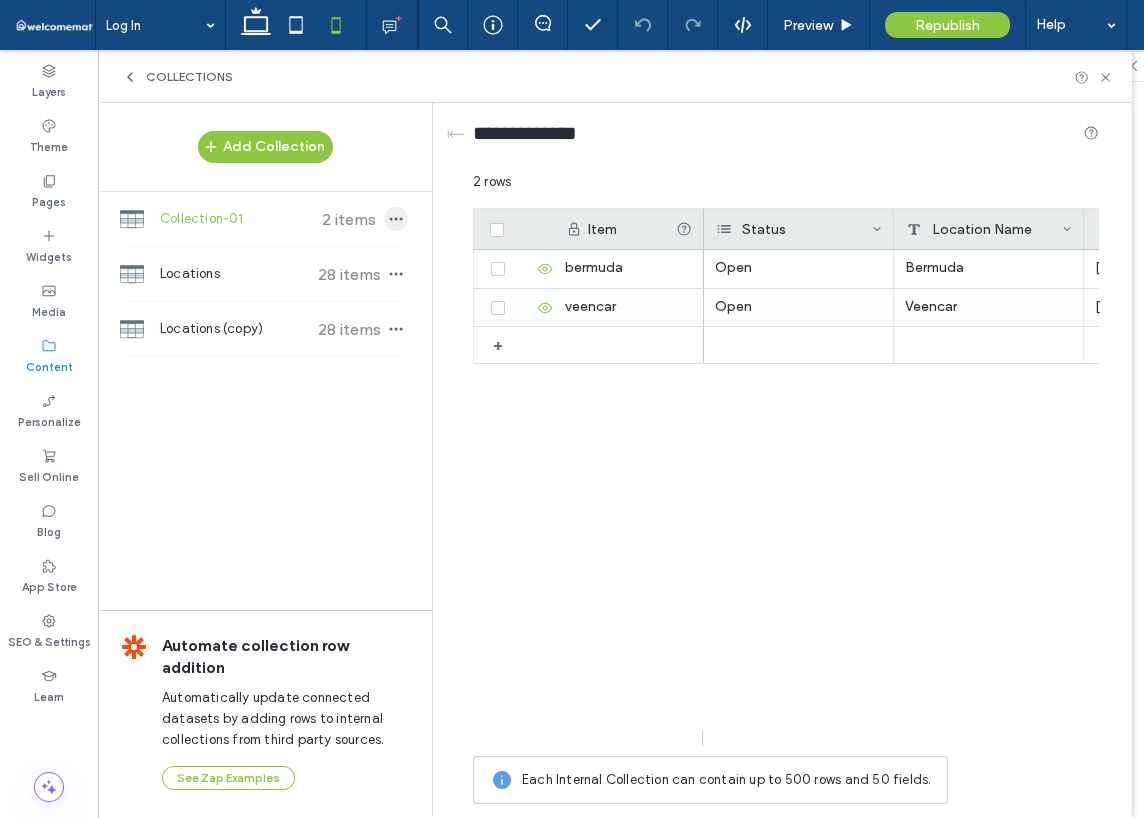click 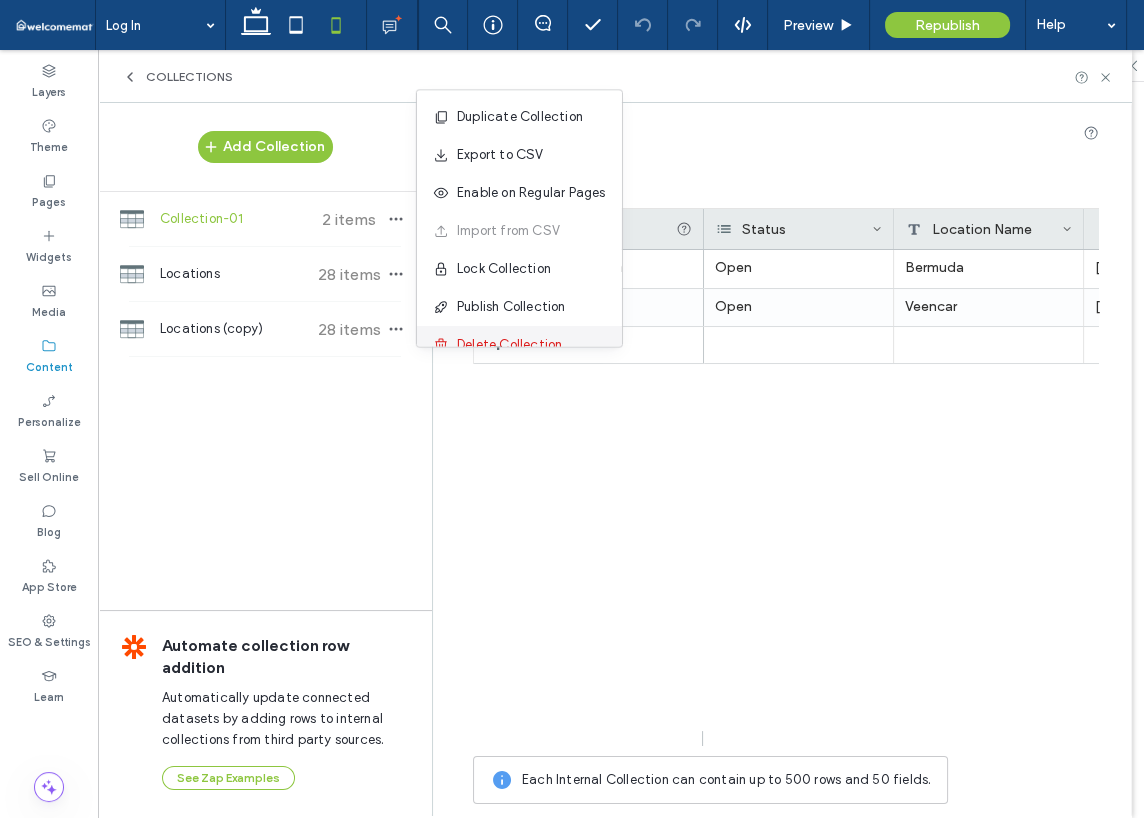 click on "Delete Collection" at bounding box center [509, 345] 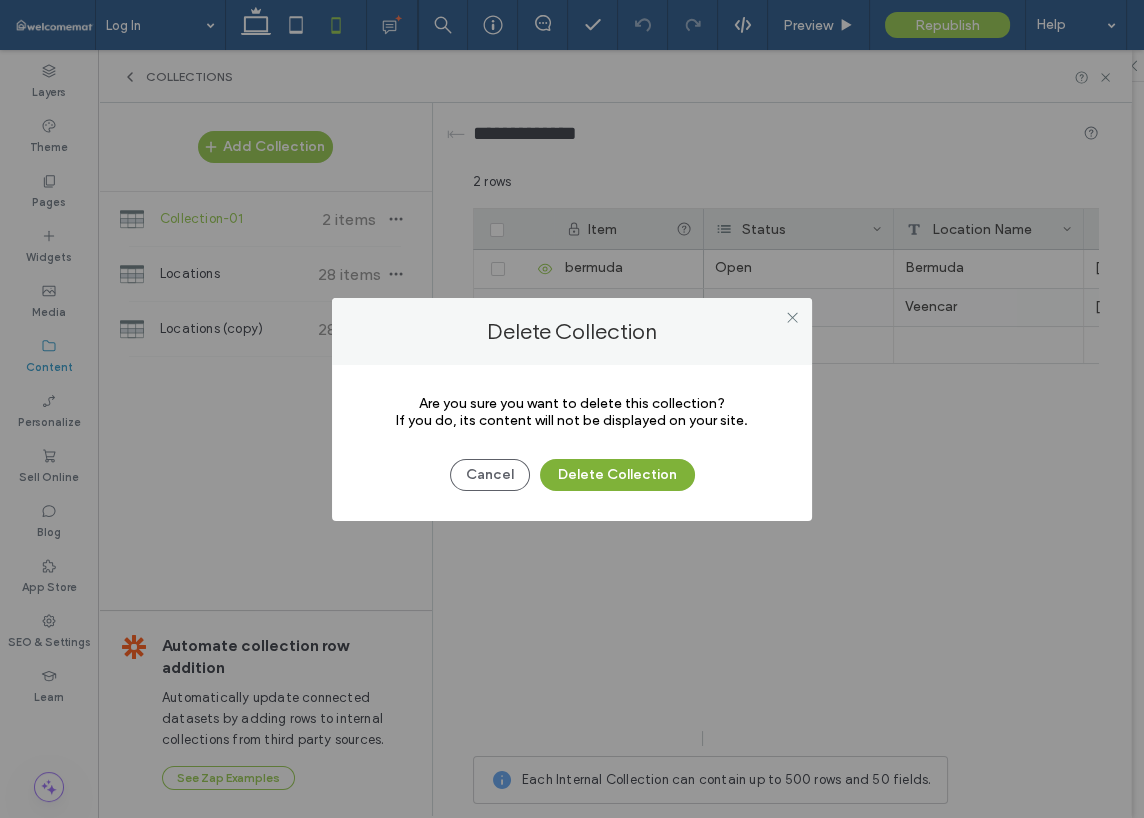 click on "Delete Collection" at bounding box center [617, 475] 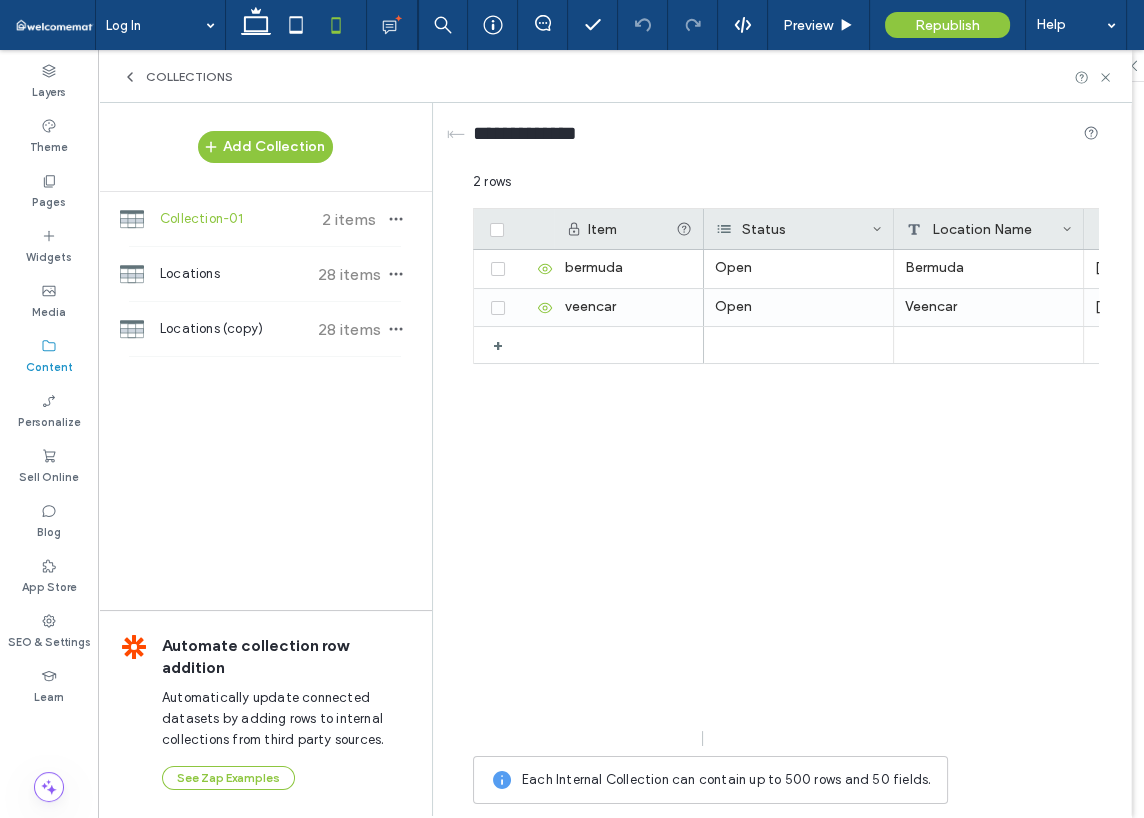 type on "*********" 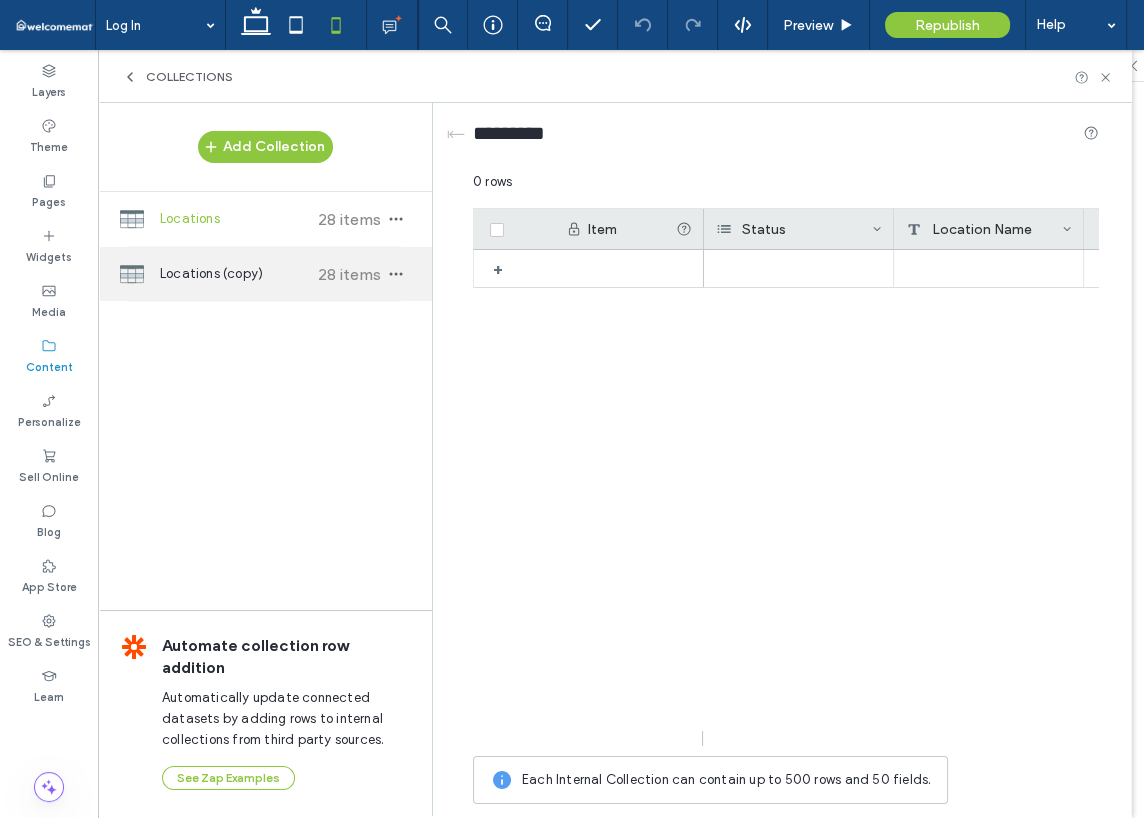 click on "Locations (copy) 28 items" at bounding box center (265, 274) 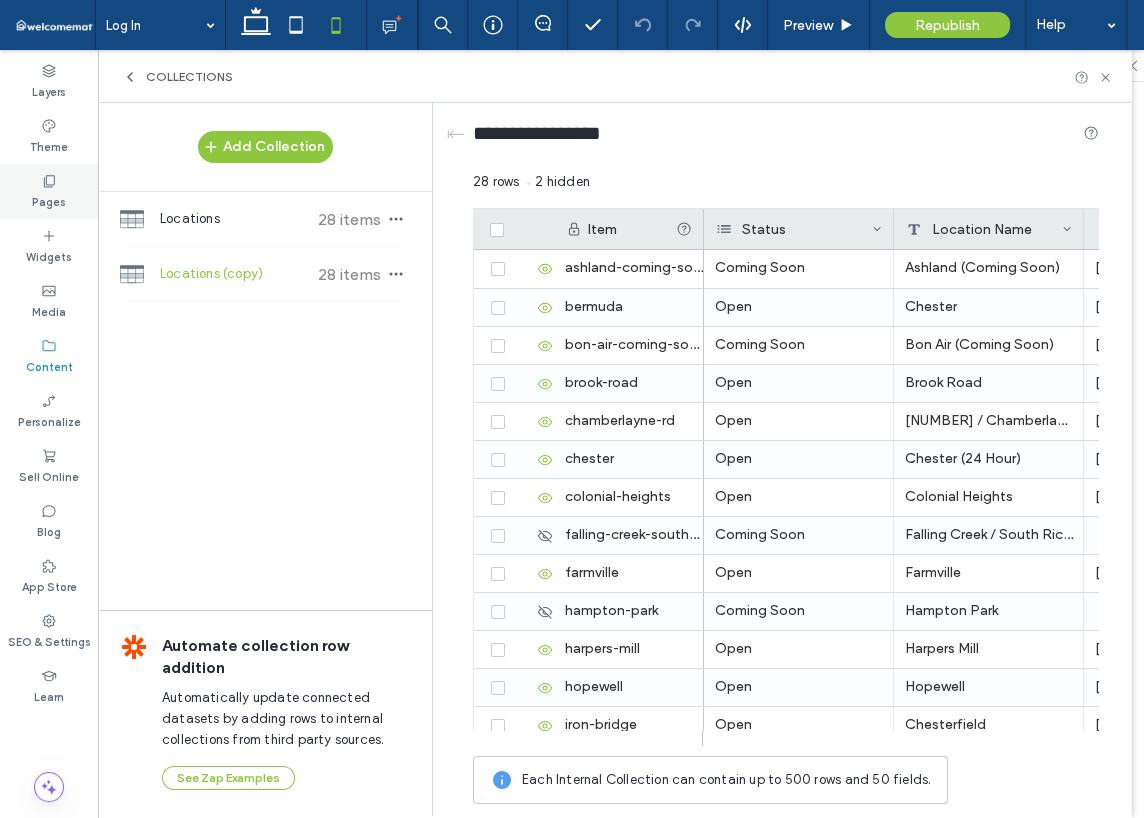 click on "Pages" at bounding box center (49, 200) 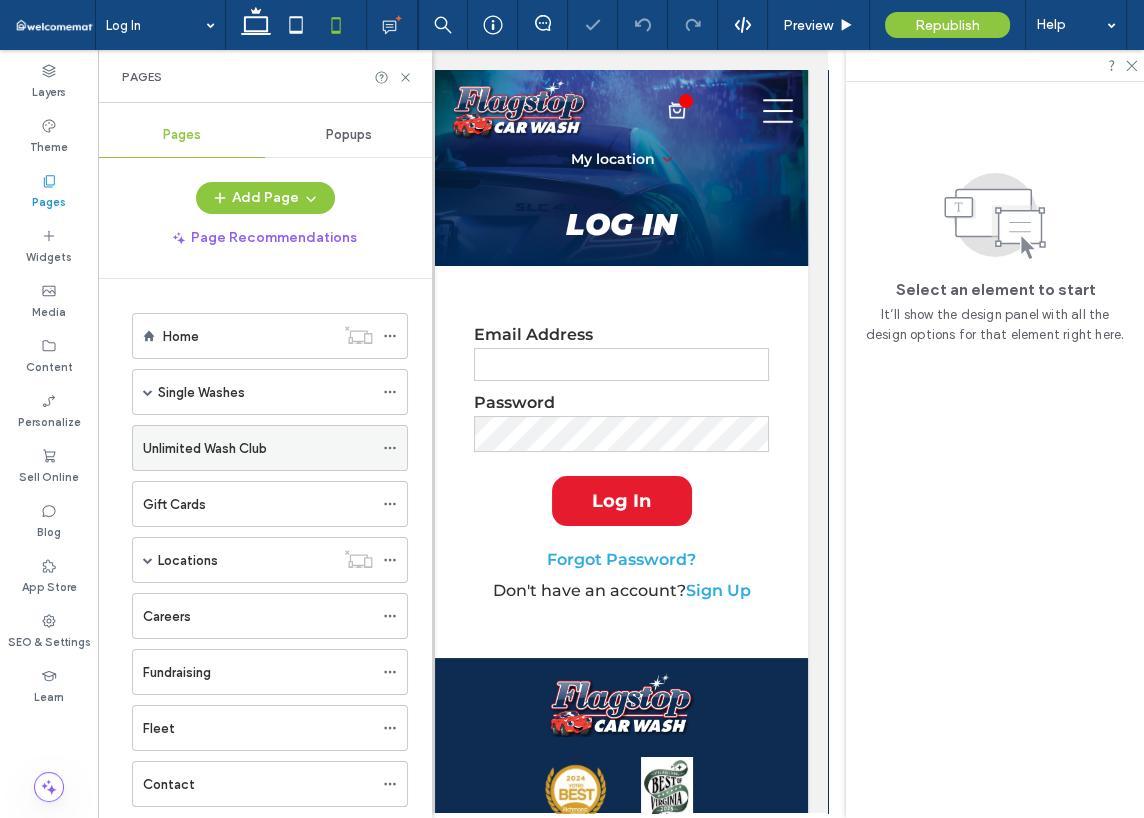scroll, scrollTop: 0, scrollLeft: 0, axis: both 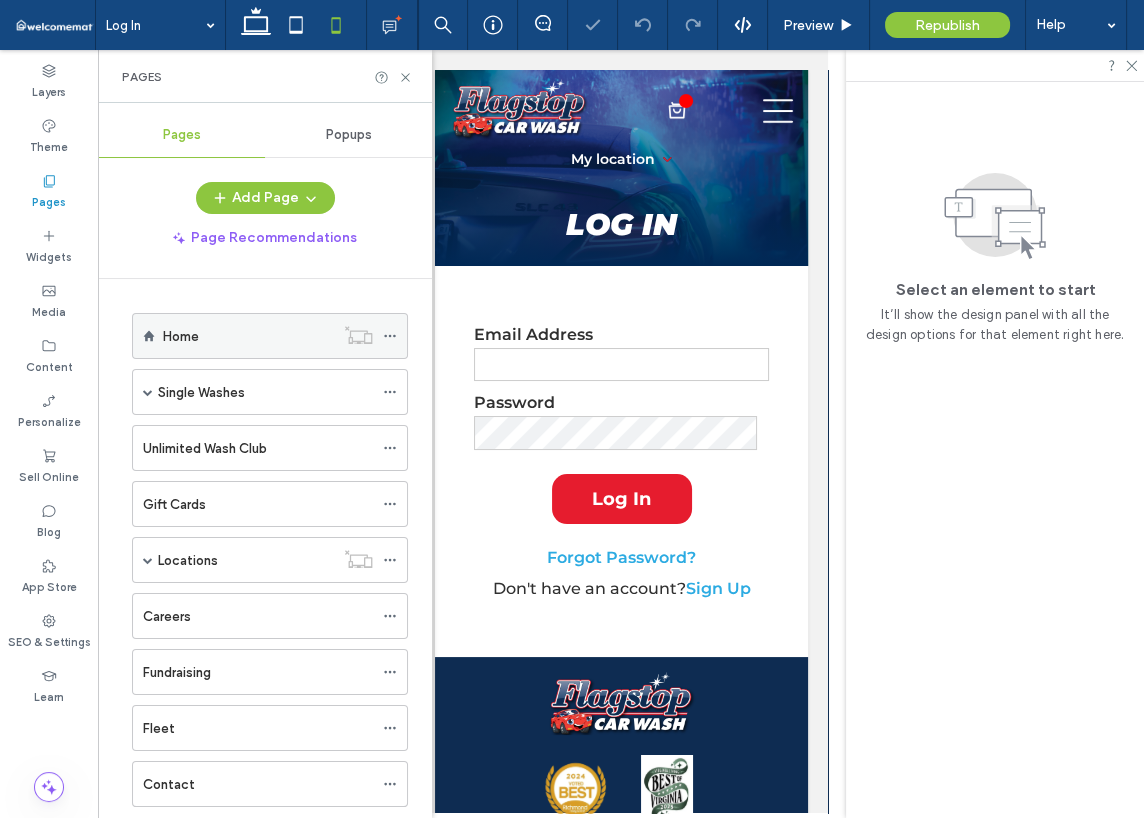 click on "Home" at bounding box center (248, 336) 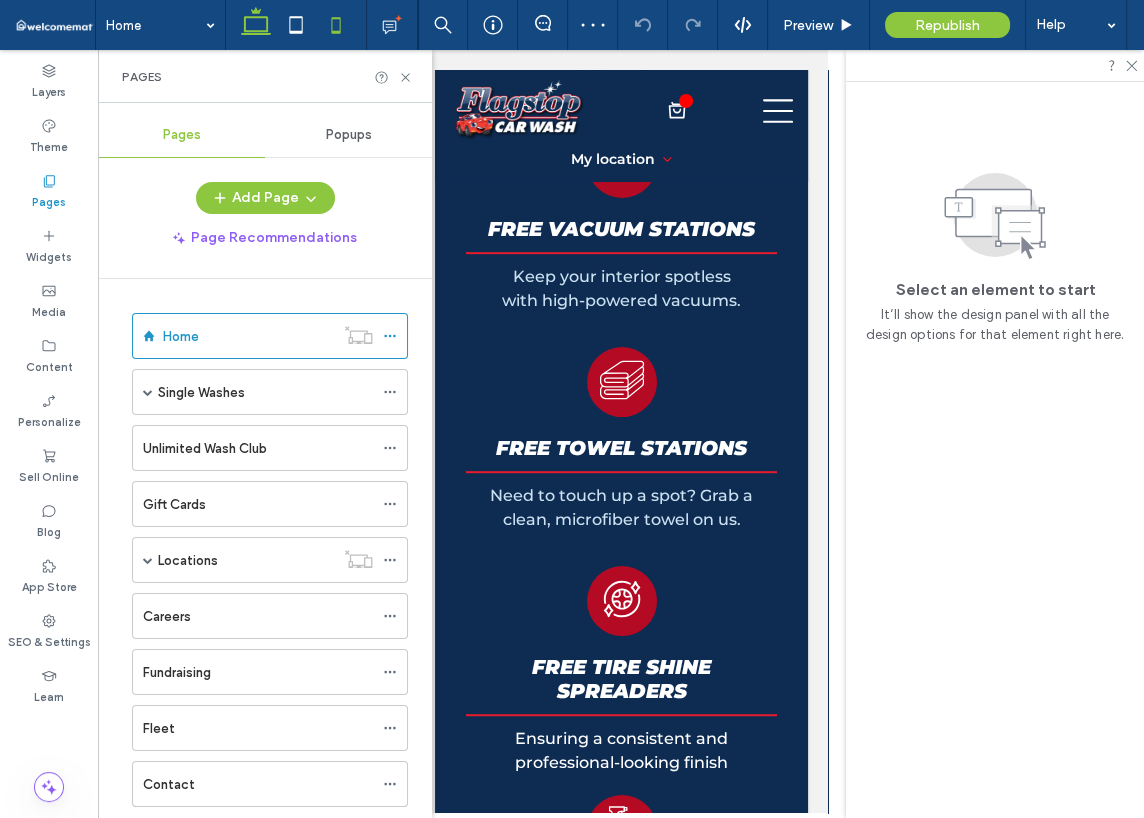 click 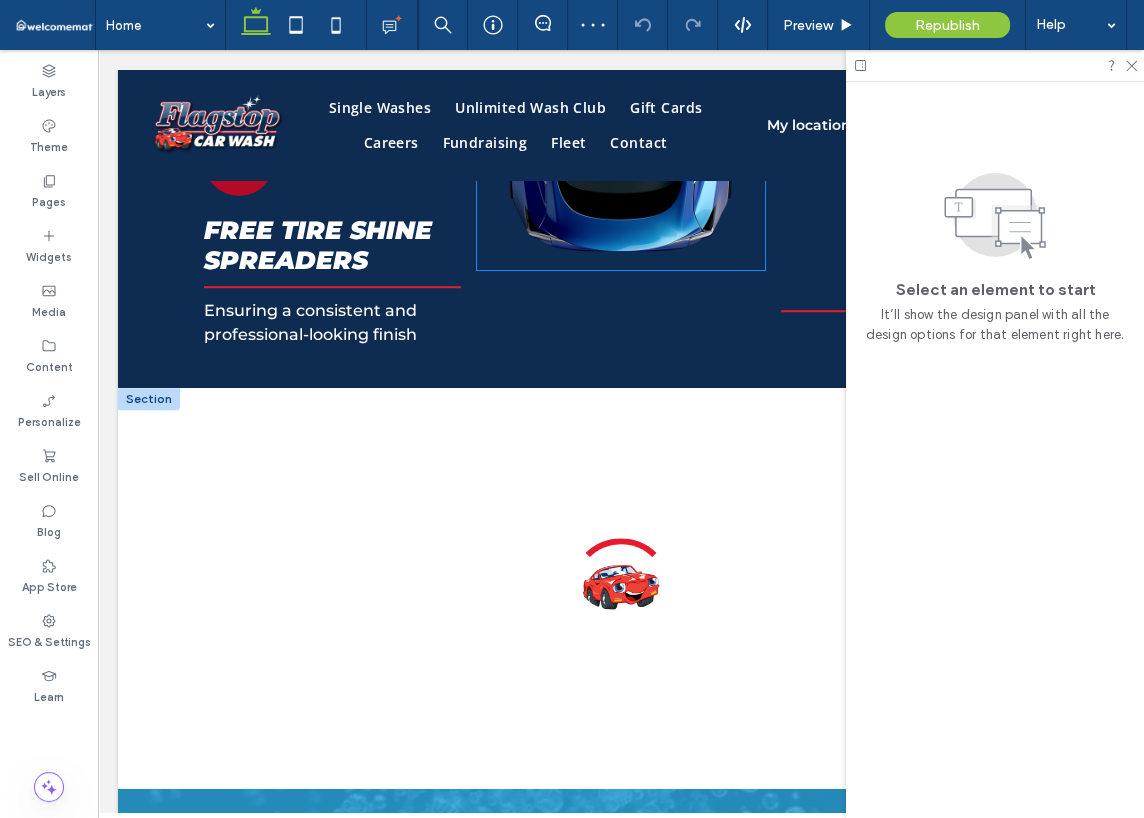 scroll, scrollTop: 1540, scrollLeft: 0, axis: vertical 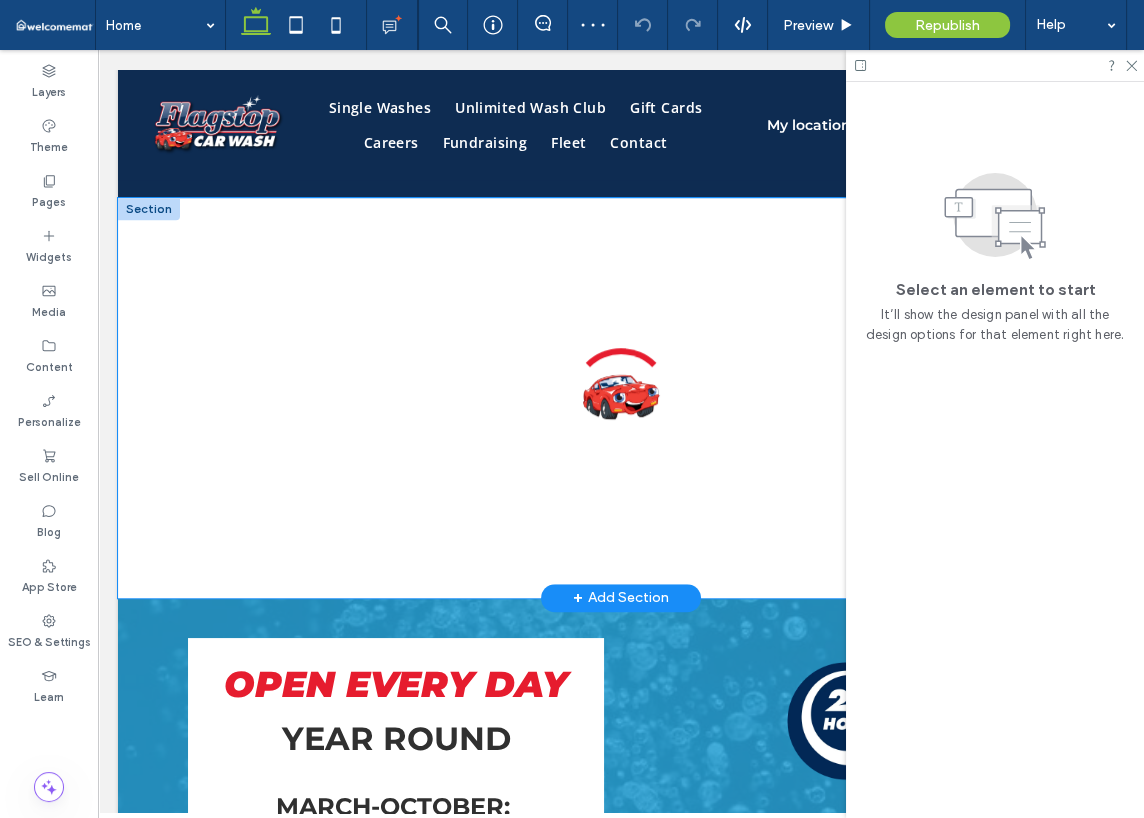 click at bounding box center [621, 398] 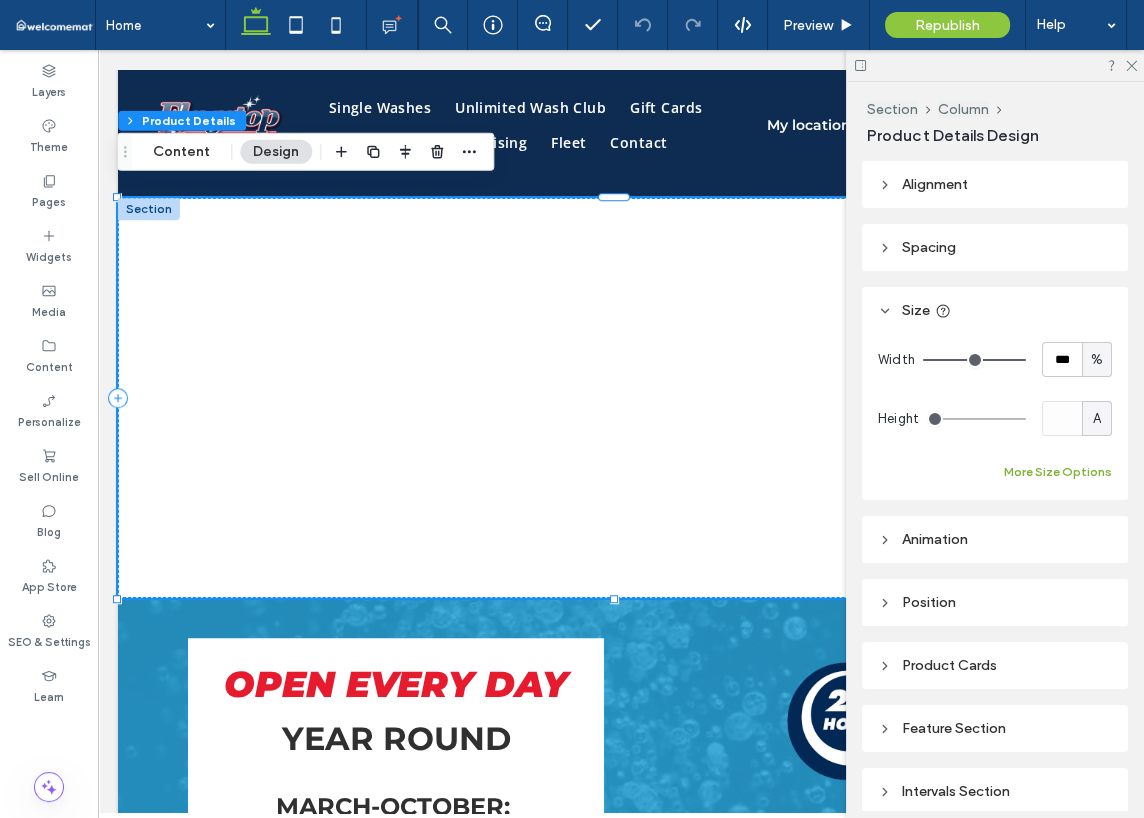 click on "More Size Options" at bounding box center (1058, 472) 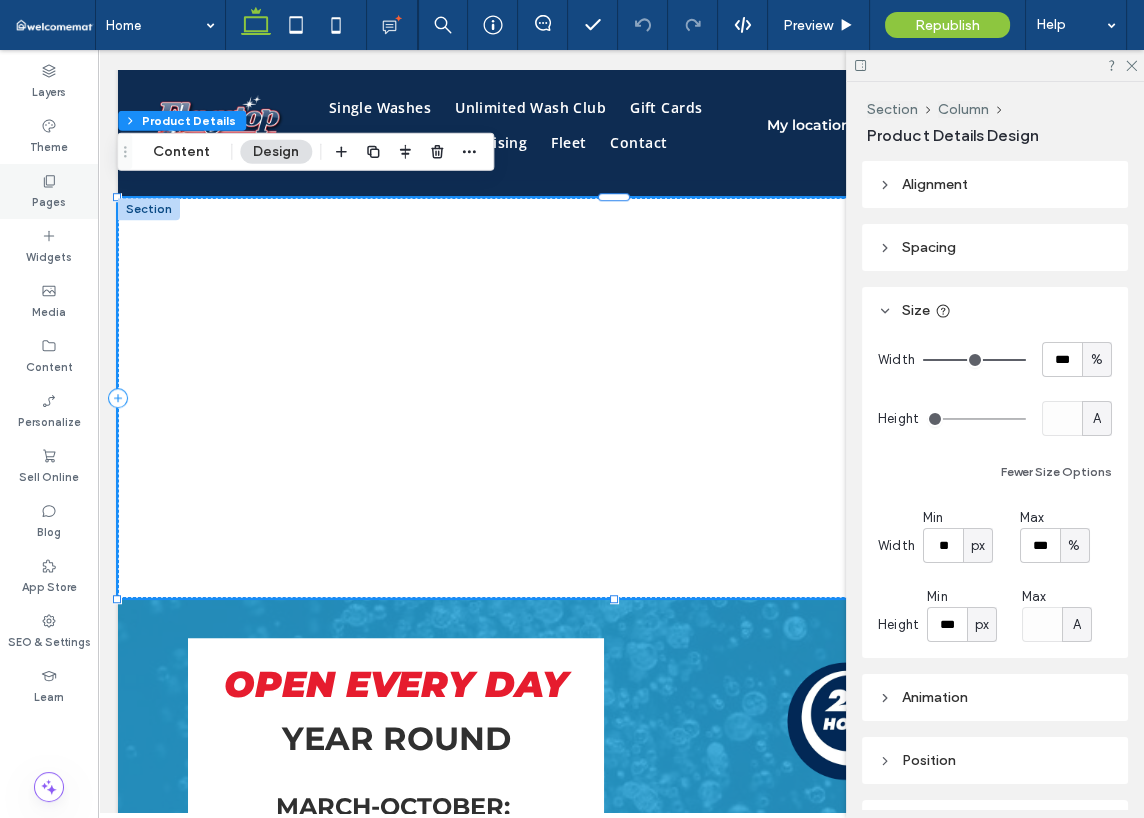 click on "Pages" at bounding box center (49, 200) 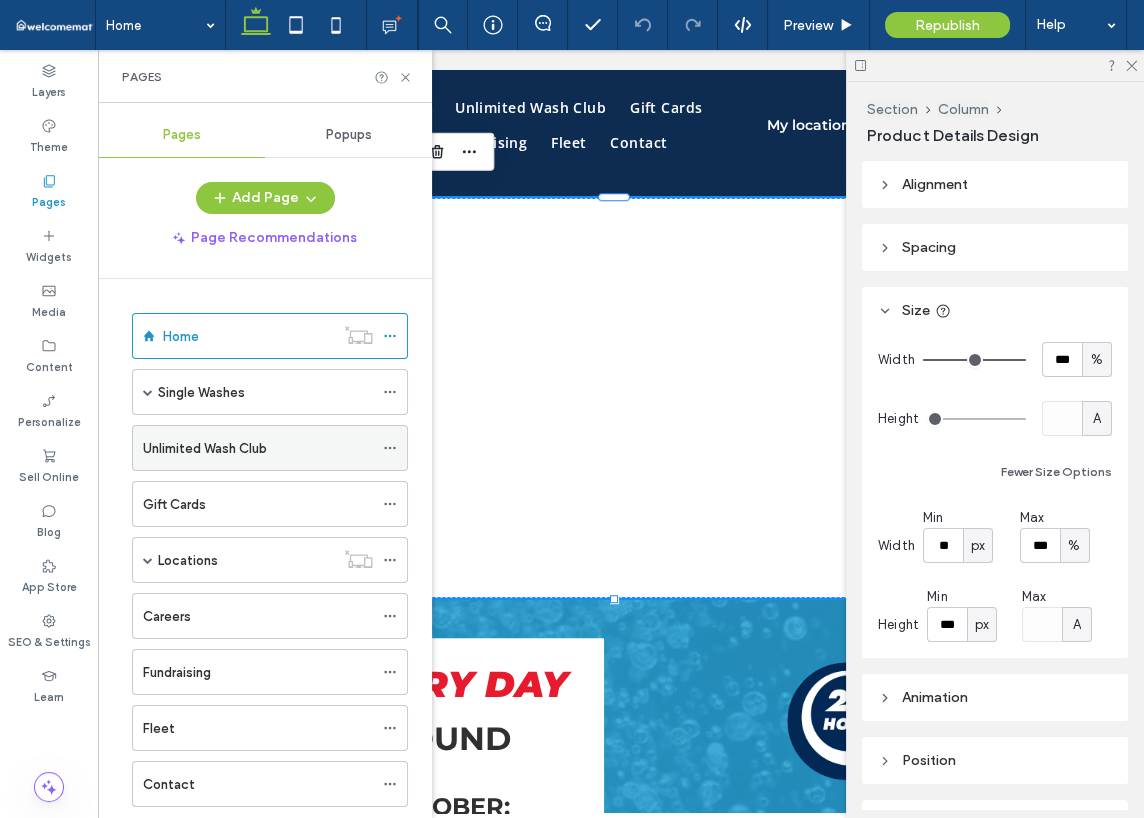 click on "Unlimited Wash Club" at bounding box center (258, 448) 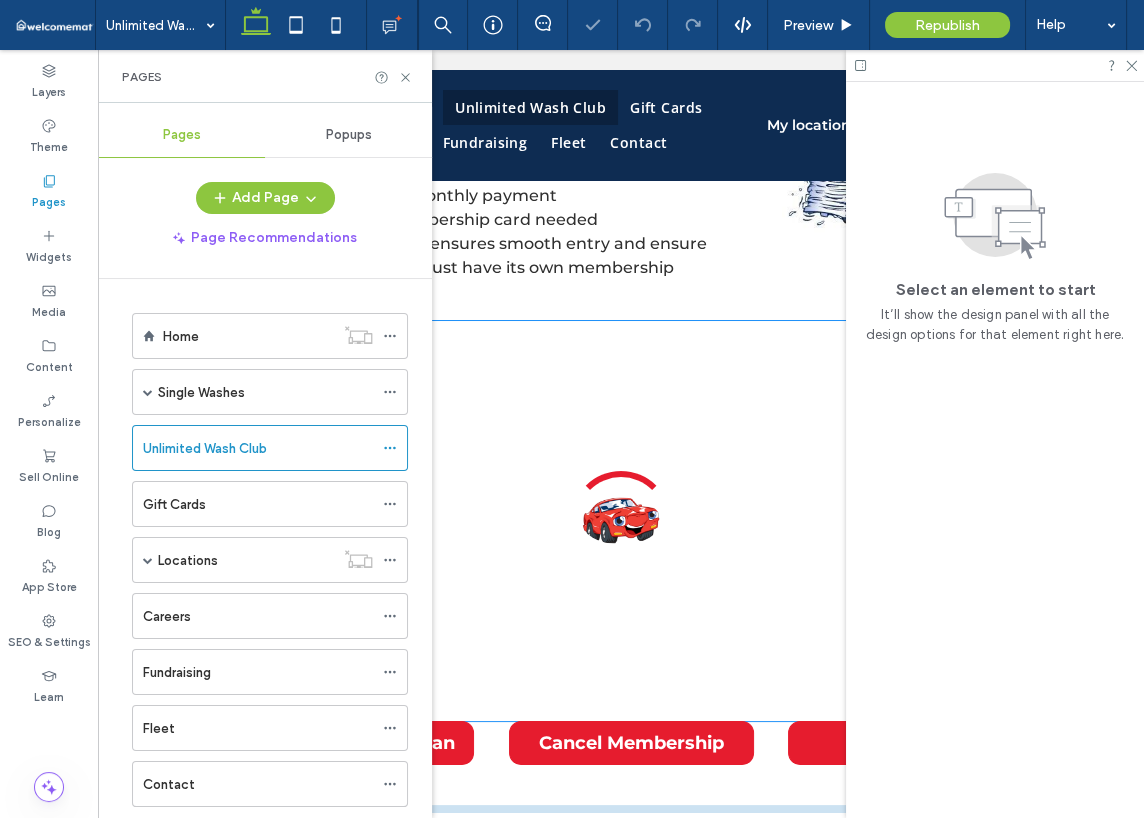 scroll, scrollTop: 500, scrollLeft: 0, axis: vertical 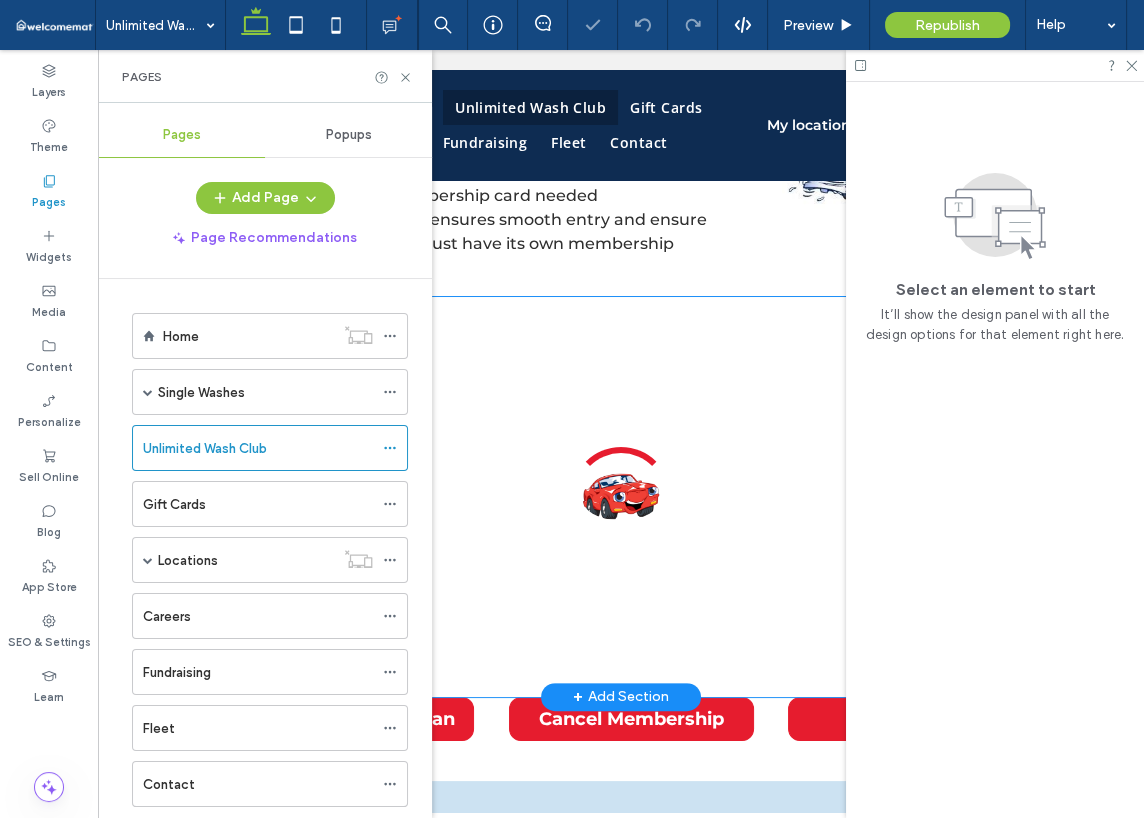 click at bounding box center [621, 497] 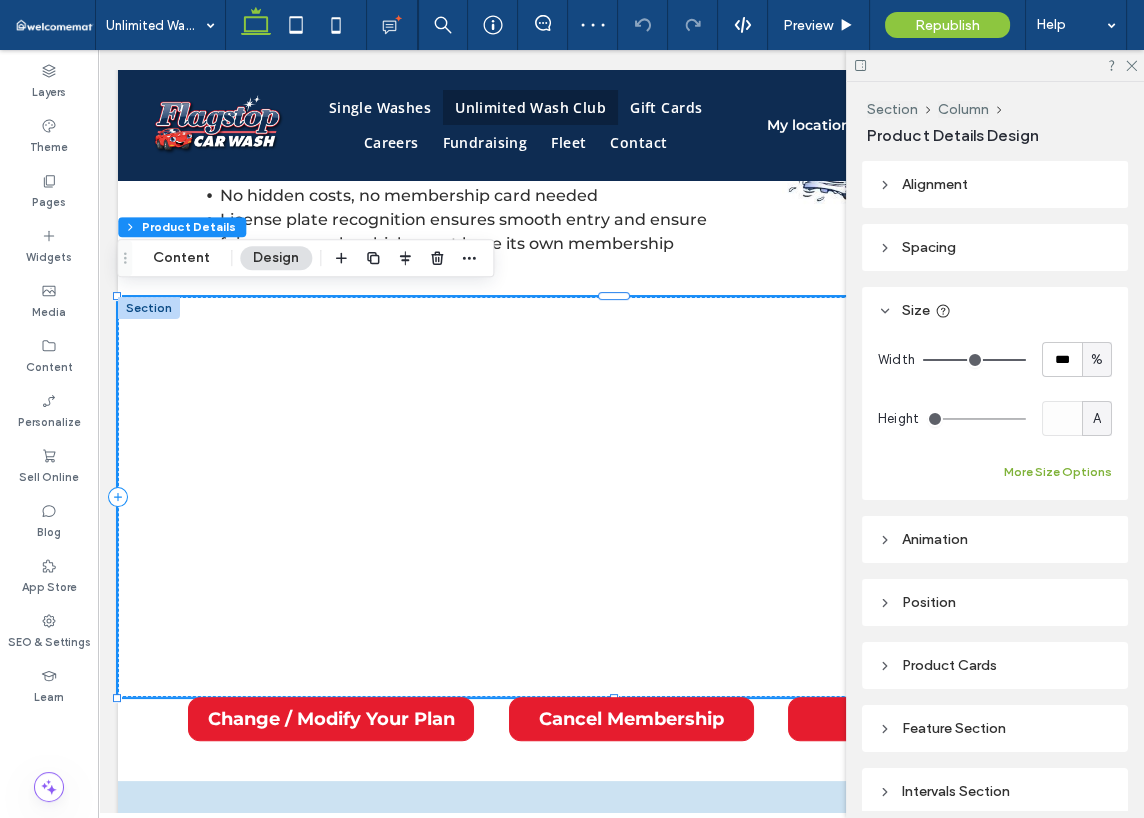 click on "More Size Options" at bounding box center [1058, 472] 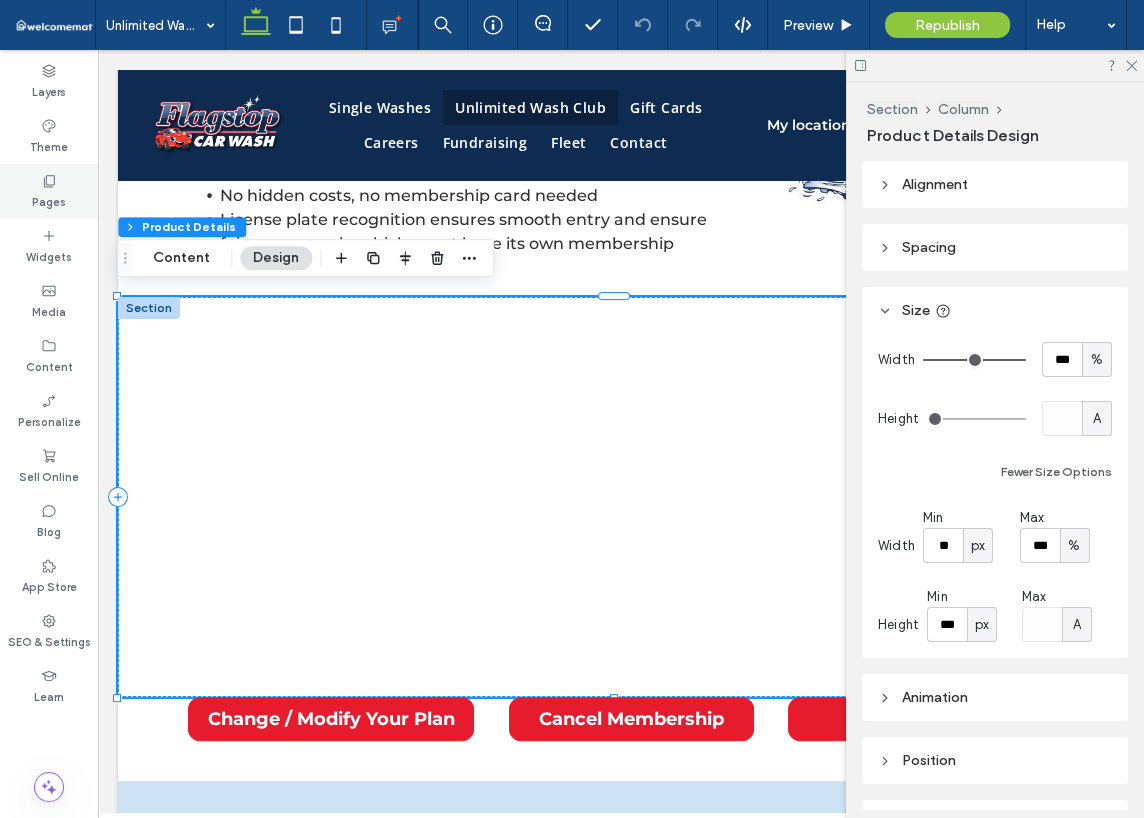 click on "Pages" at bounding box center [49, 191] 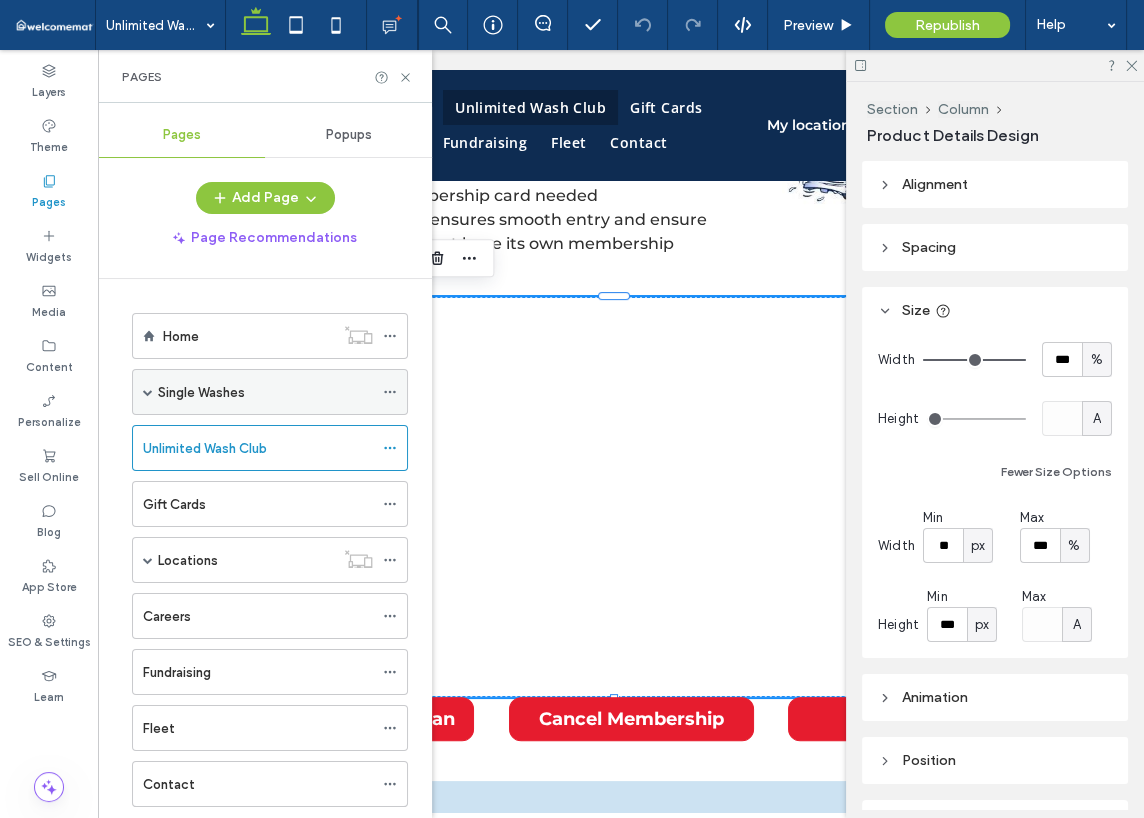 click on "Single Washes" at bounding box center (201, 392) 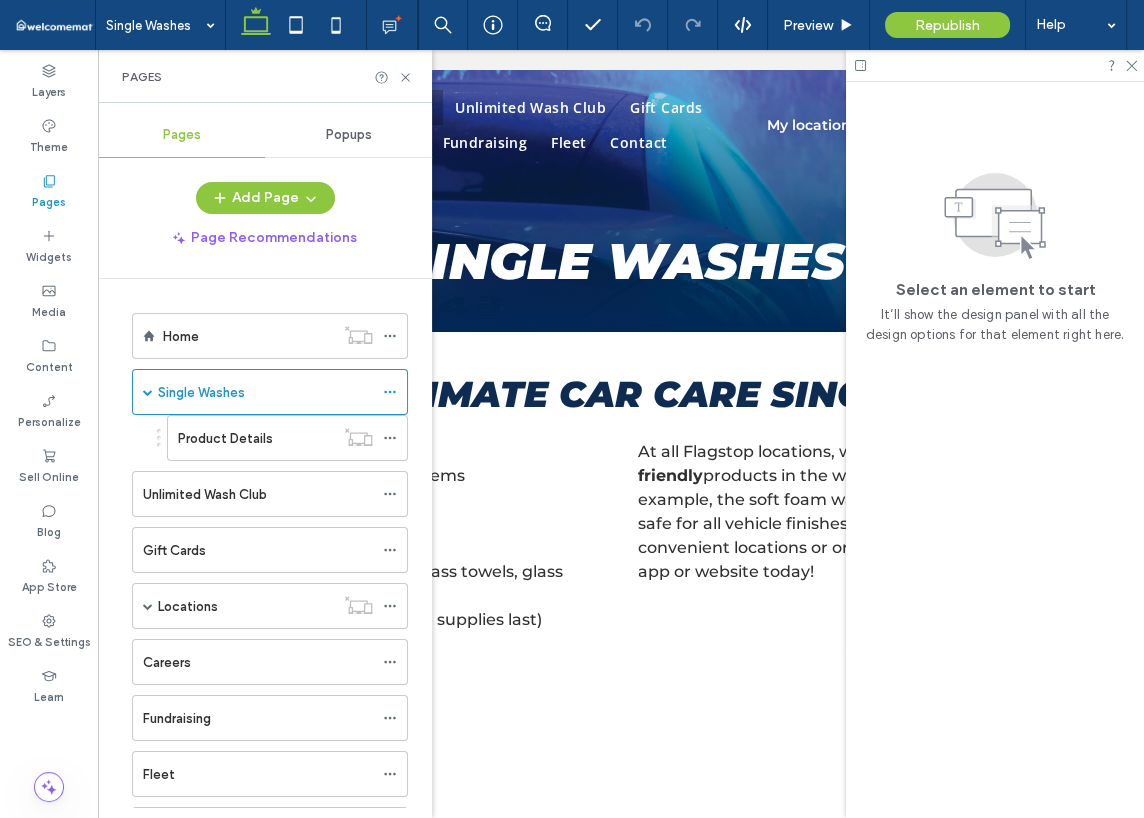 scroll, scrollTop: 0, scrollLeft: 0, axis: both 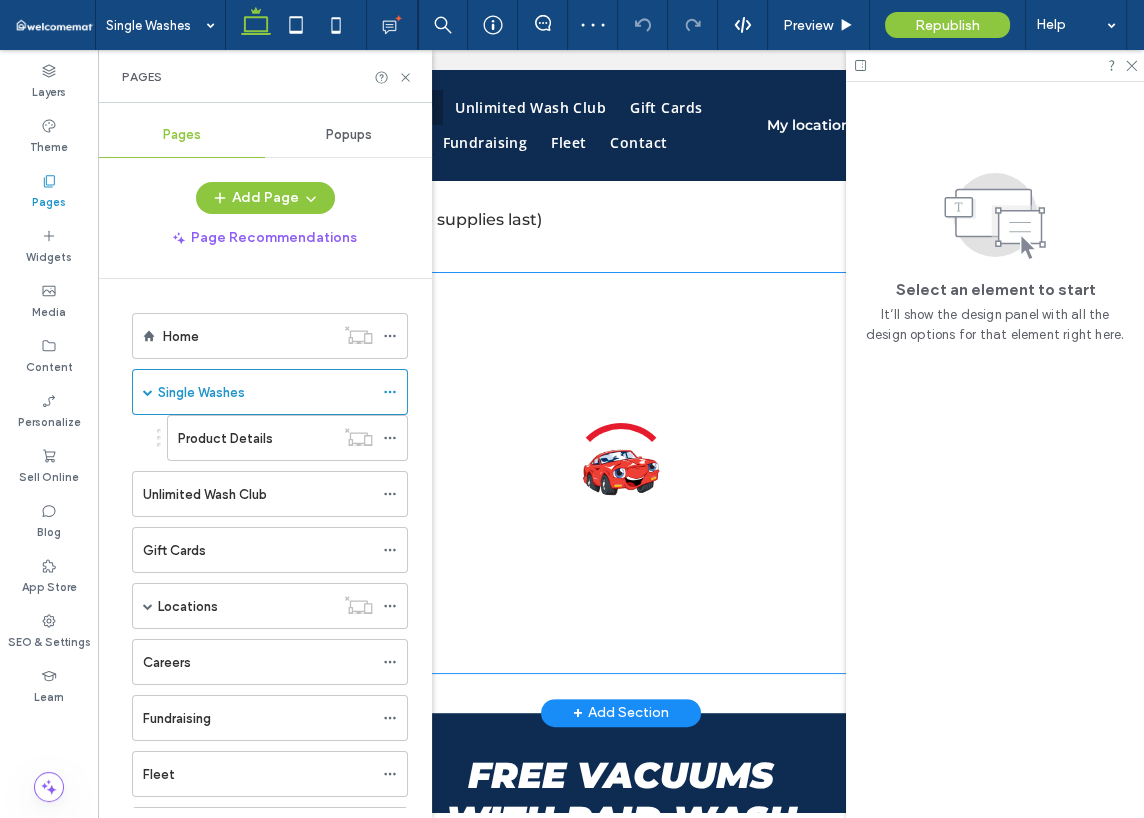 click at bounding box center [620, 473] 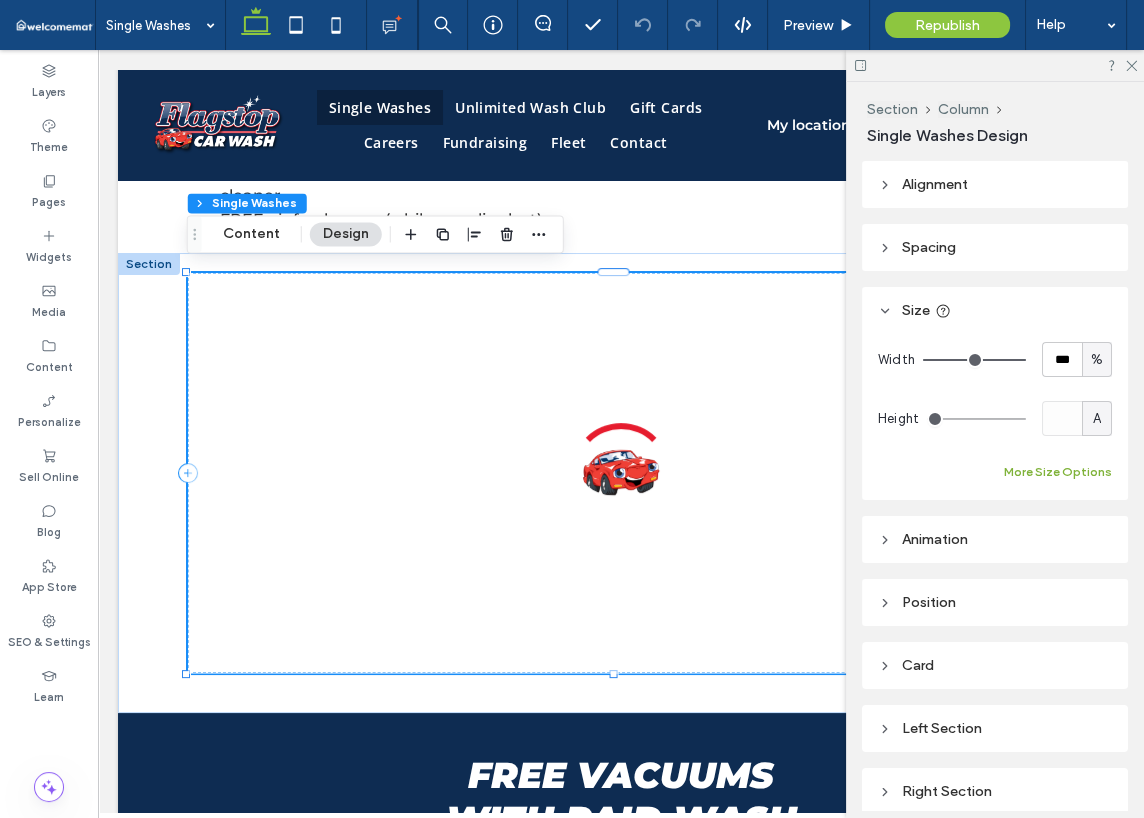 click on "More Size Options" at bounding box center (1058, 472) 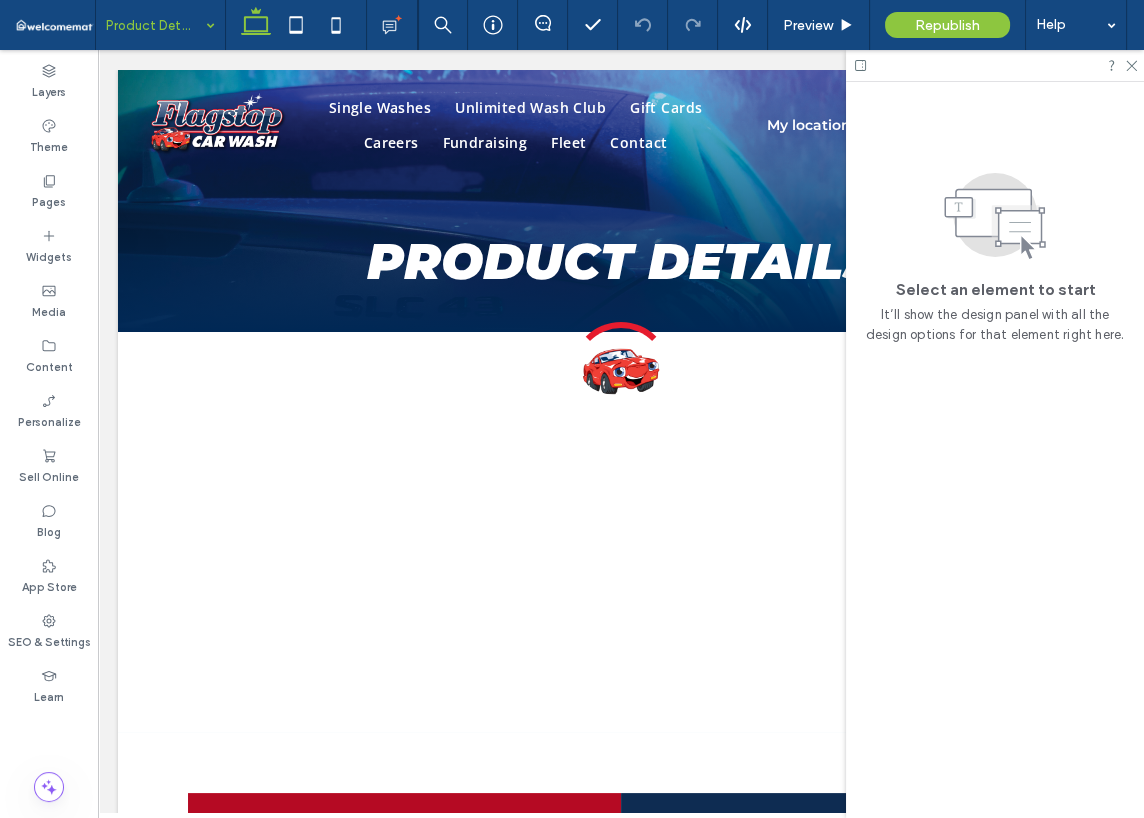 scroll, scrollTop: 0, scrollLeft: 0, axis: both 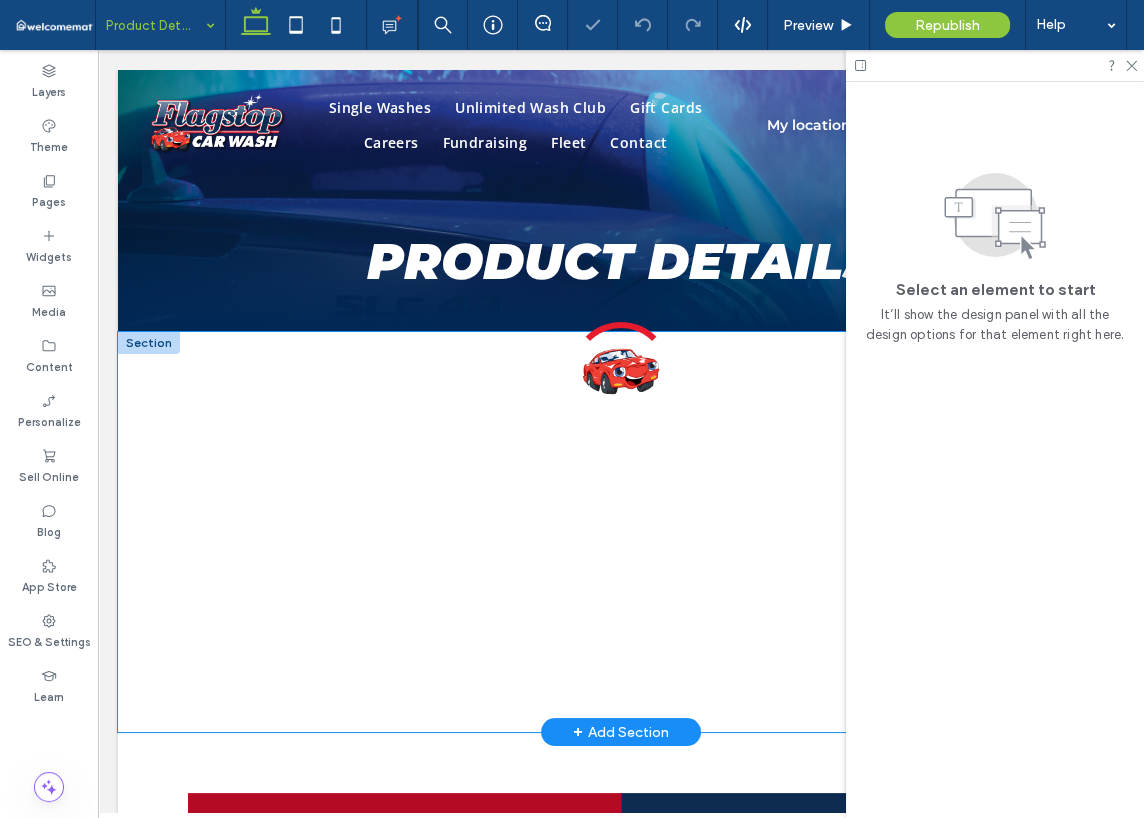 click on "Add-on Services
Maximize your car wash experience with our range of add-on services.
×
Would you like to add on extra services?
Vehicles with spoilers, roof racks, crossbars, or other roof attachments are not eligible for the Shammy Dry.
Continue to Cart
×
Where do you want to get your wash?
Confirm
×
Something went wrong" at bounding box center (621, 532) 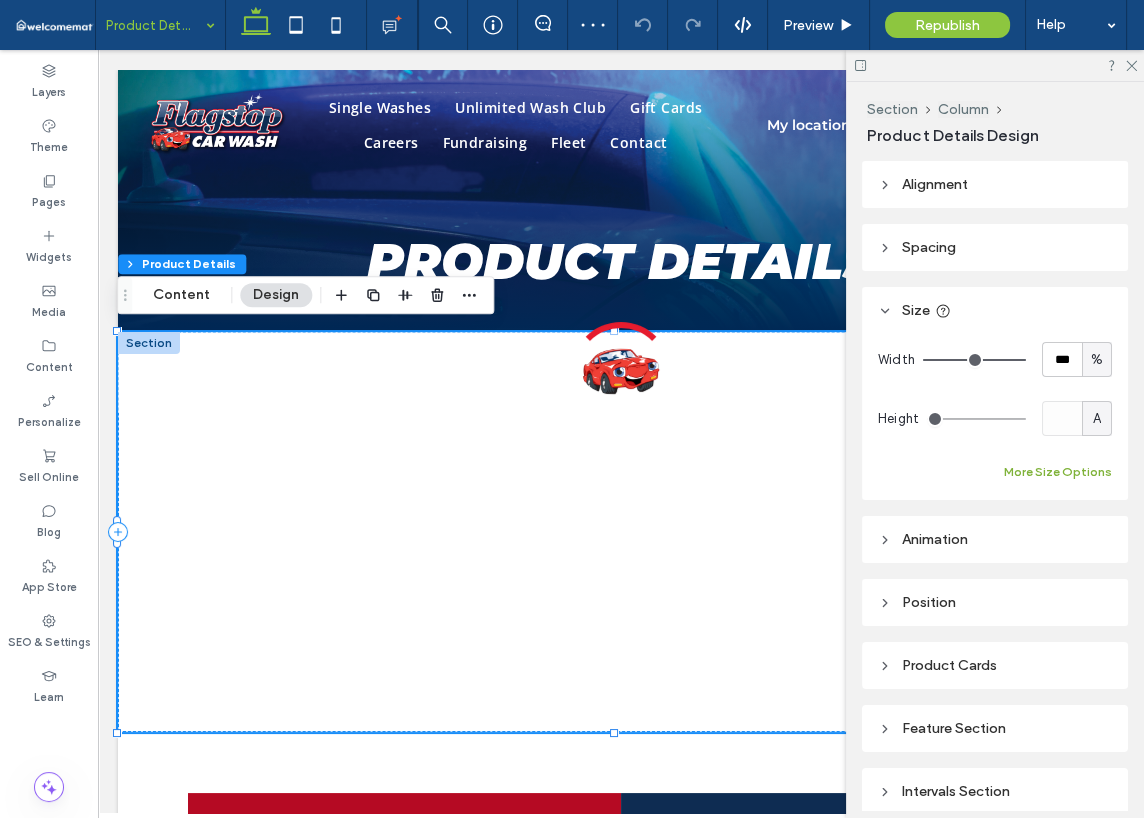 click on "More Size Options" at bounding box center (1058, 472) 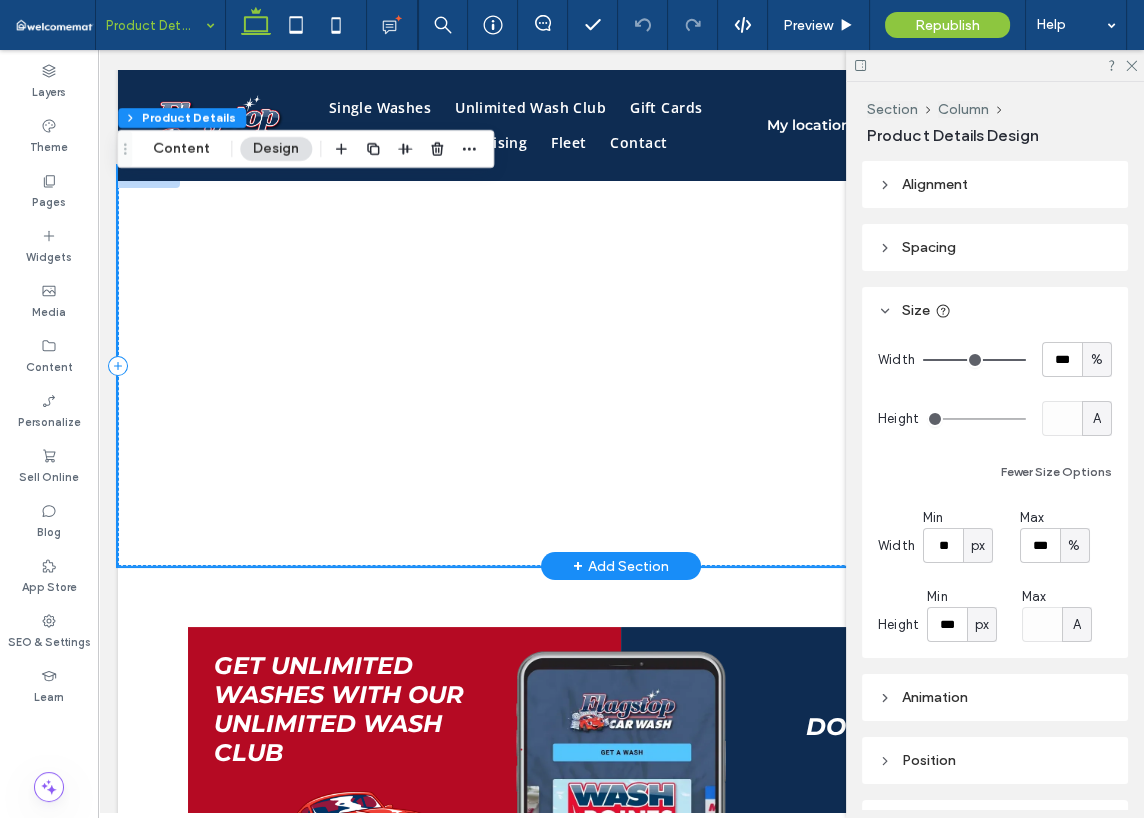 scroll, scrollTop: 200, scrollLeft: 0, axis: vertical 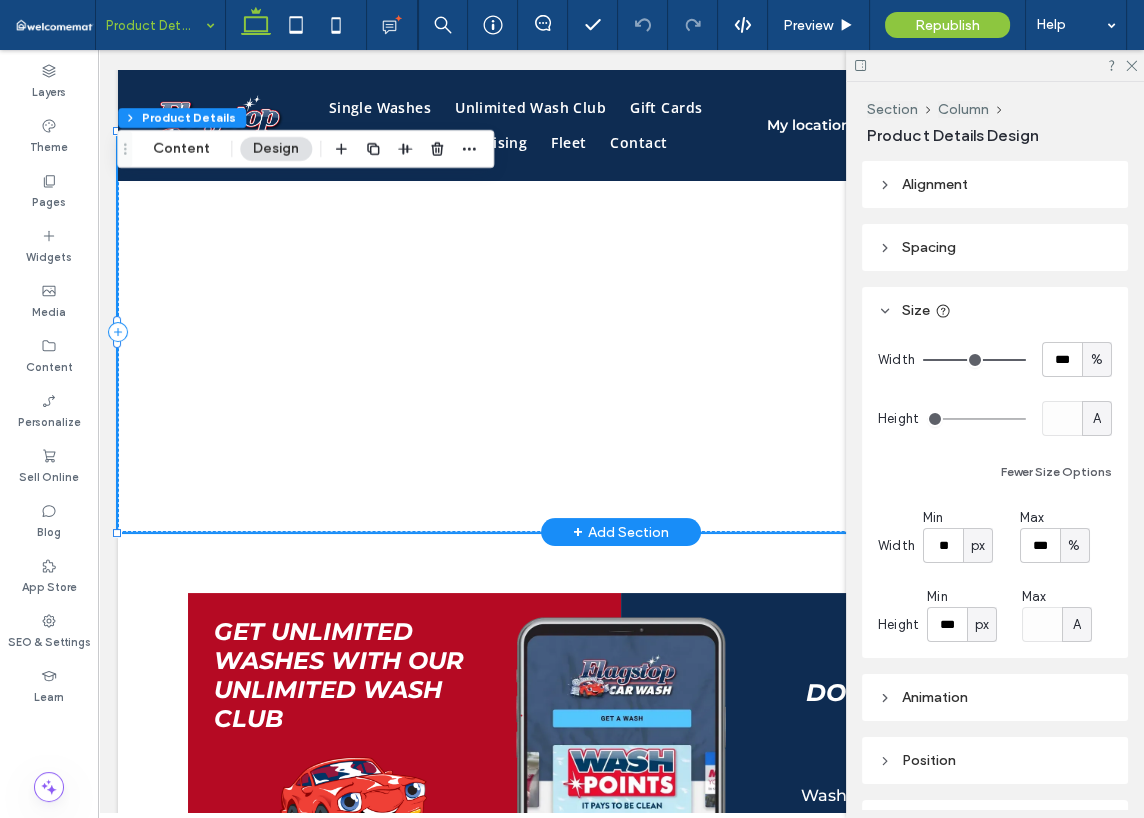 click on "Add-on Services
Maximize your car wash experience with our range of add-on services.
×
Would you like to add on extra services?
Vehicles with spoilers, roof racks, crossbars, or other roof attachments are not eligible for the Shammy Dry.
Continue to Cart
×
Where do you want to get your wash?
Confirm
×
Something went wrong" at bounding box center (621, 332) 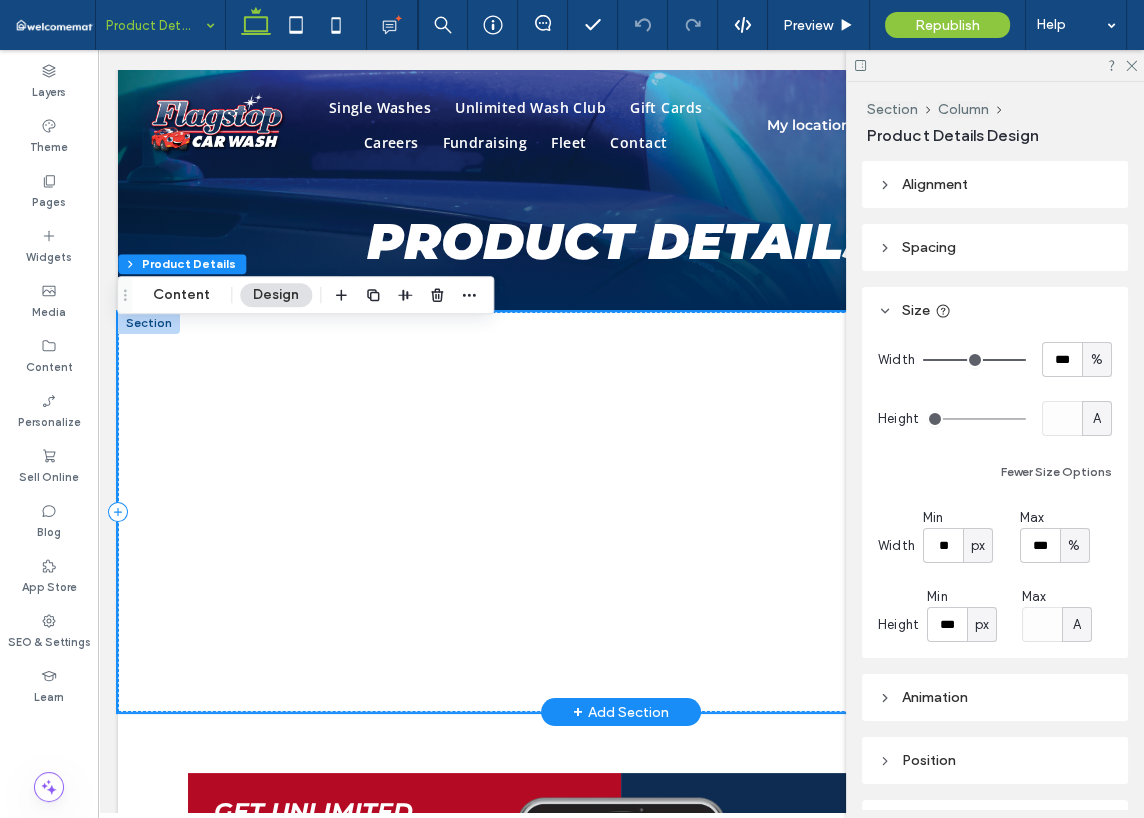 scroll, scrollTop: 0, scrollLeft: 0, axis: both 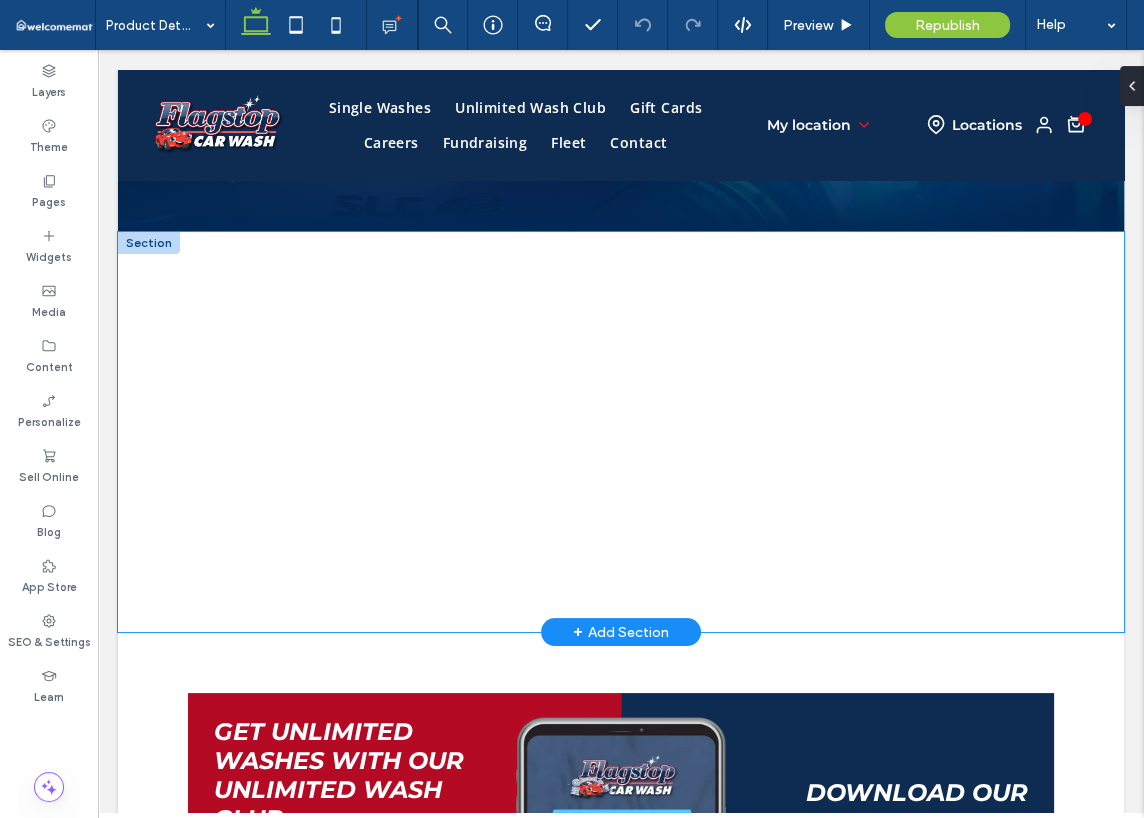 click on "Add-on Services
Maximize your car wash experience with our range of add-on services.
×
Would you like to add on extra services?
Vehicles with spoilers, roof racks, crossbars, or other roof attachments are not eligible for the Shammy Dry.
Continue to Cart
×
Where do you want to get your wash?
Confirm
×
Something went wrong" at bounding box center [621, 432] 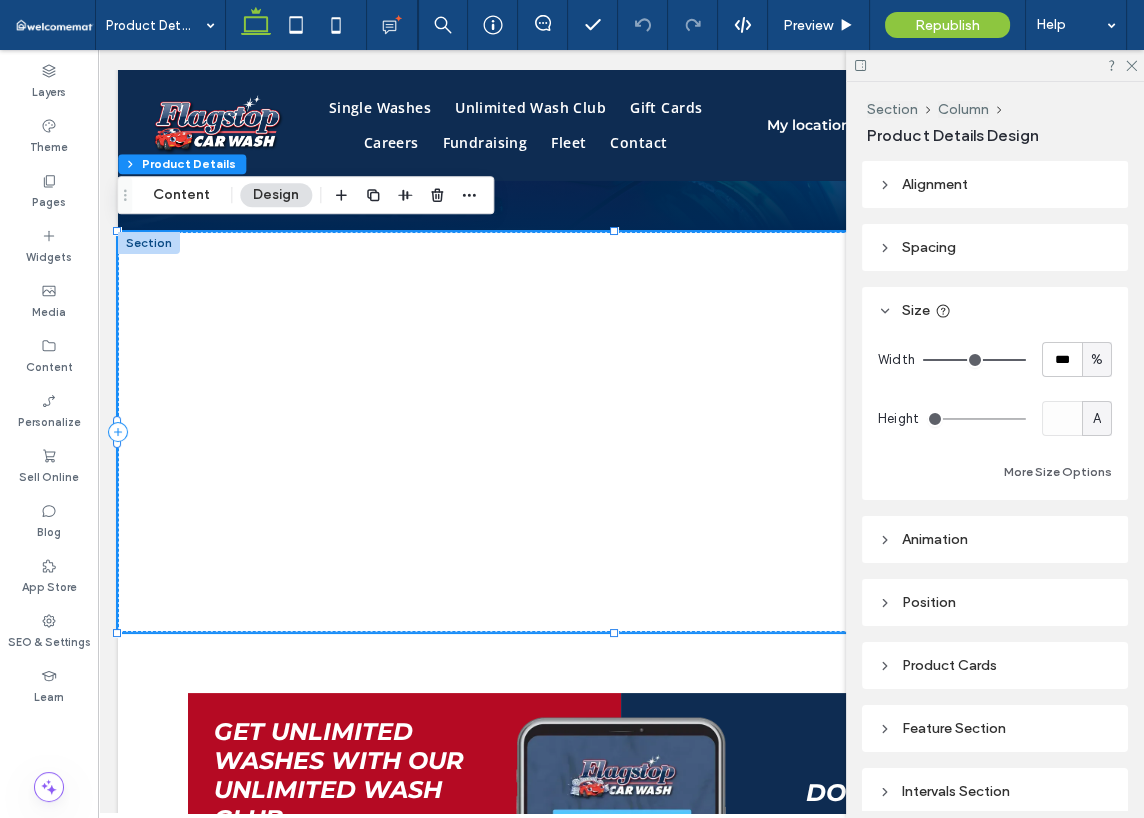 click on "Alignment" at bounding box center [995, 184] 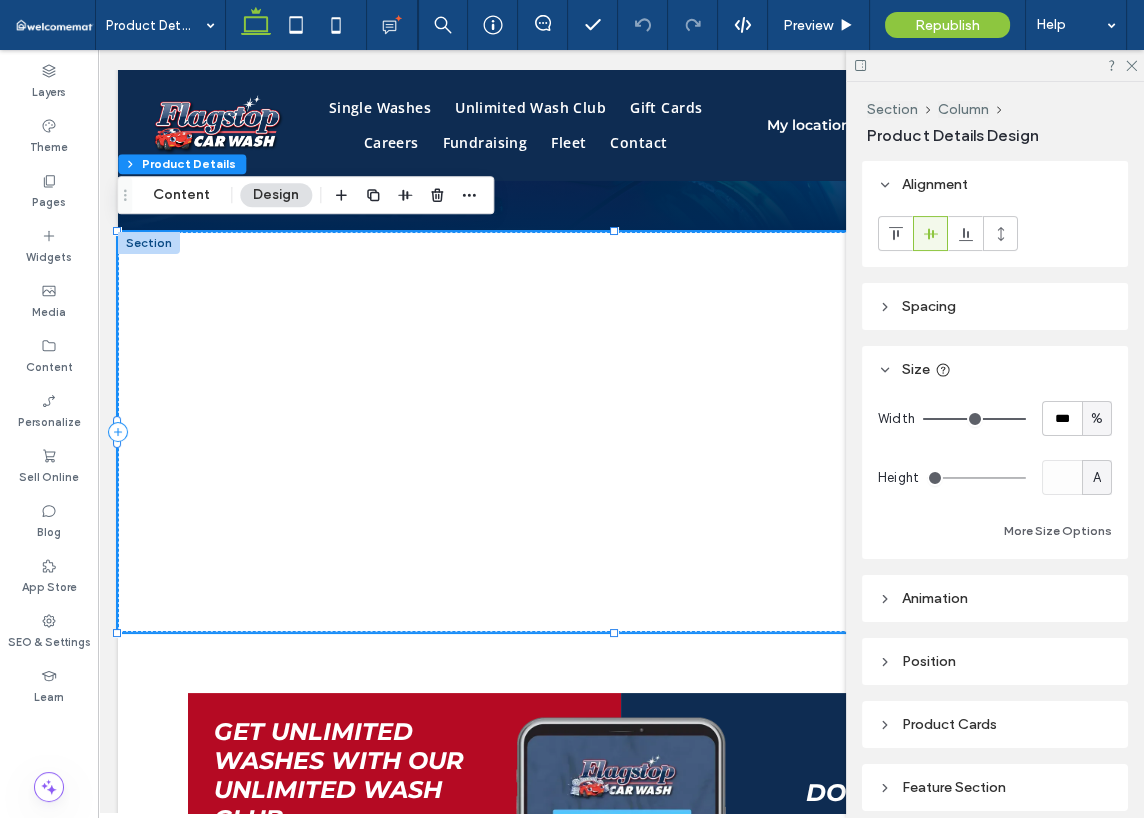 click on "Spacing" at bounding box center (929, 306) 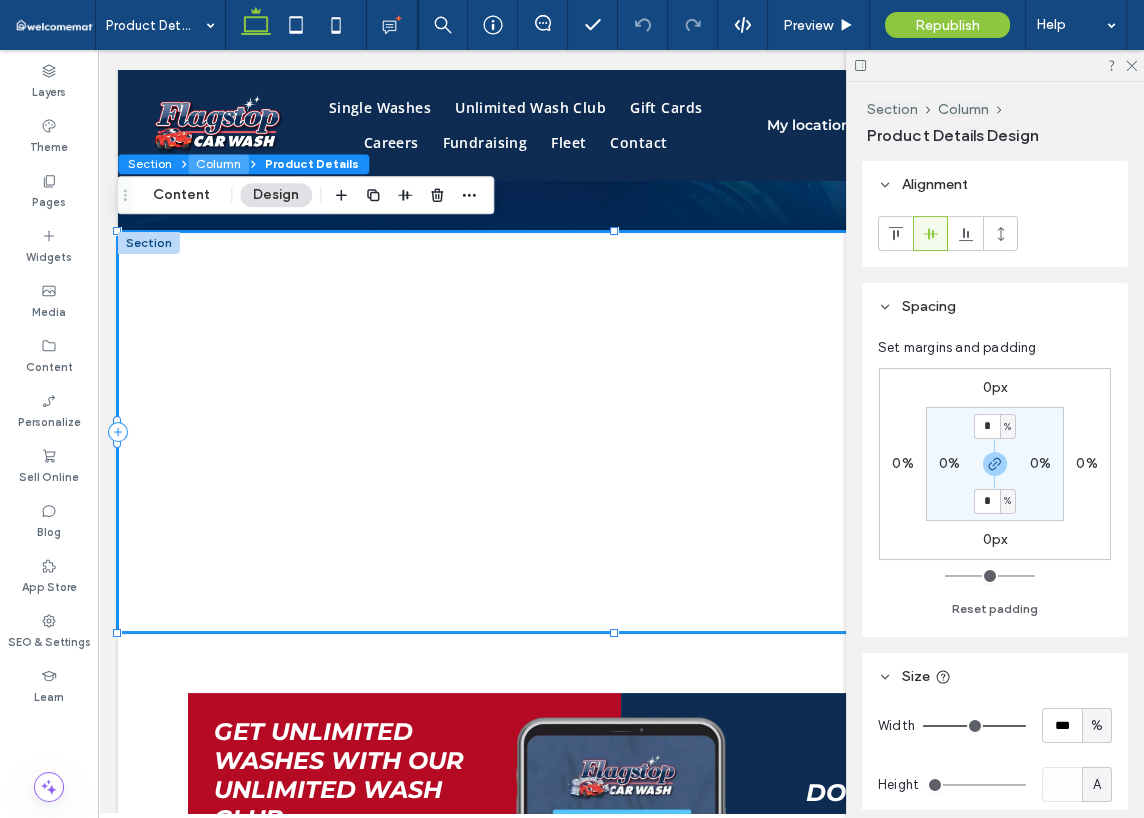 drag, startPoint x: 218, startPoint y: 155, endPoint x: 131, endPoint y: 108, distance: 98.88377 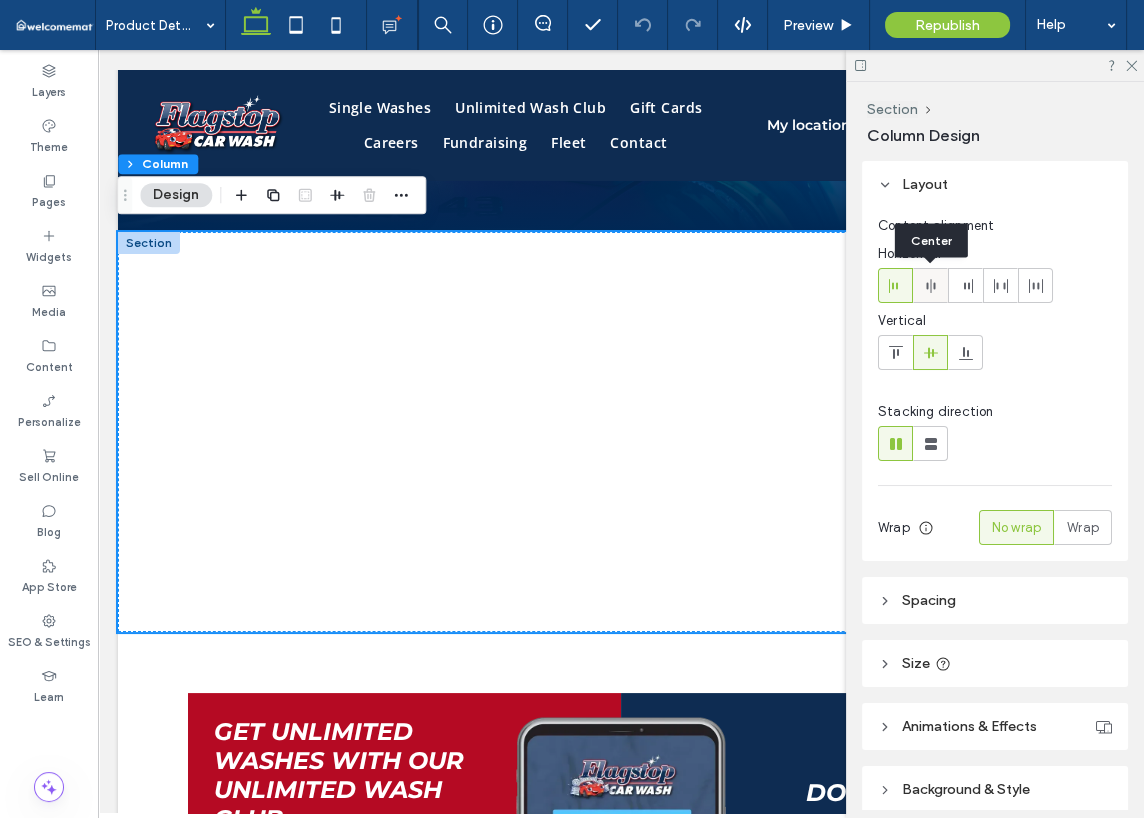 click at bounding box center (930, 285) 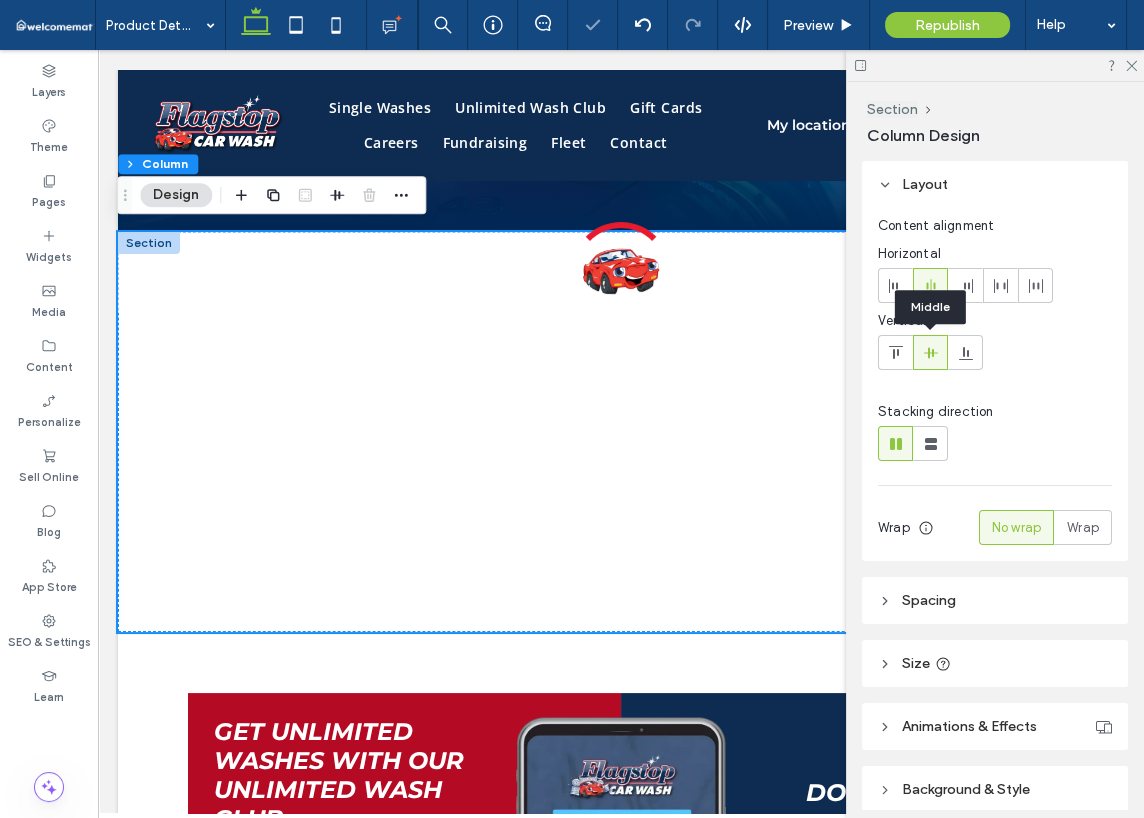 click at bounding box center [930, 352] 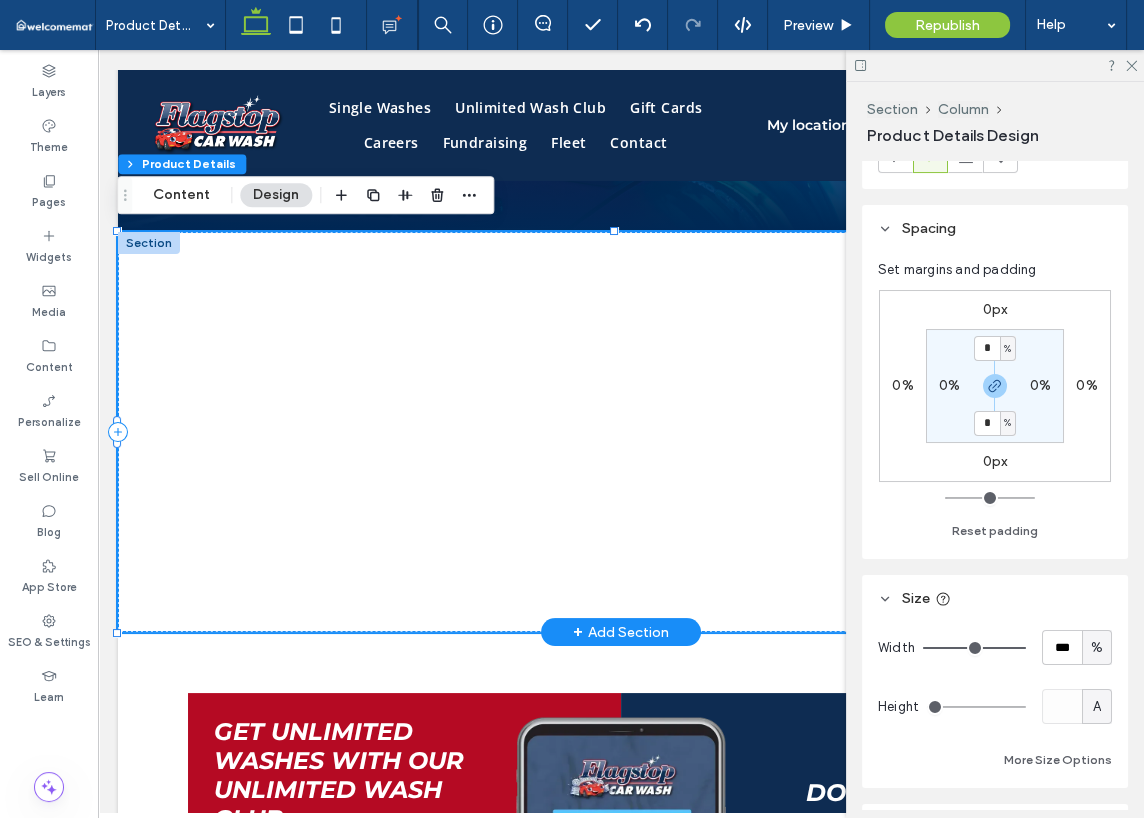 scroll, scrollTop: 200, scrollLeft: 0, axis: vertical 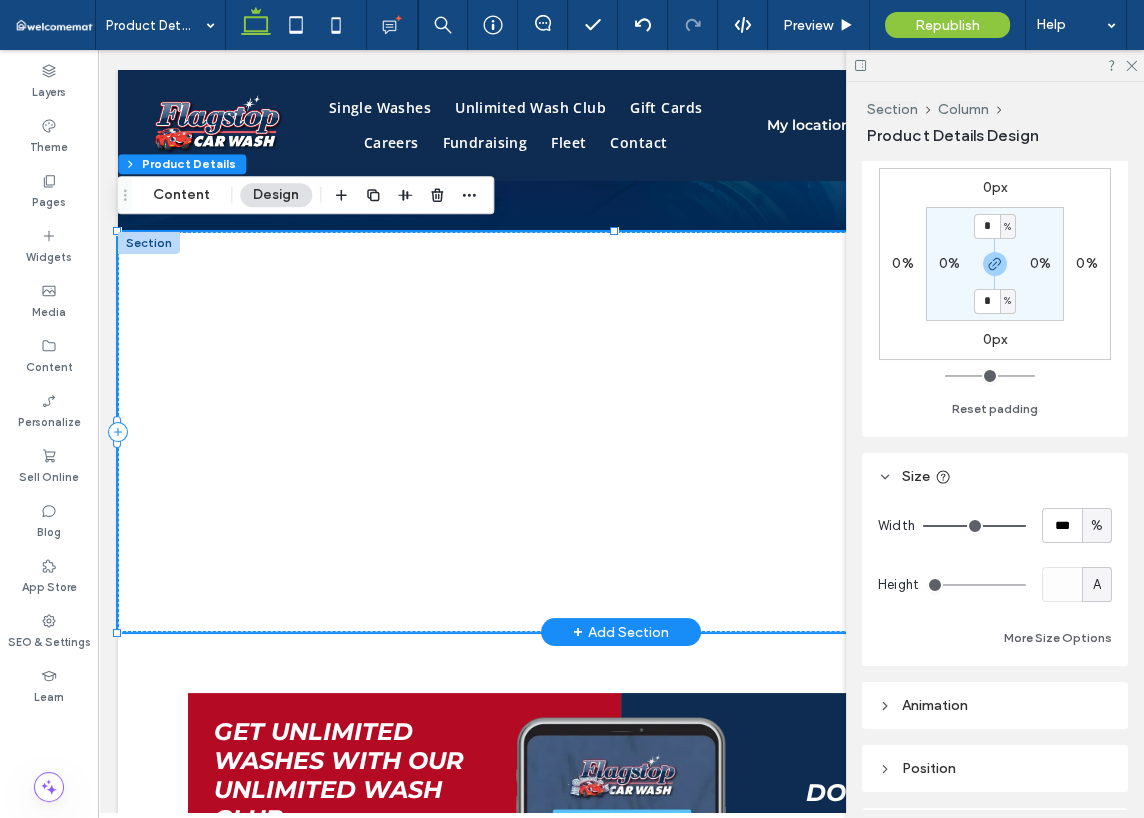 click on "Width *** % Height A More Size Options" at bounding box center [995, 583] 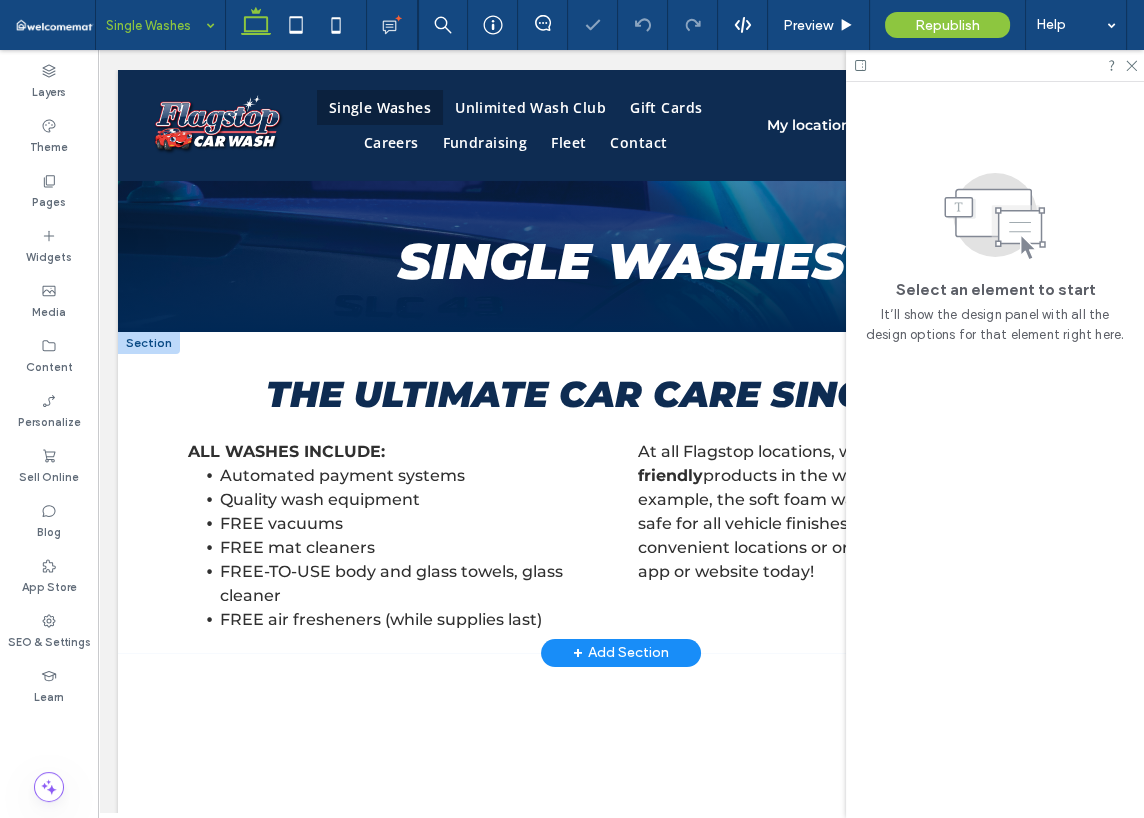 scroll, scrollTop: 200, scrollLeft: 0, axis: vertical 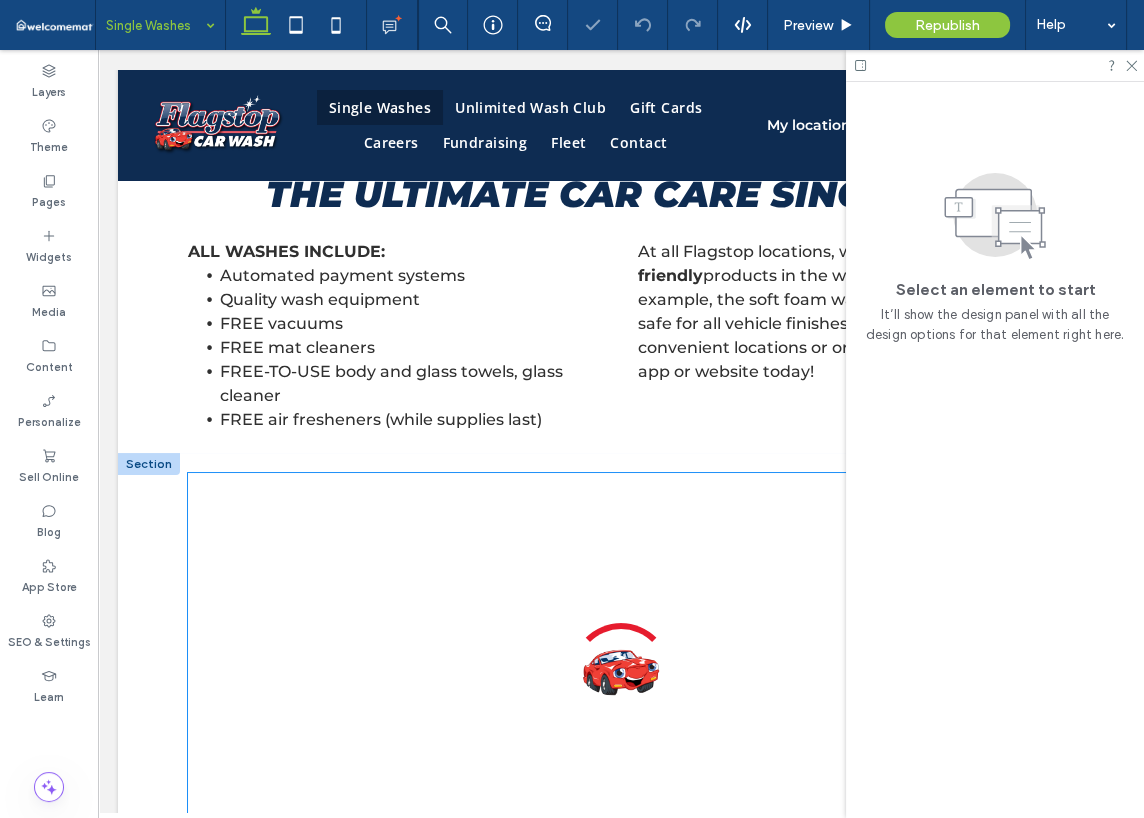 click at bounding box center [621, 673] 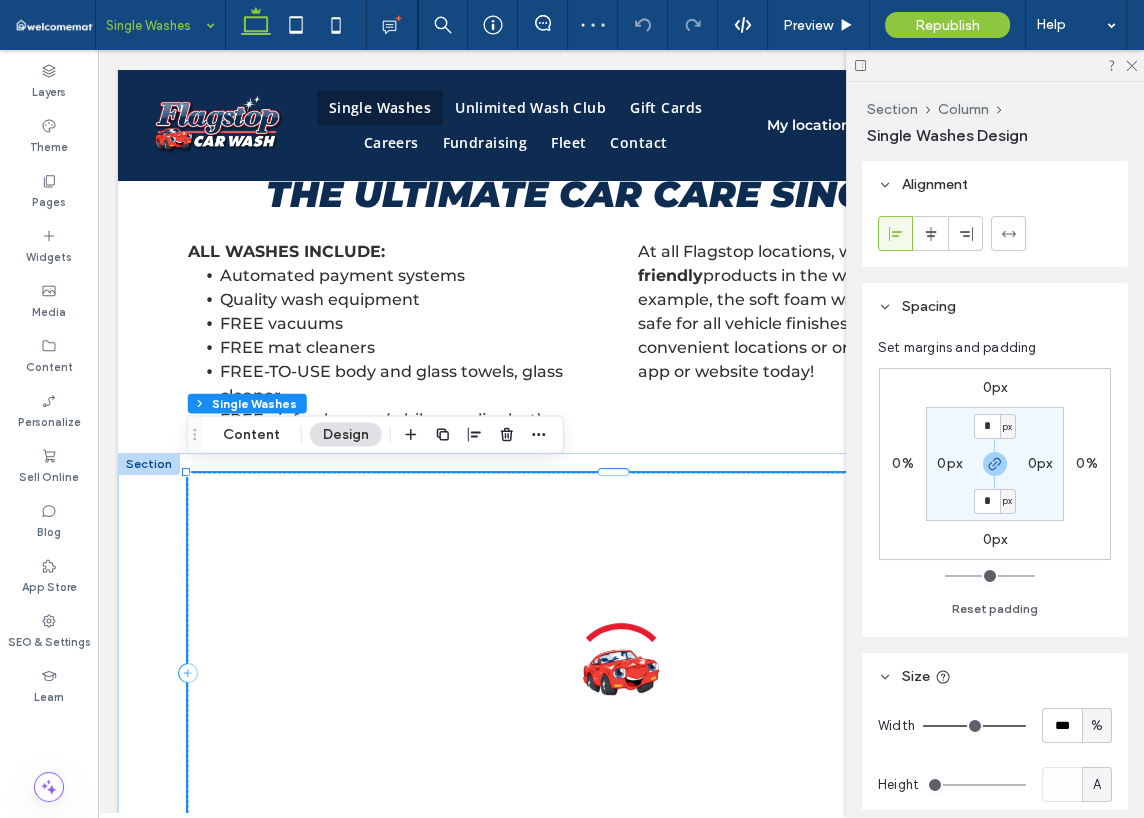 scroll, scrollTop: 100, scrollLeft: 0, axis: vertical 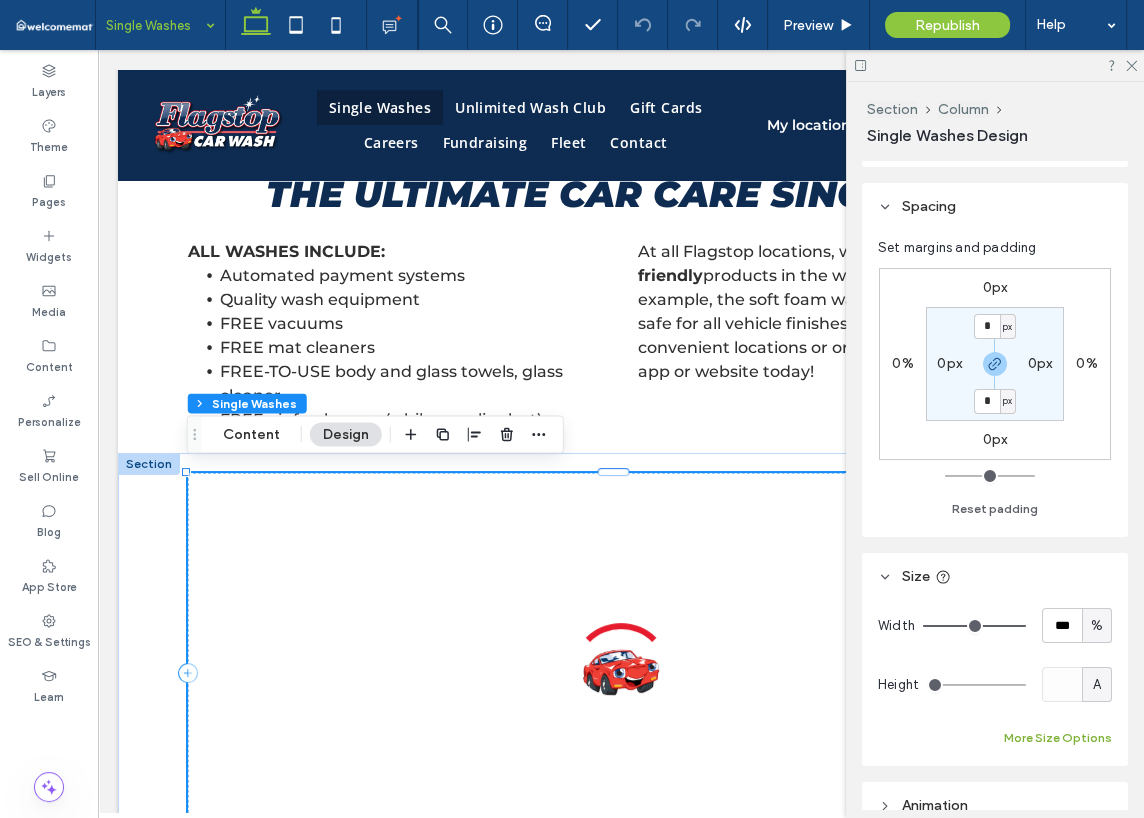 click on "More Size Options" at bounding box center [1058, 738] 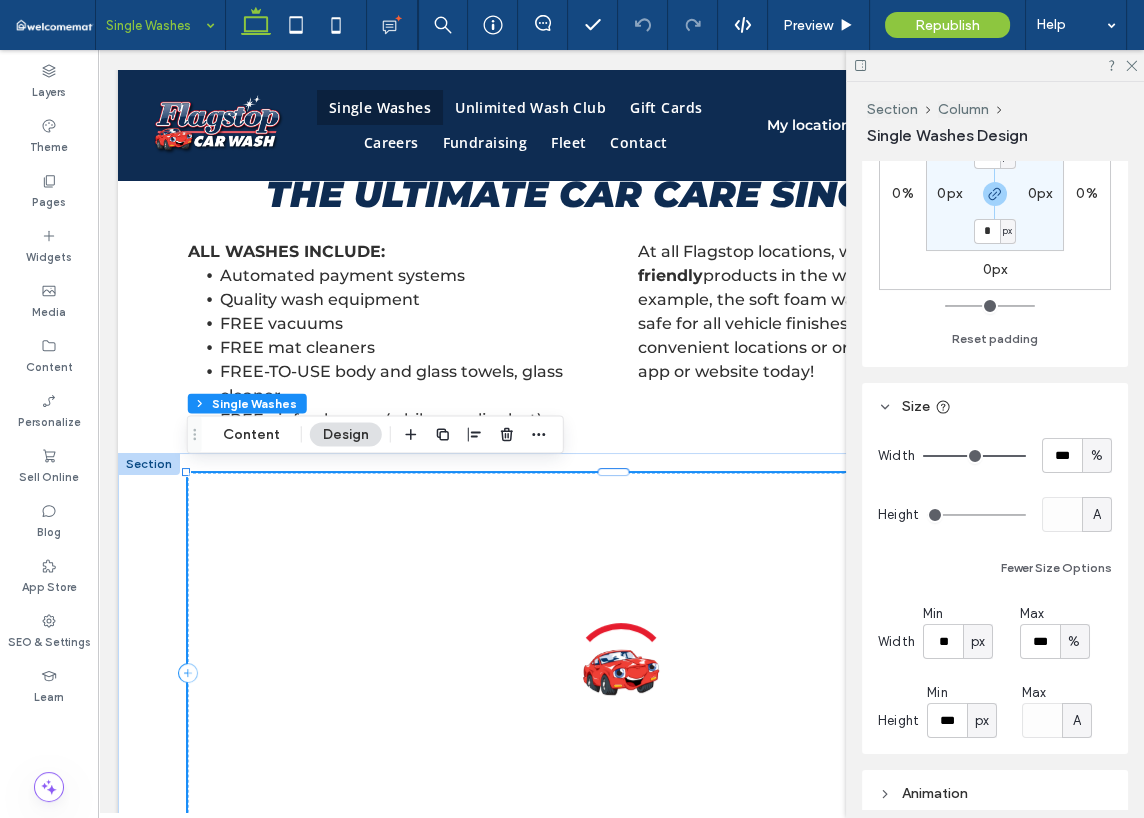 scroll, scrollTop: 400, scrollLeft: 0, axis: vertical 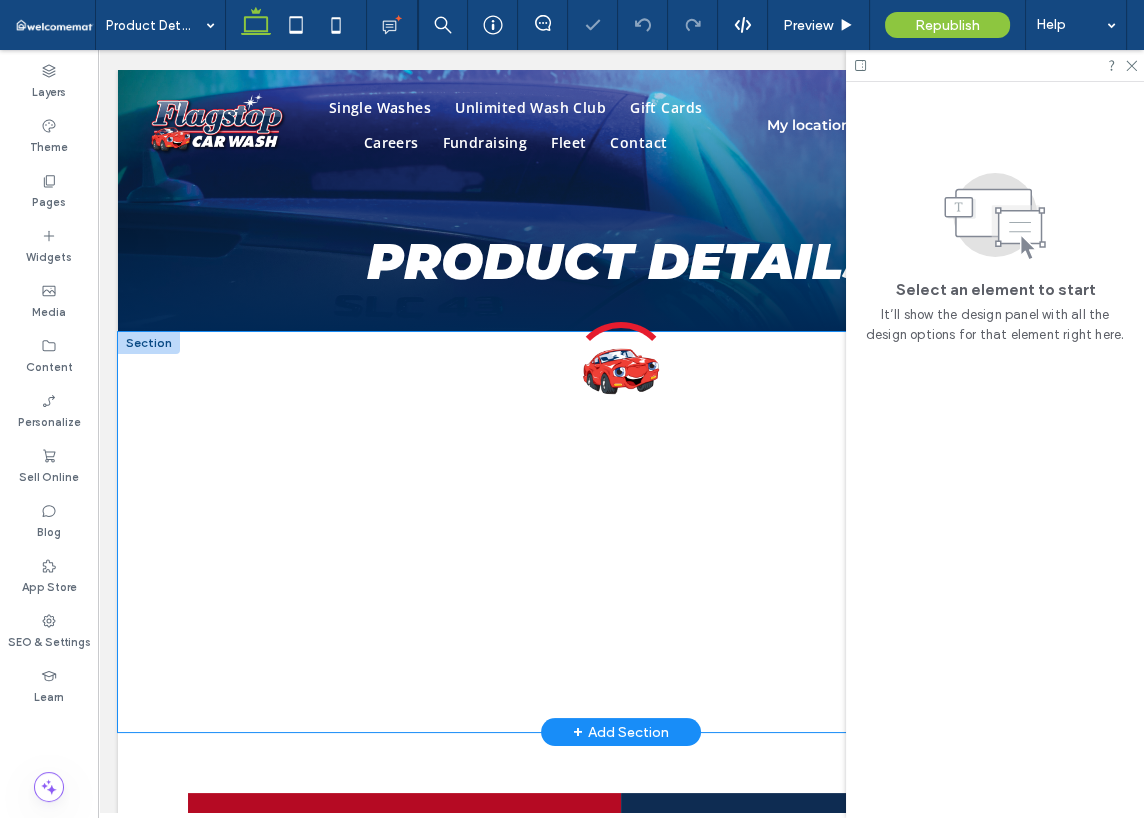 click on "Add-on Services
Maximize your car wash experience with our range of add-on services.
×
Would you like to add on extra services?
Vehicles with spoilers, roof racks, crossbars, or other roof attachments are not eligible for the Shammy Dry.
Continue to Cart
×
Where do you want to get your wash?
Confirm
×
Something went wrong" at bounding box center (621, 532) 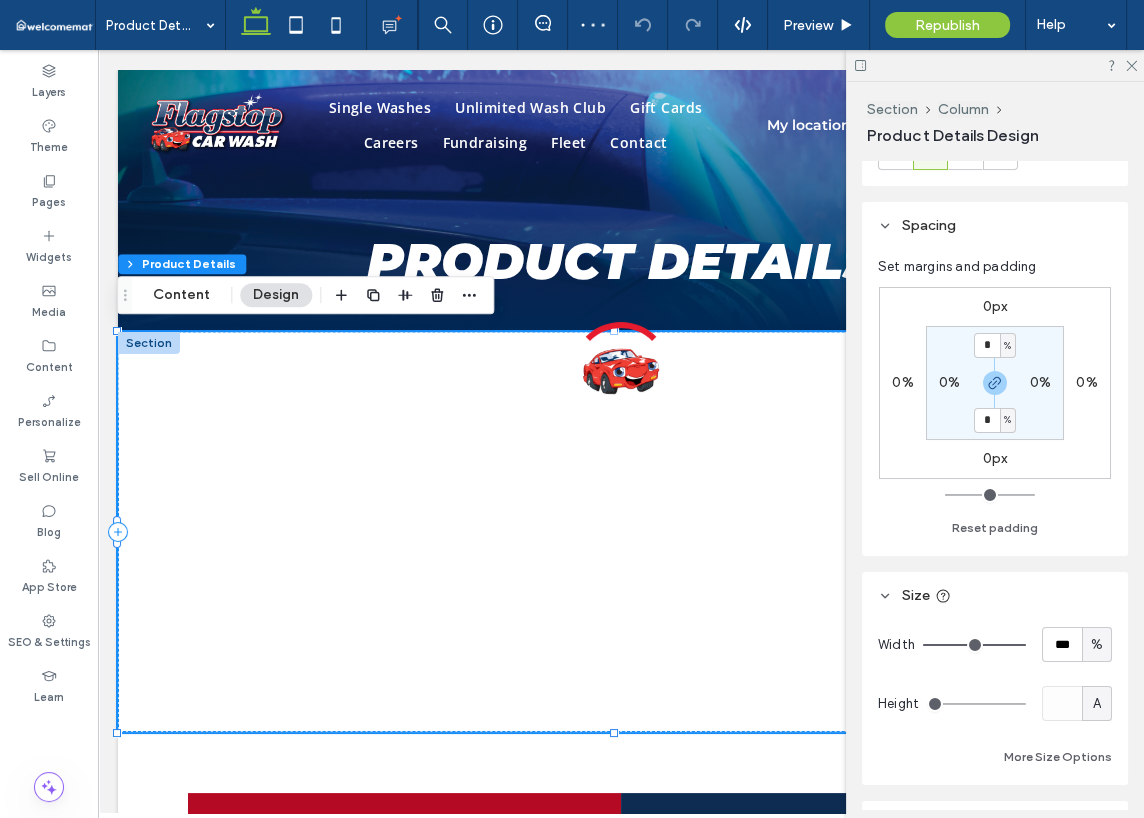 scroll, scrollTop: 200, scrollLeft: 0, axis: vertical 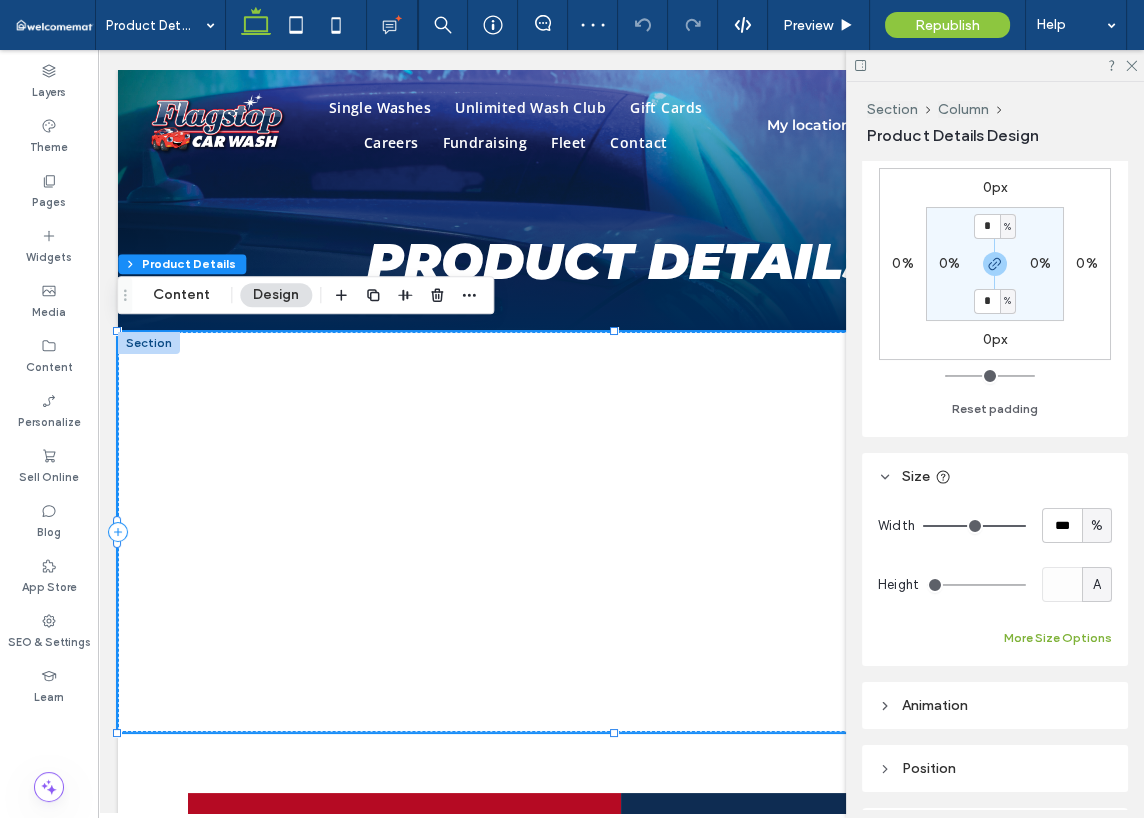 click on "More Size Options" at bounding box center [1058, 638] 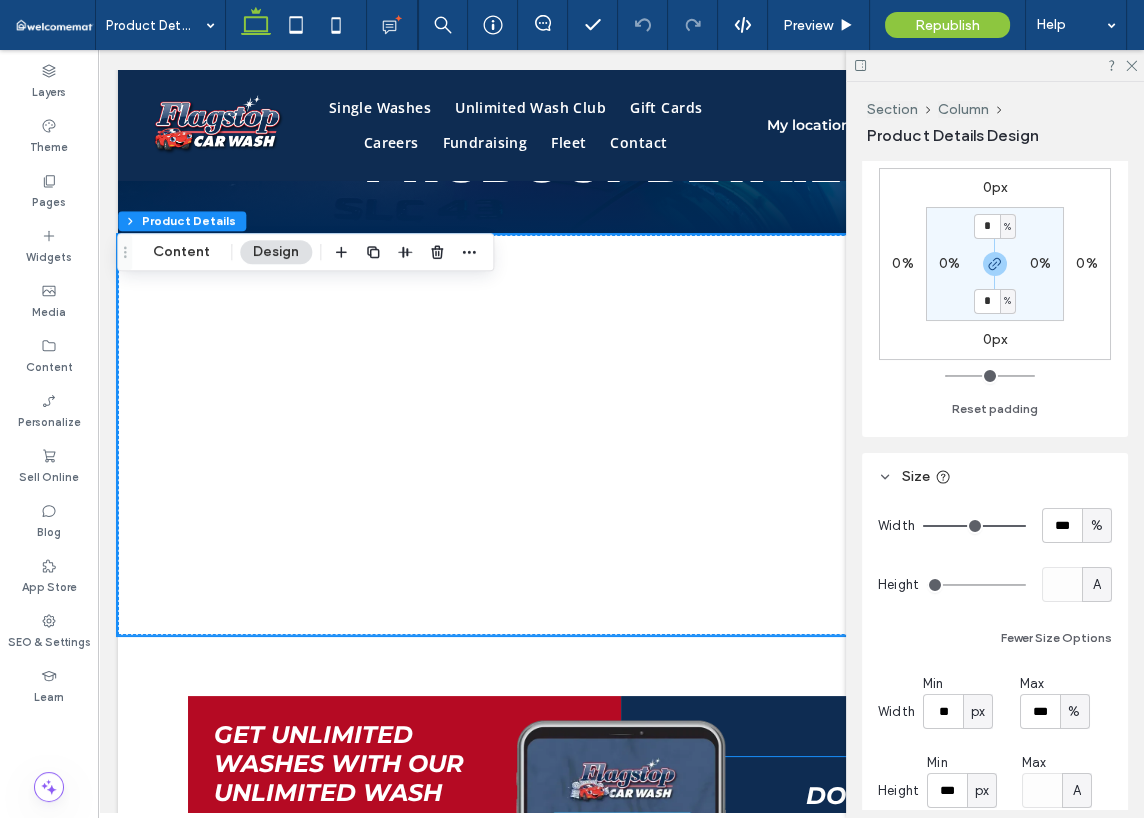 scroll, scrollTop: 300, scrollLeft: 0, axis: vertical 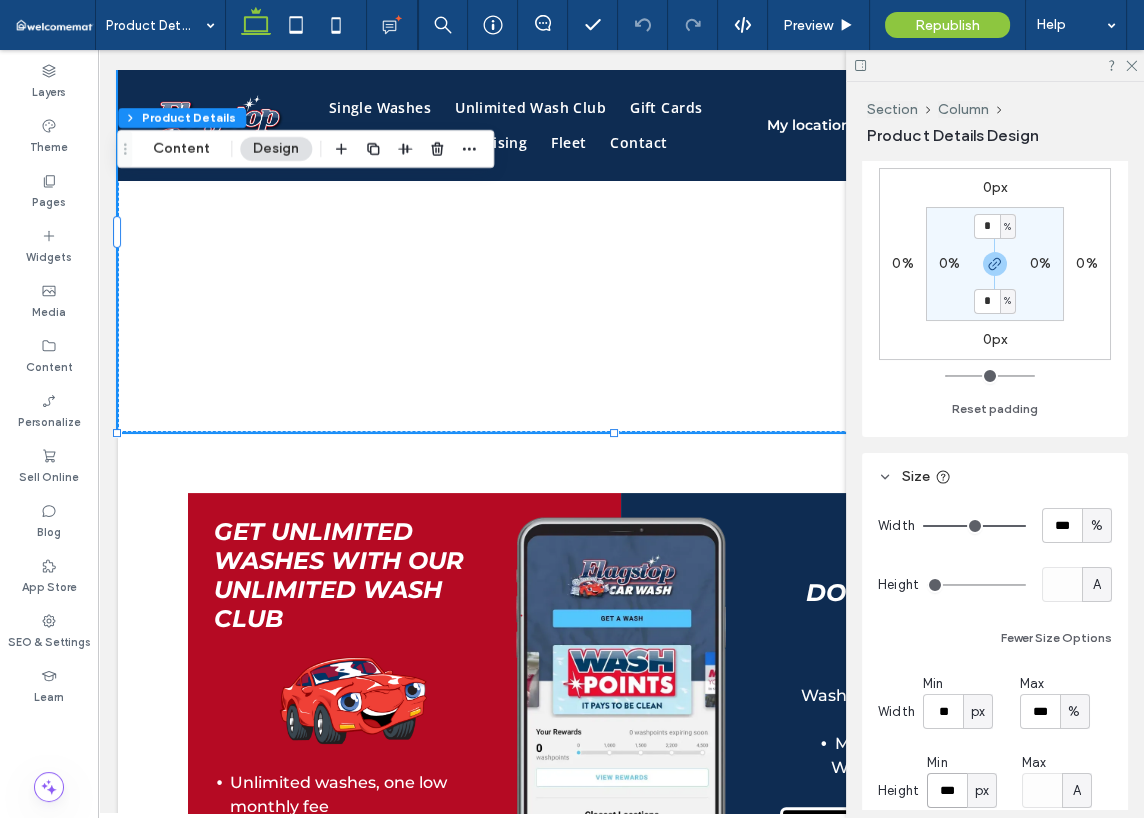click on "***" at bounding box center [947, 790] 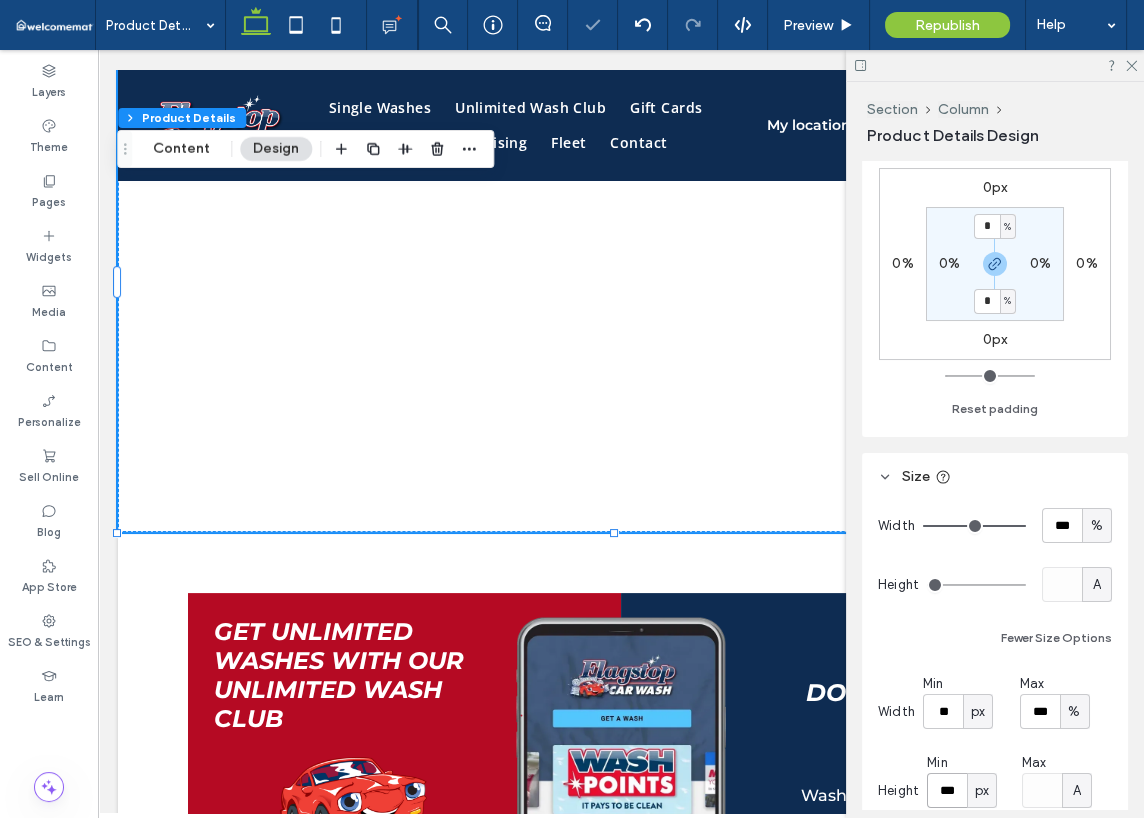 click on "***" at bounding box center (947, 790) 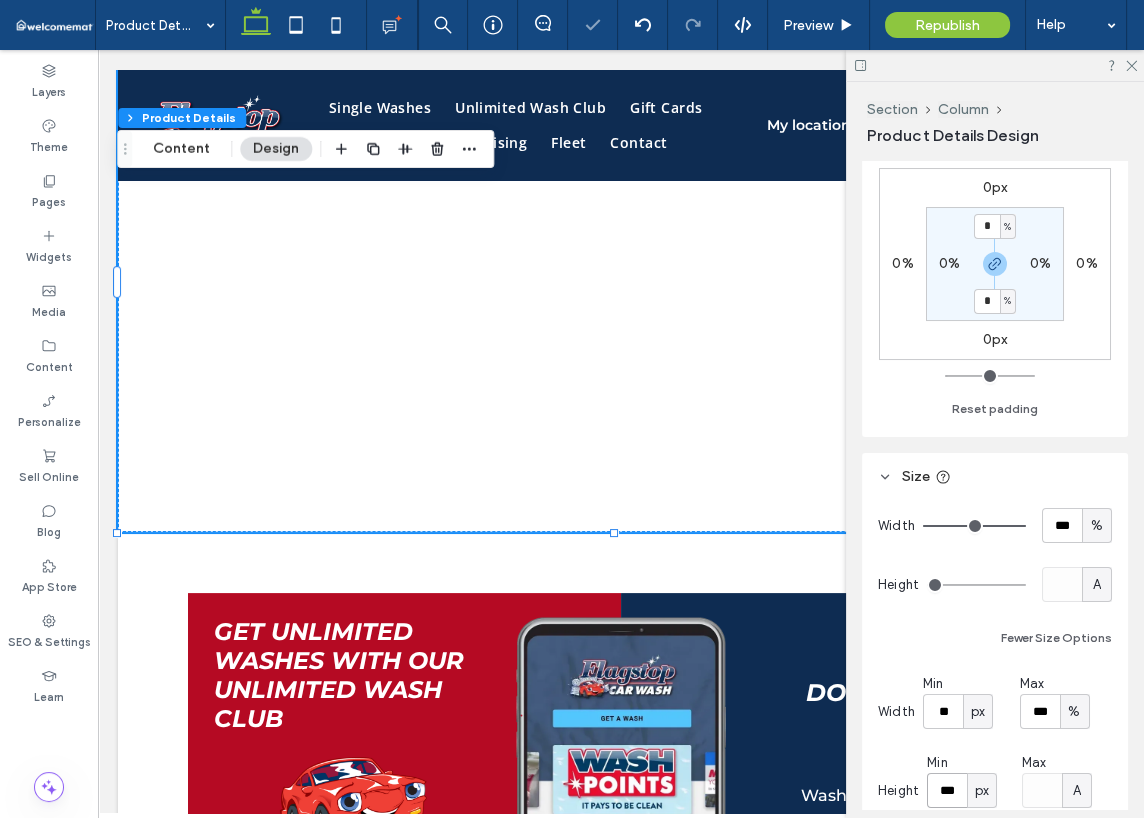 type on "***" 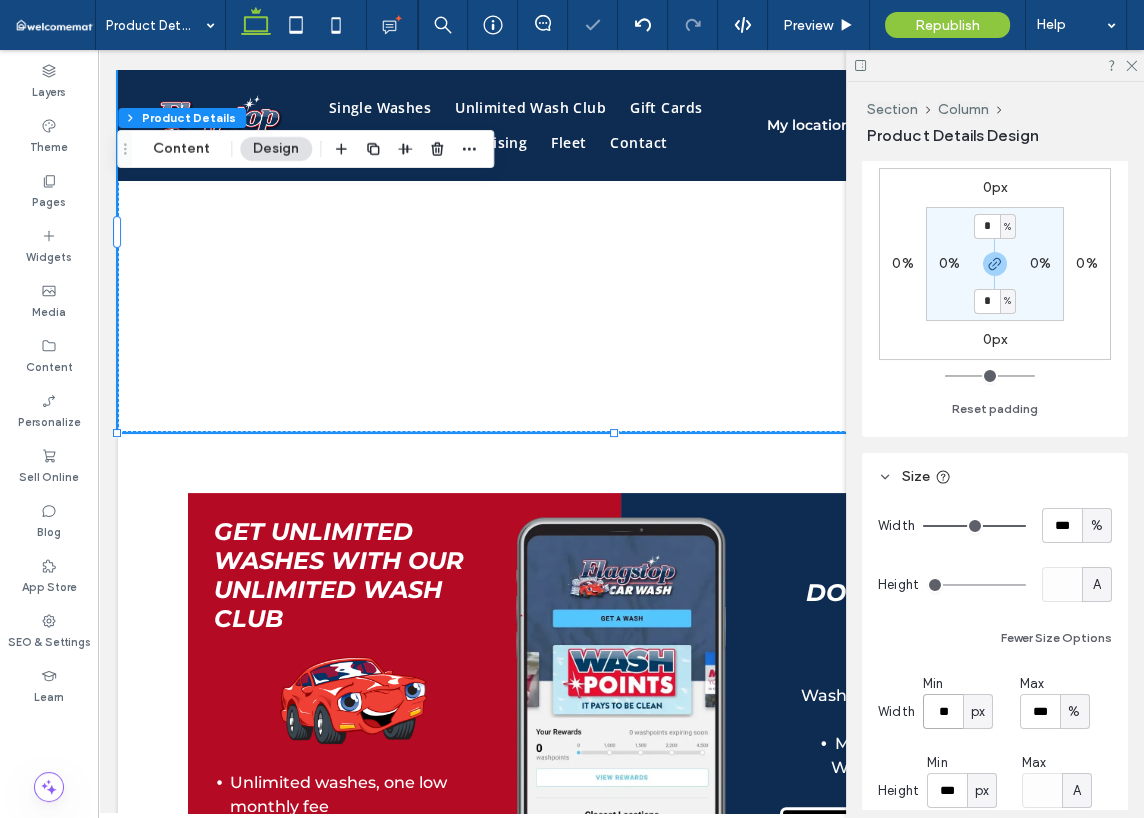 click on "**" at bounding box center (943, 711) 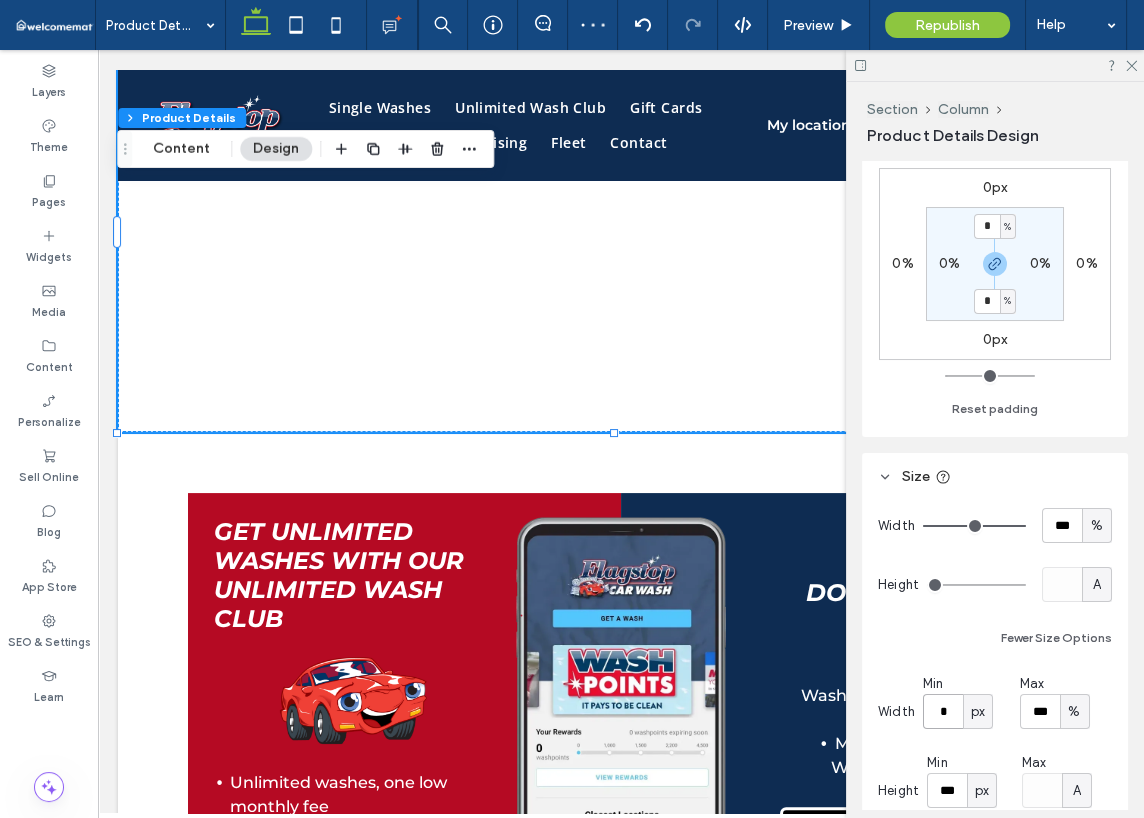 type on "*" 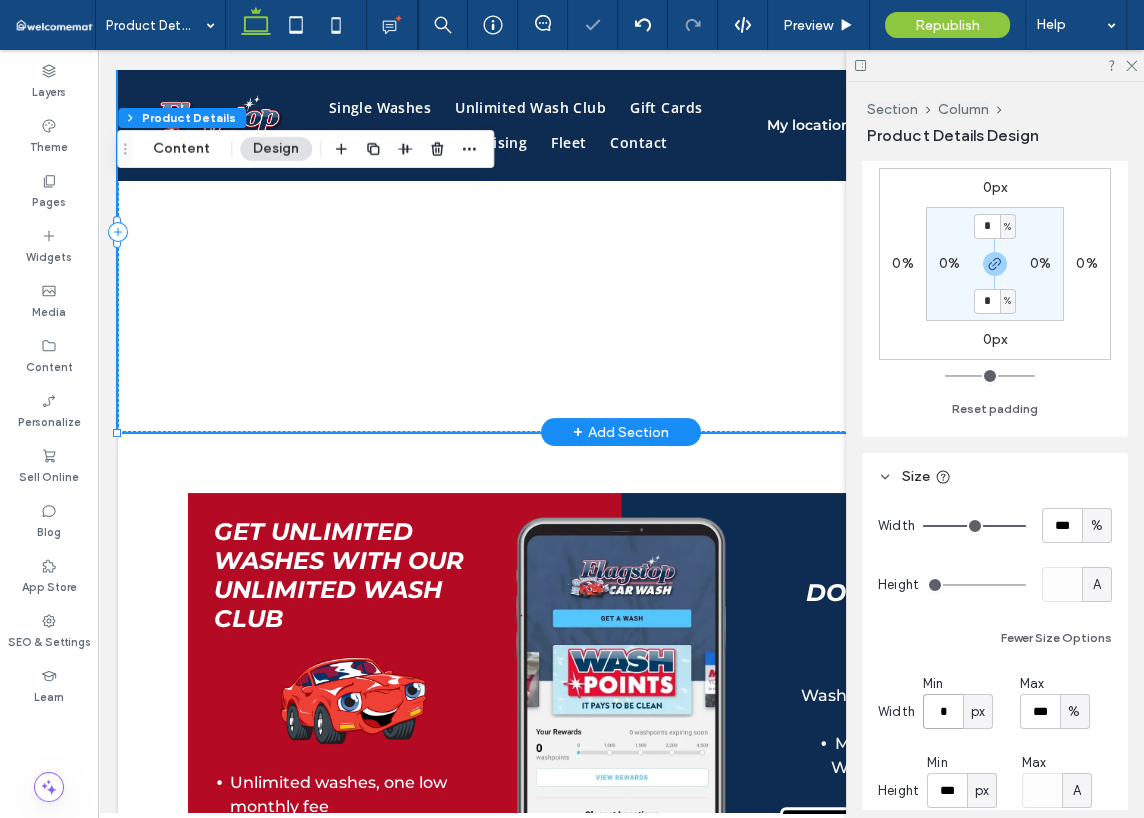 scroll, scrollTop: 174, scrollLeft: 0, axis: vertical 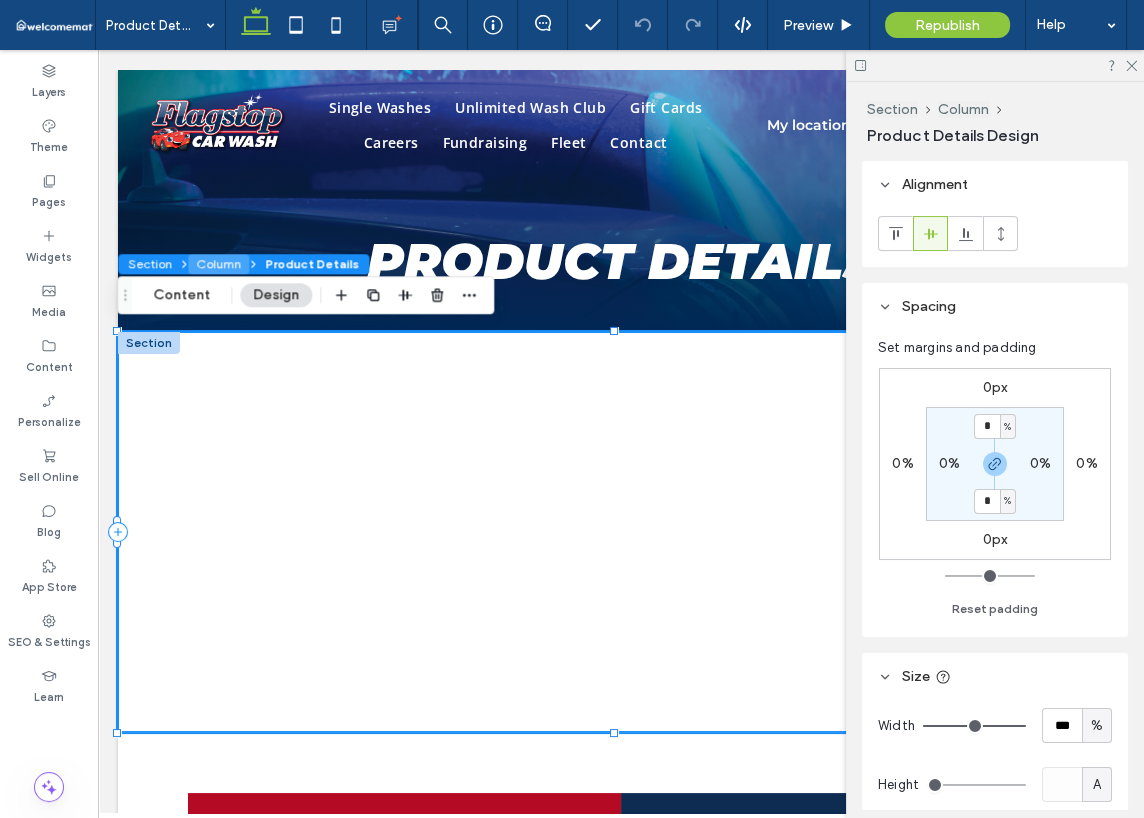drag, startPoint x: 192, startPoint y: 260, endPoint x: 317, endPoint y: 213, distance: 133.544 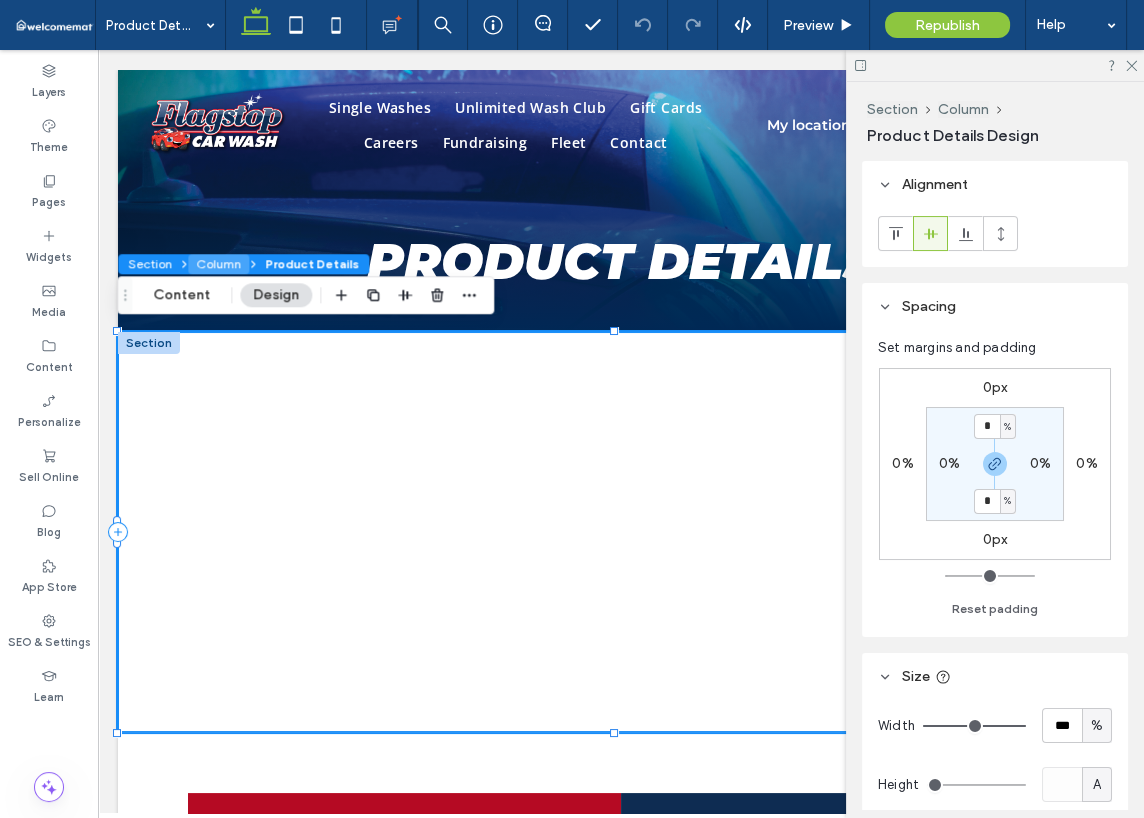 click on "Column" at bounding box center [218, 264] 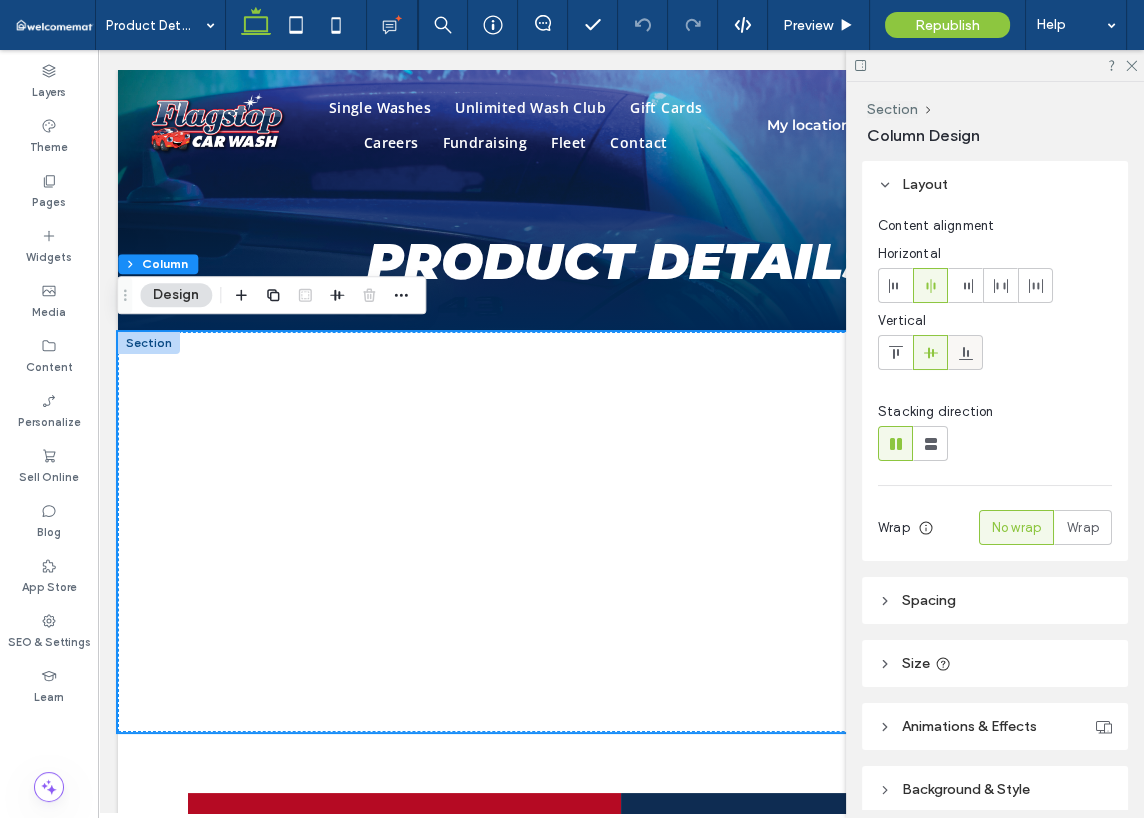 click at bounding box center [965, 352] 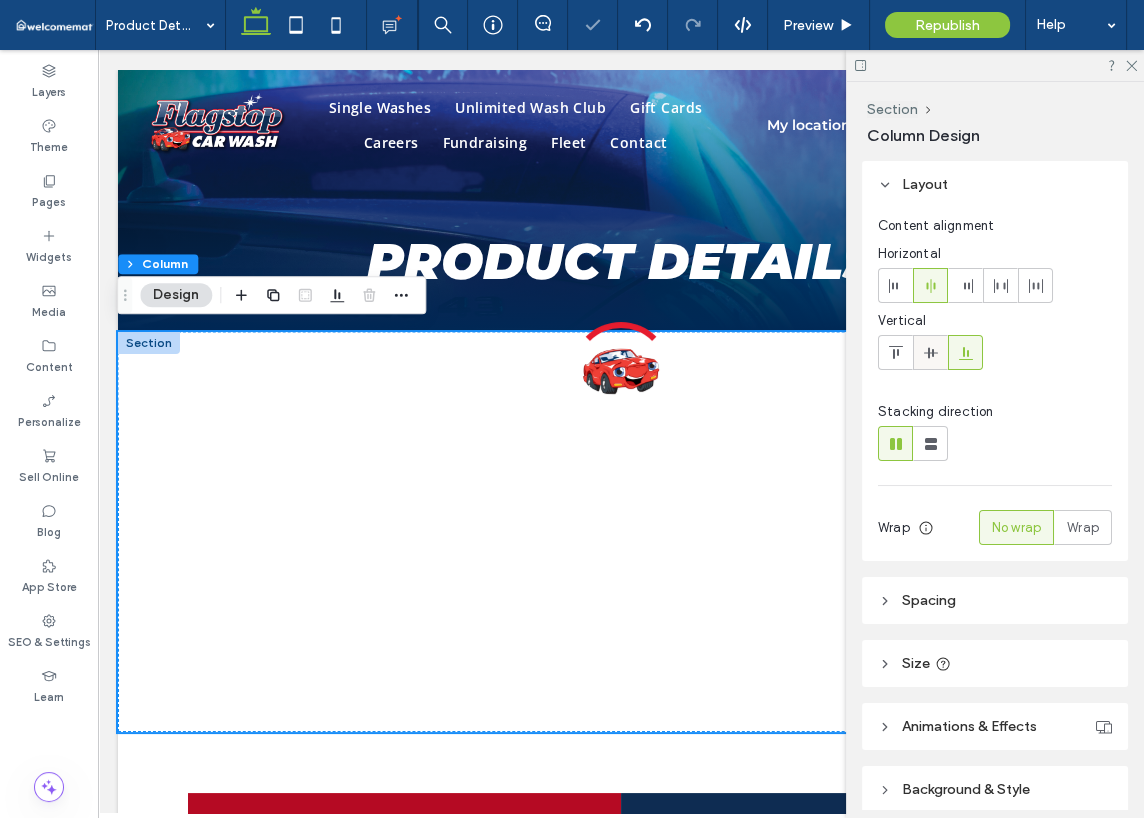 click 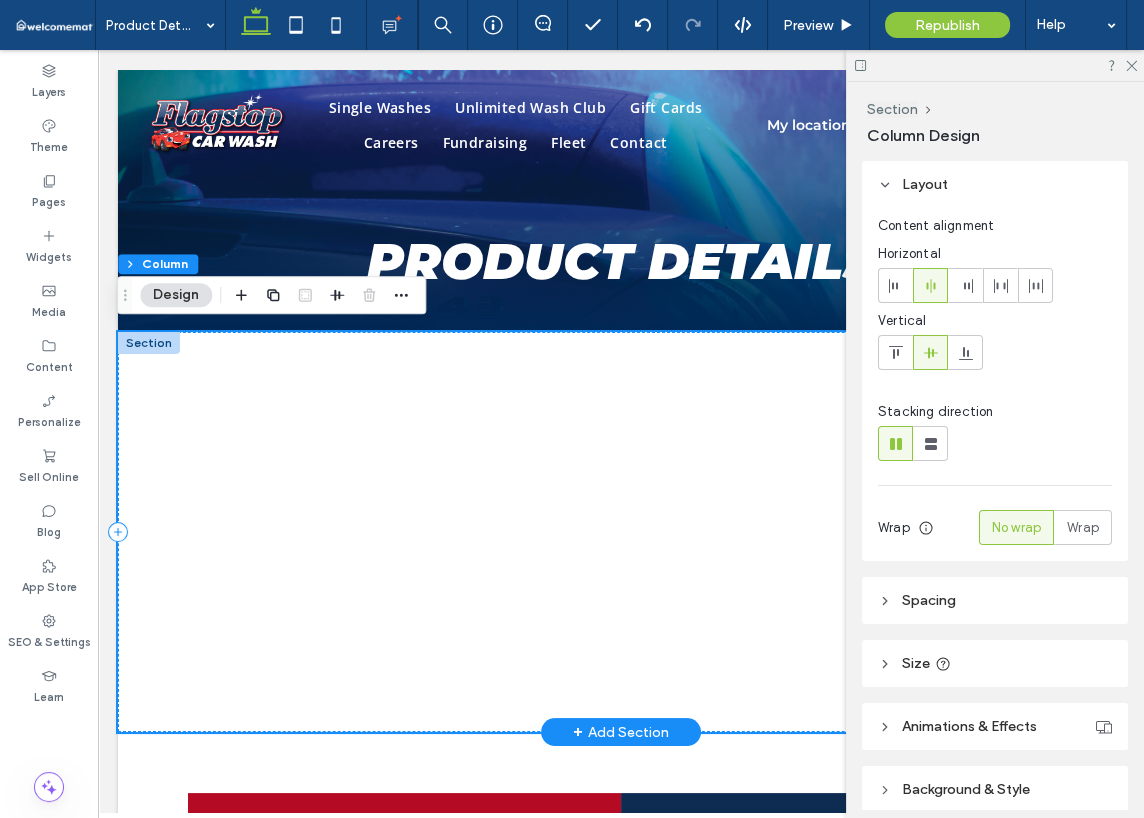 click on "Add-on Services
Maximize your car wash experience with our range of add-on services.
×
Would you like to add on extra services?
Vehicles with spoilers, roof racks, crossbars, or other roof attachments are not eligible for the Shammy Dry.
Continue to Cart
×
Where do you want to get your wash?
Confirm
×
Something went wrong" at bounding box center (621, 532) 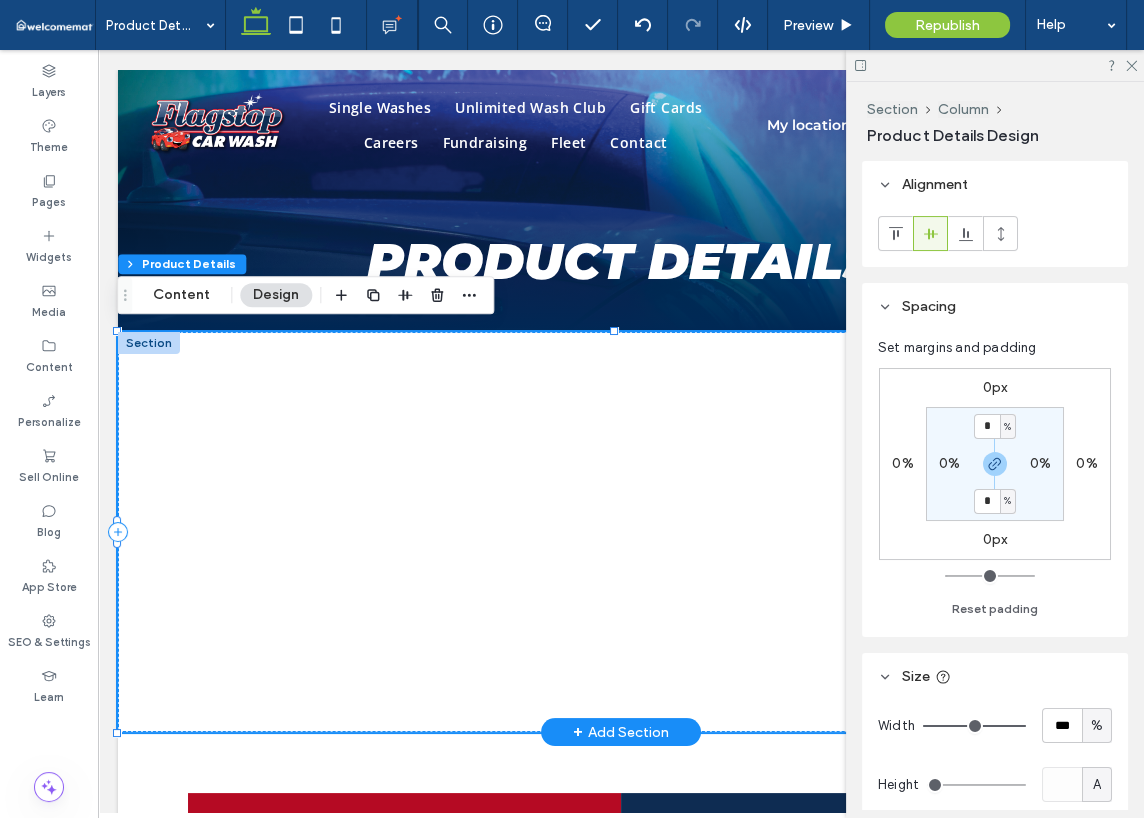 click on "Add-on Services
Maximize your car wash experience with our range of add-on services.
×
Would you like to add on extra services?
Vehicles with spoilers, roof racks, crossbars, or other roof attachments are not eligible for the Shammy Dry.
Continue to Cart
×
Where do you want to get your wash?
Confirm
×
Something went wrong" at bounding box center (621, 532) 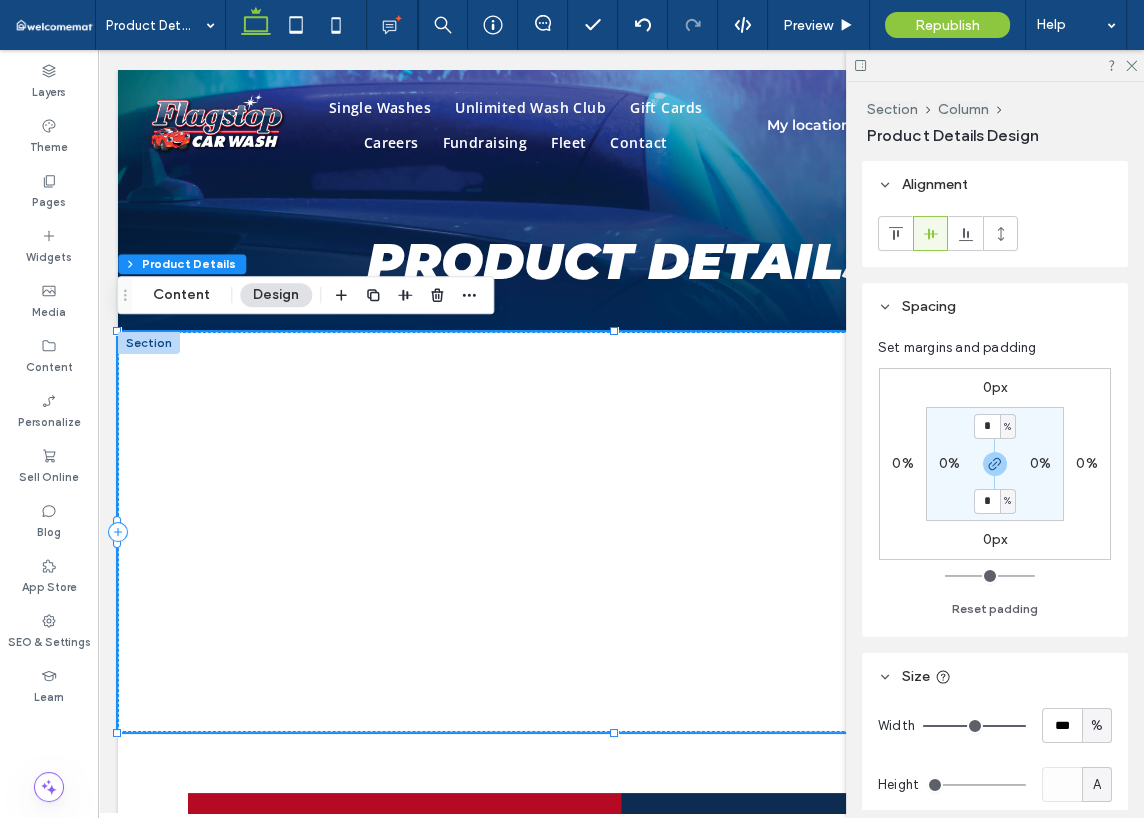 click on "A" at bounding box center [1097, 785] 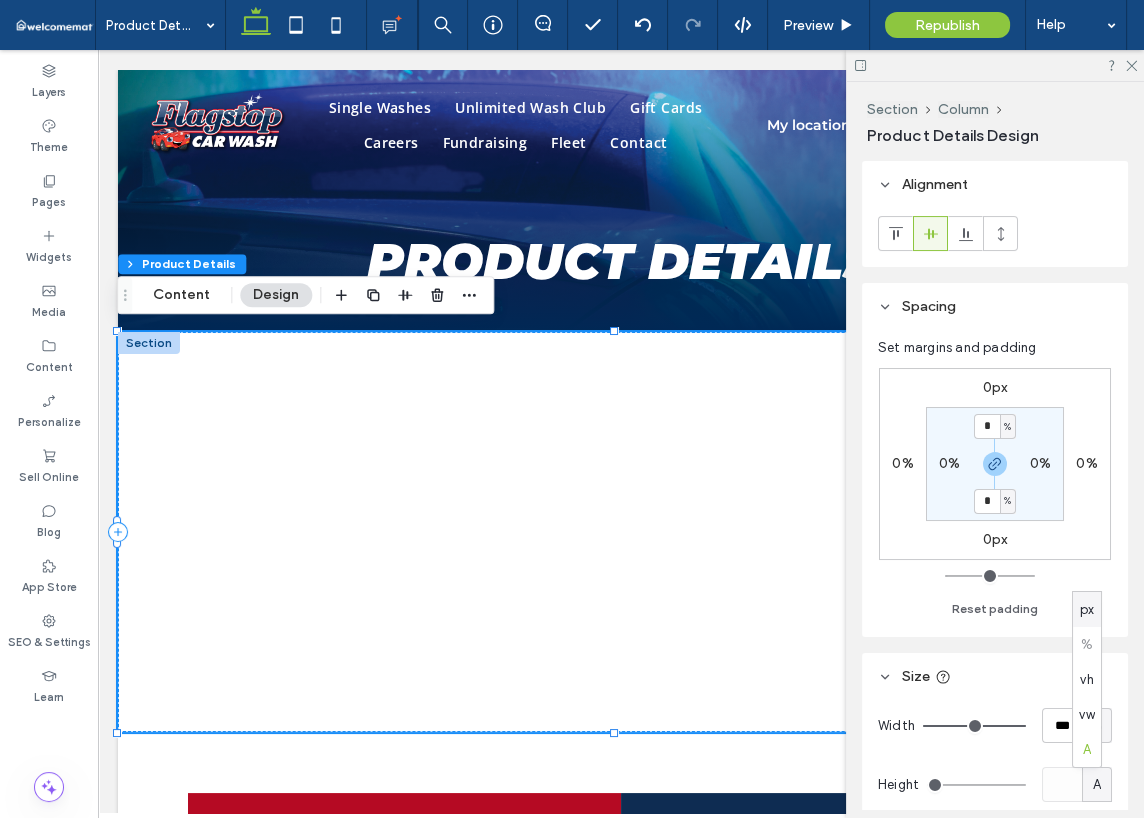 click on "px" at bounding box center (1087, 610) 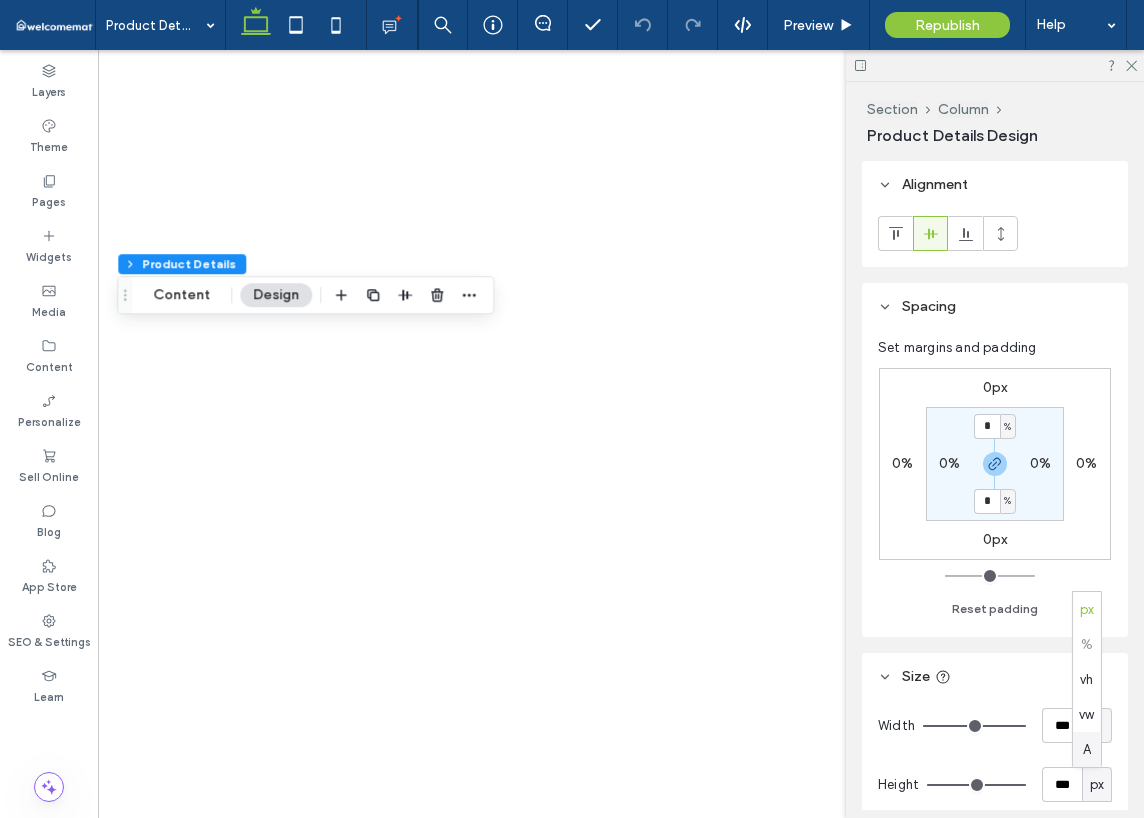 click on "A" at bounding box center [1087, 750] 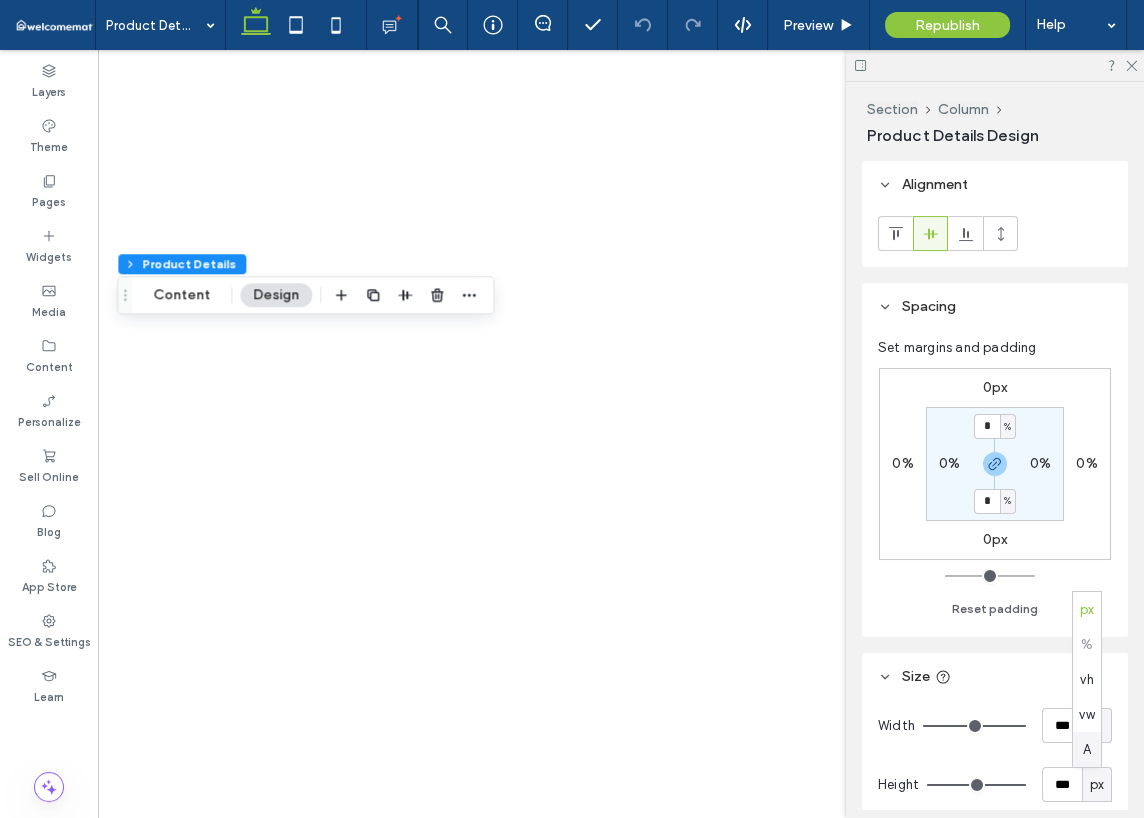 type 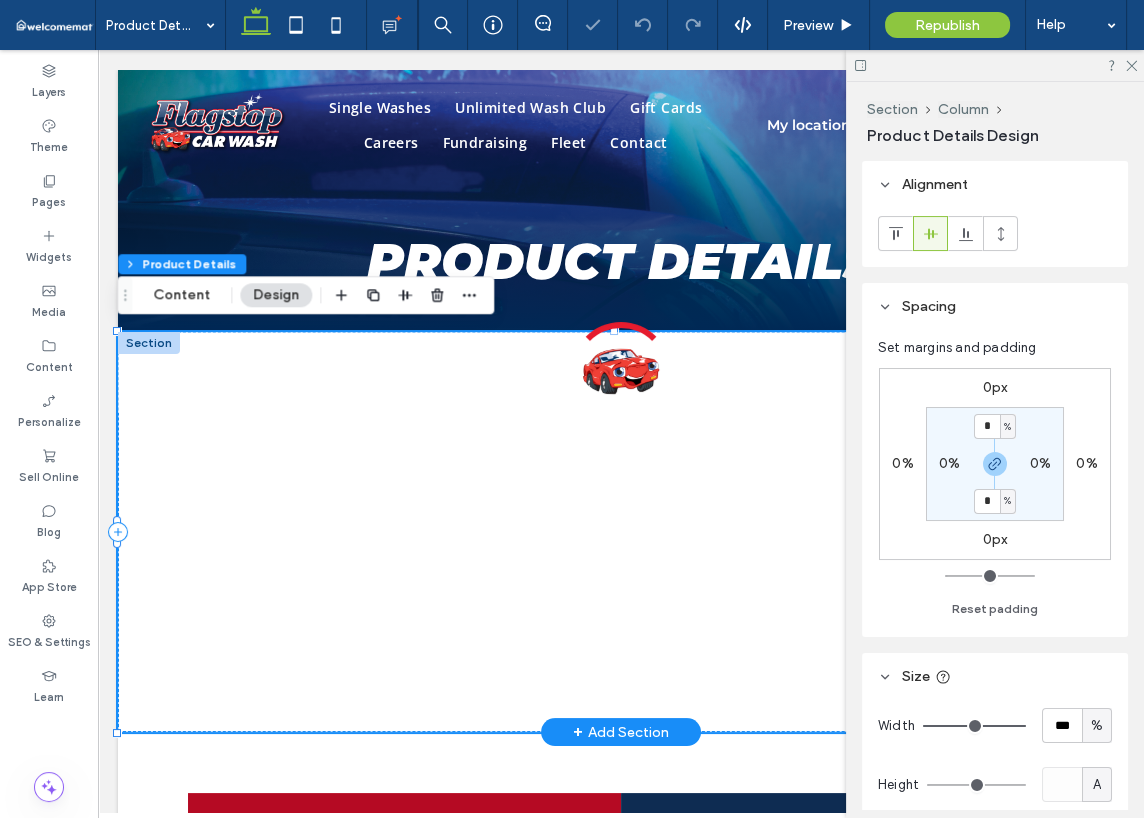 scroll, scrollTop: 0, scrollLeft: 0, axis: both 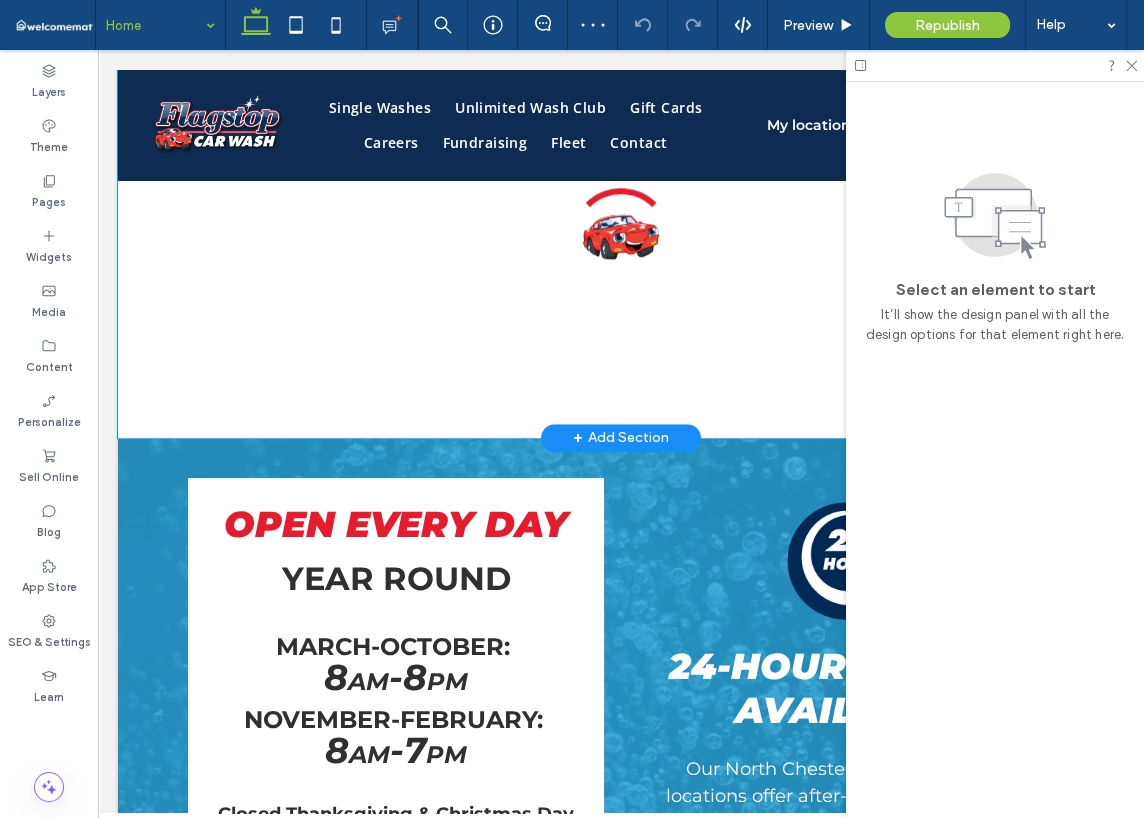 click at bounding box center [621, 238] 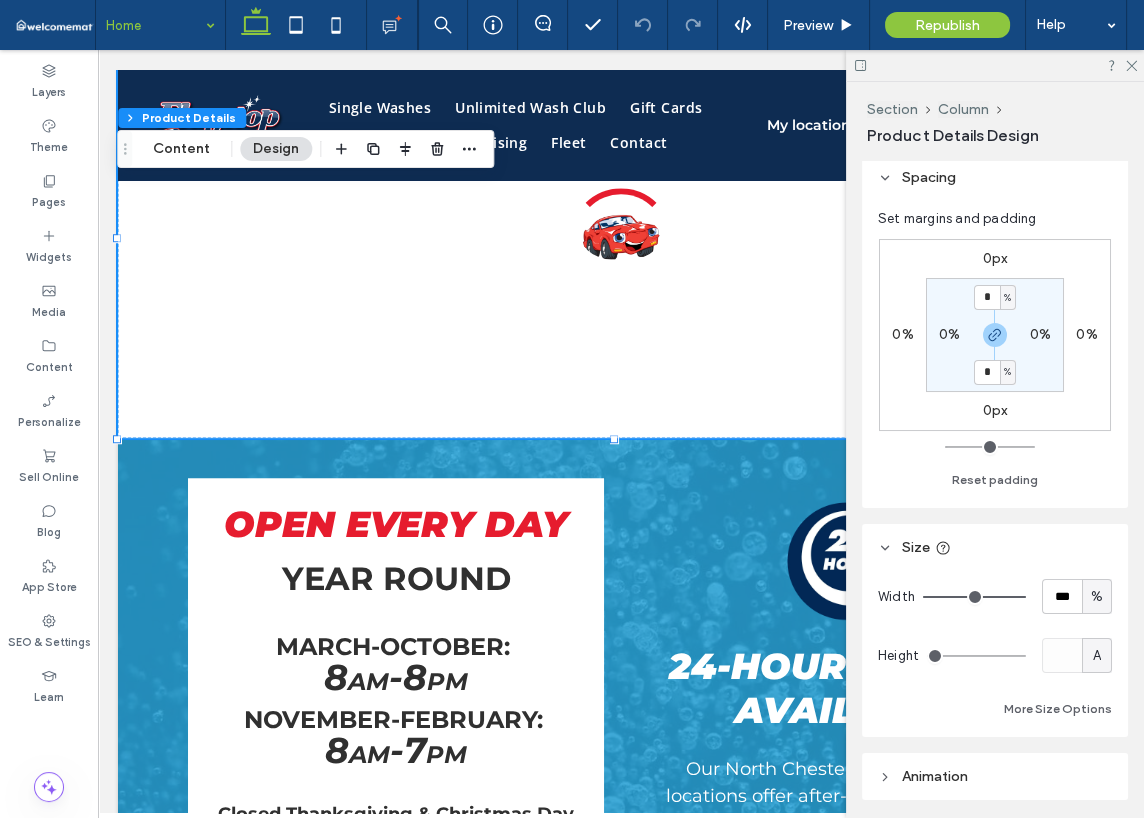 scroll, scrollTop: 300, scrollLeft: 0, axis: vertical 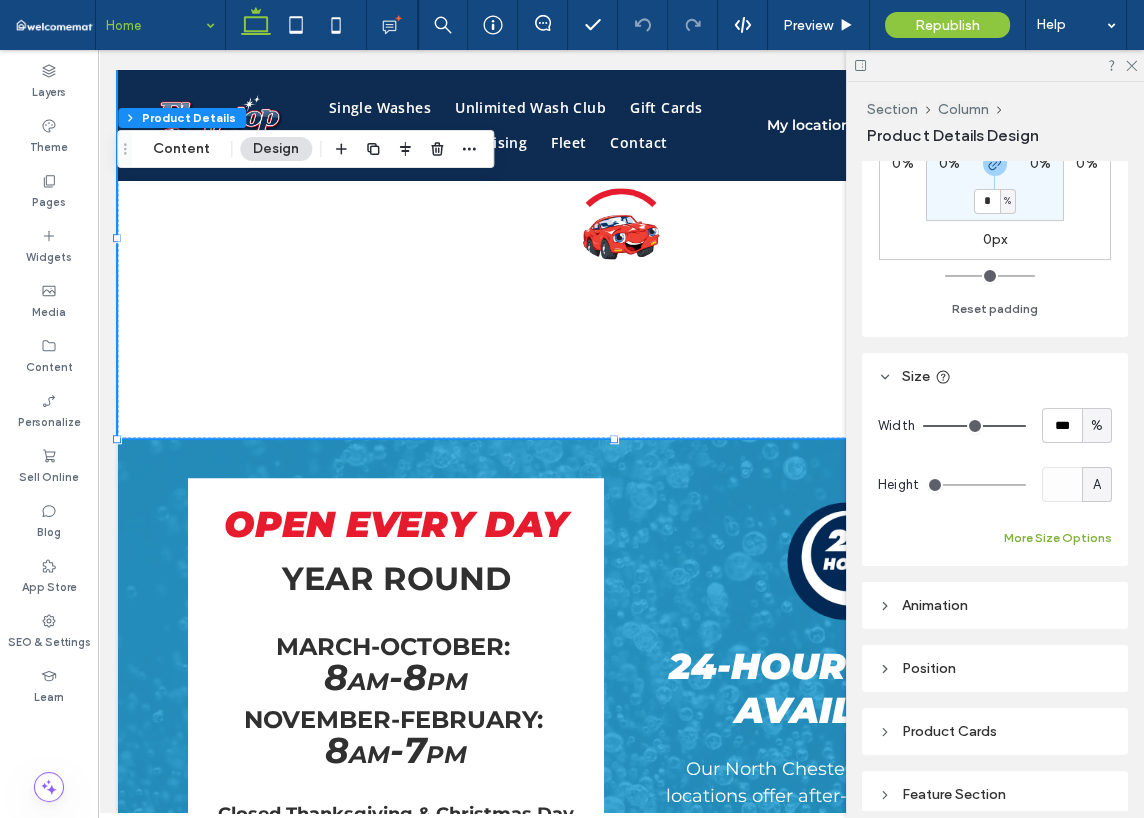click on "More Size Options" at bounding box center (1058, 538) 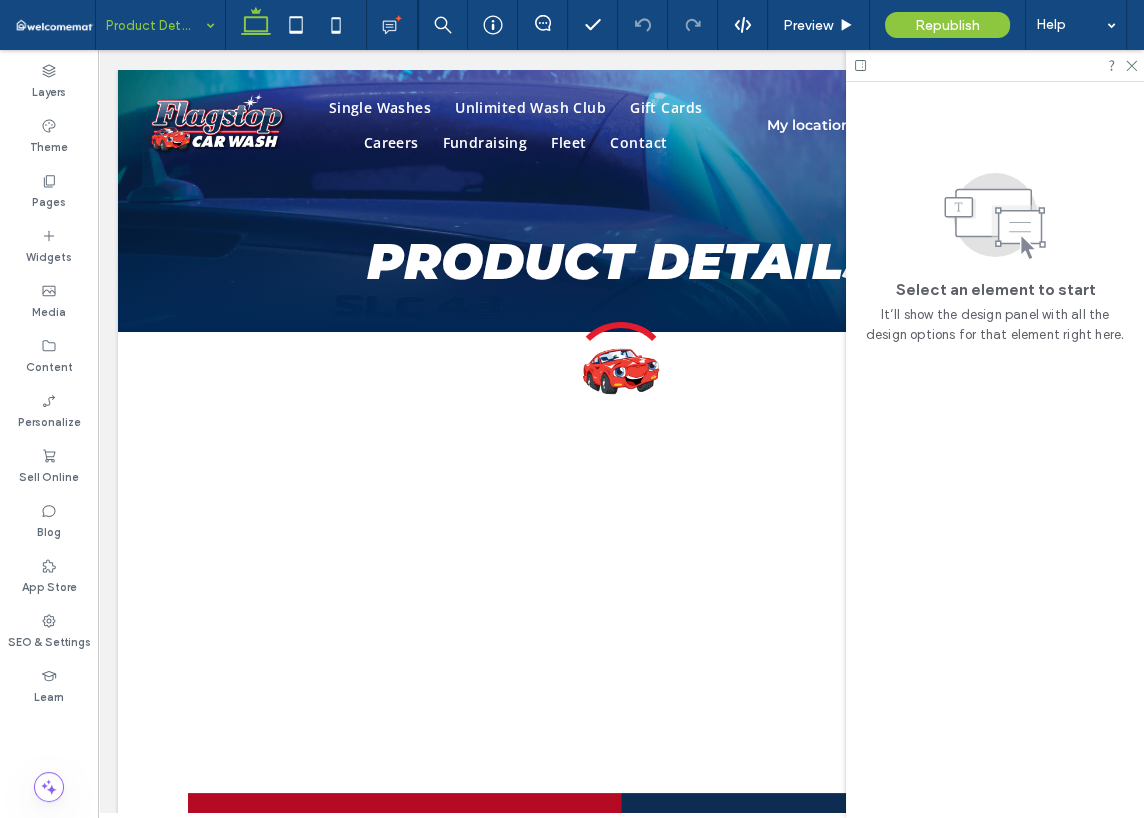 scroll, scrollTop: 0, scrollLeft: 0, axis: both 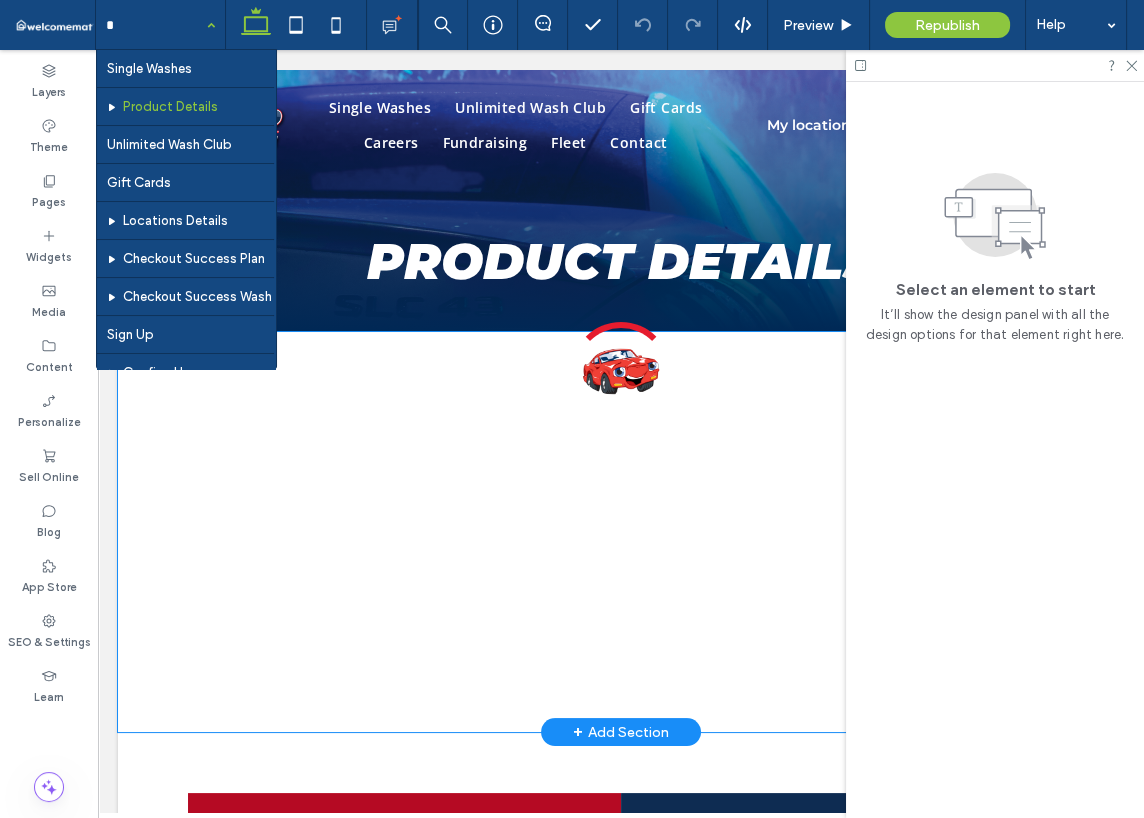 click on "Add-on Services
Maximize your car wash experience with our range of add-on services.
×
Would you like to add on extra services?
Vehicles with spoilers, roof racks, crossbars, or other roof attachments are not eligible for the Shammy Dry.
Continue to Cart
×
Where do you want to get your wash?
Confirm
×
Something went wrong" at bounding box center (621, 532) 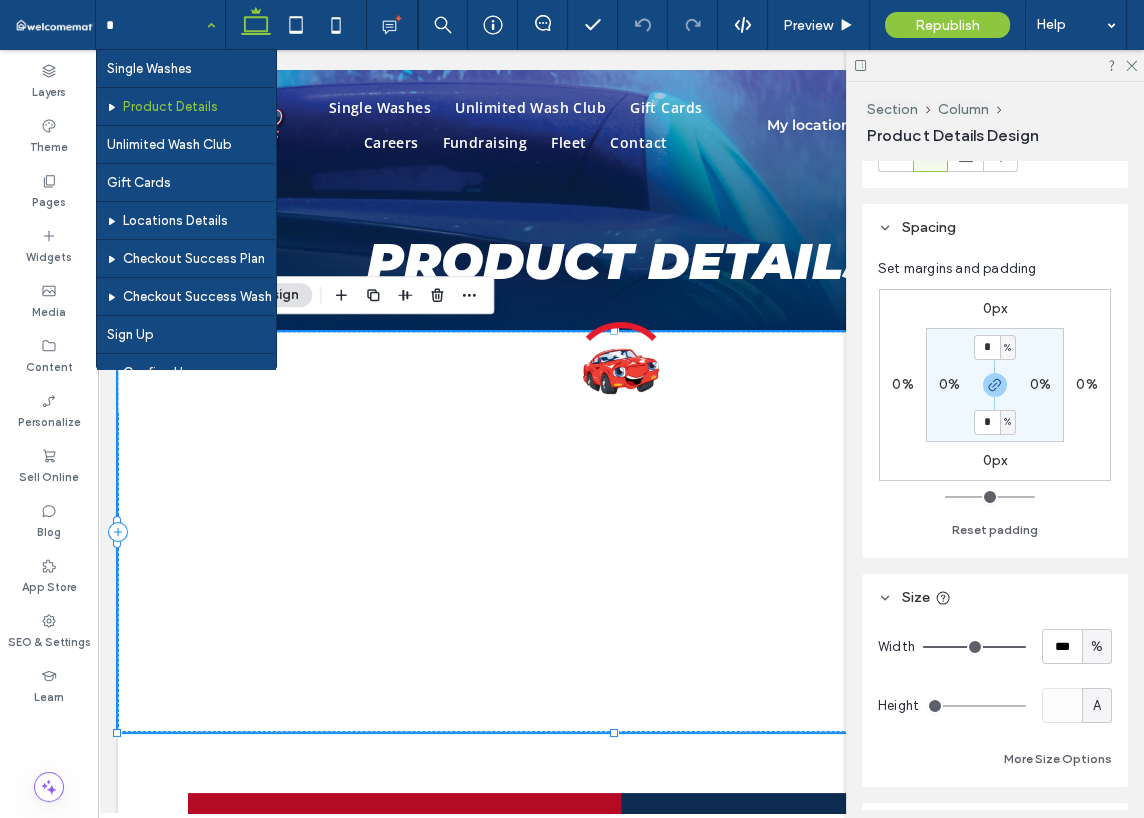 scroll, scrollTop: 200, scrollLeft: 0, axis: vertical 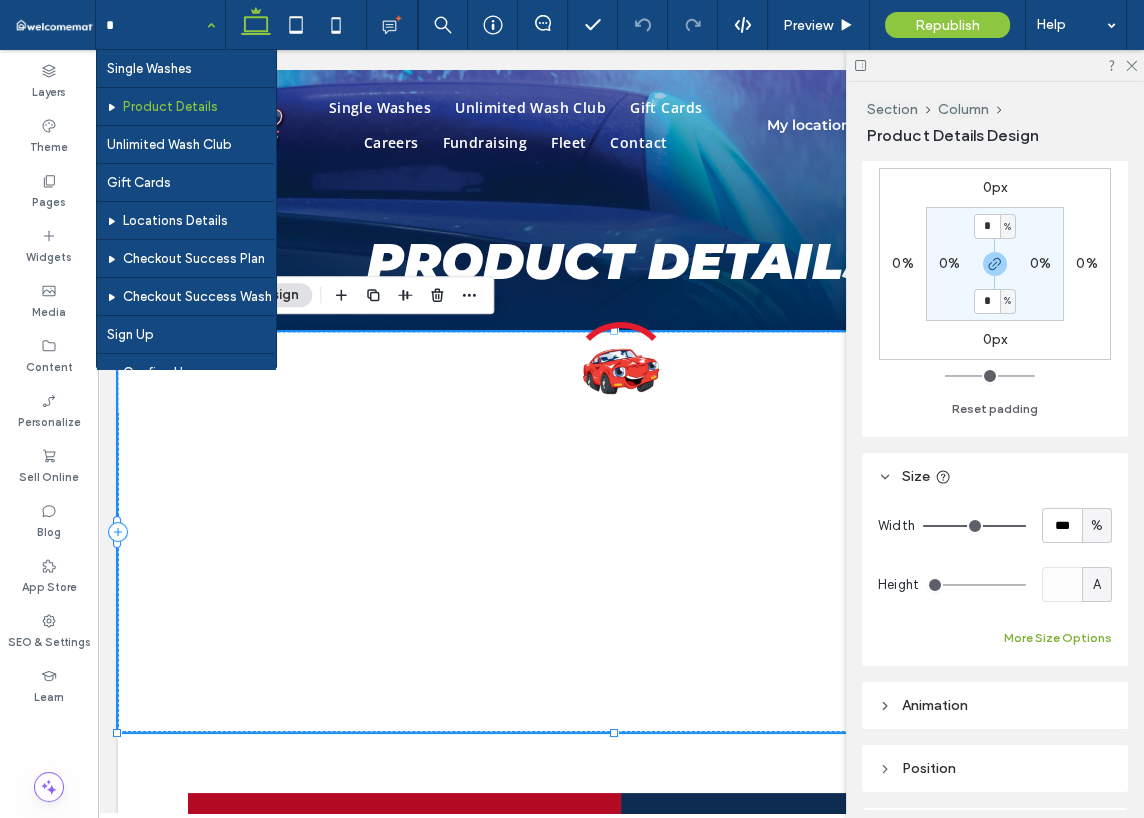 type 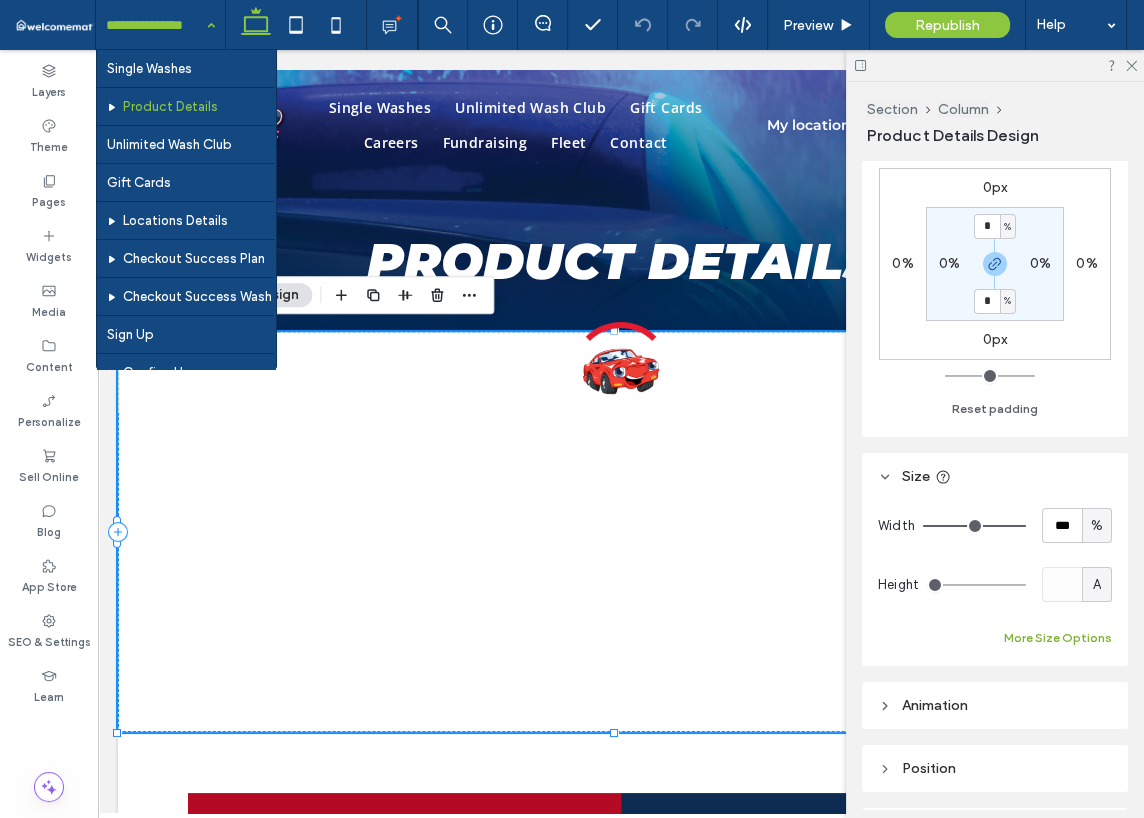click on "More Size Options" at bounding box center [1058, 638] 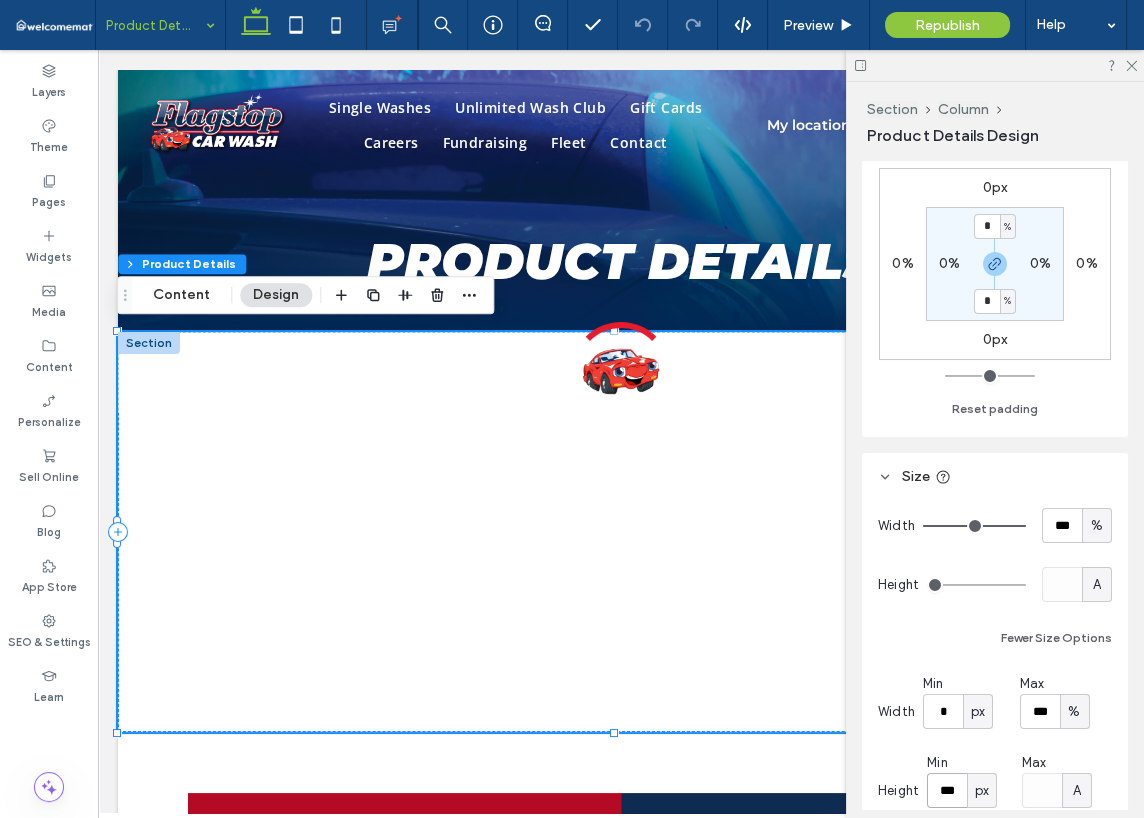 click on "***" at bounding box center [947, 790] 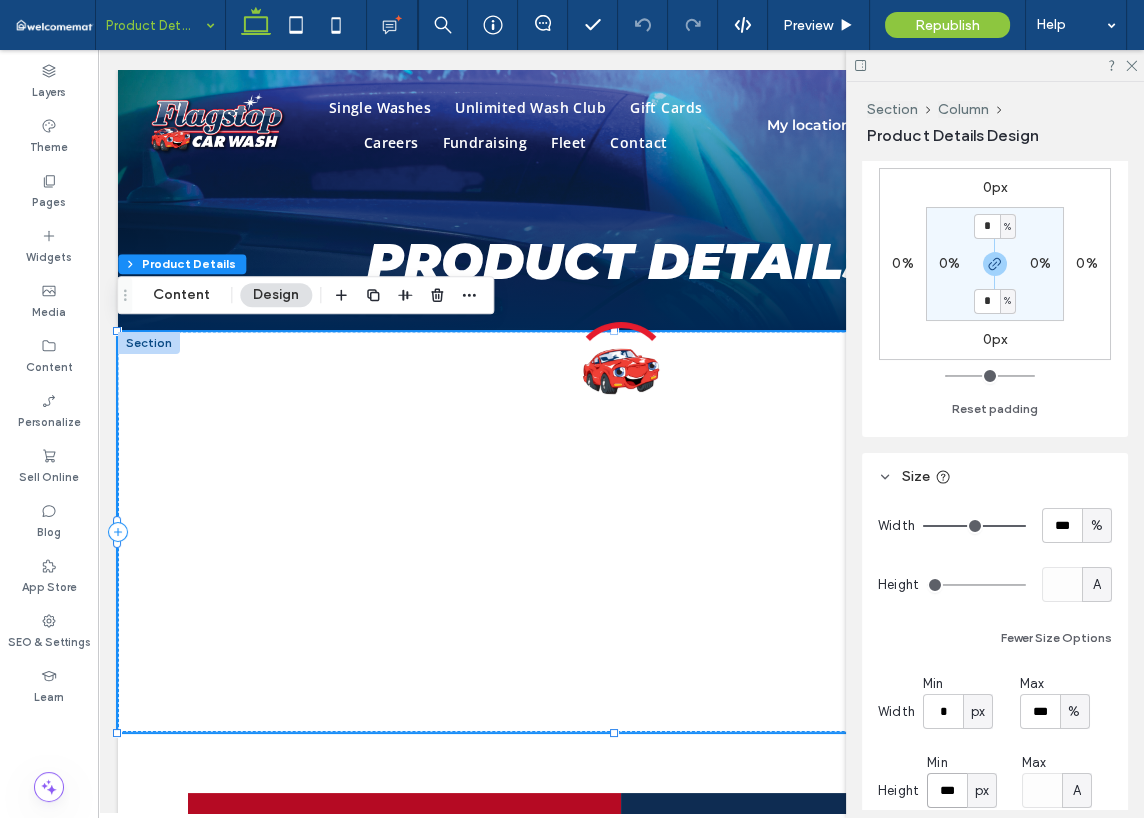 click on "***" at bounding box center (947, 790) 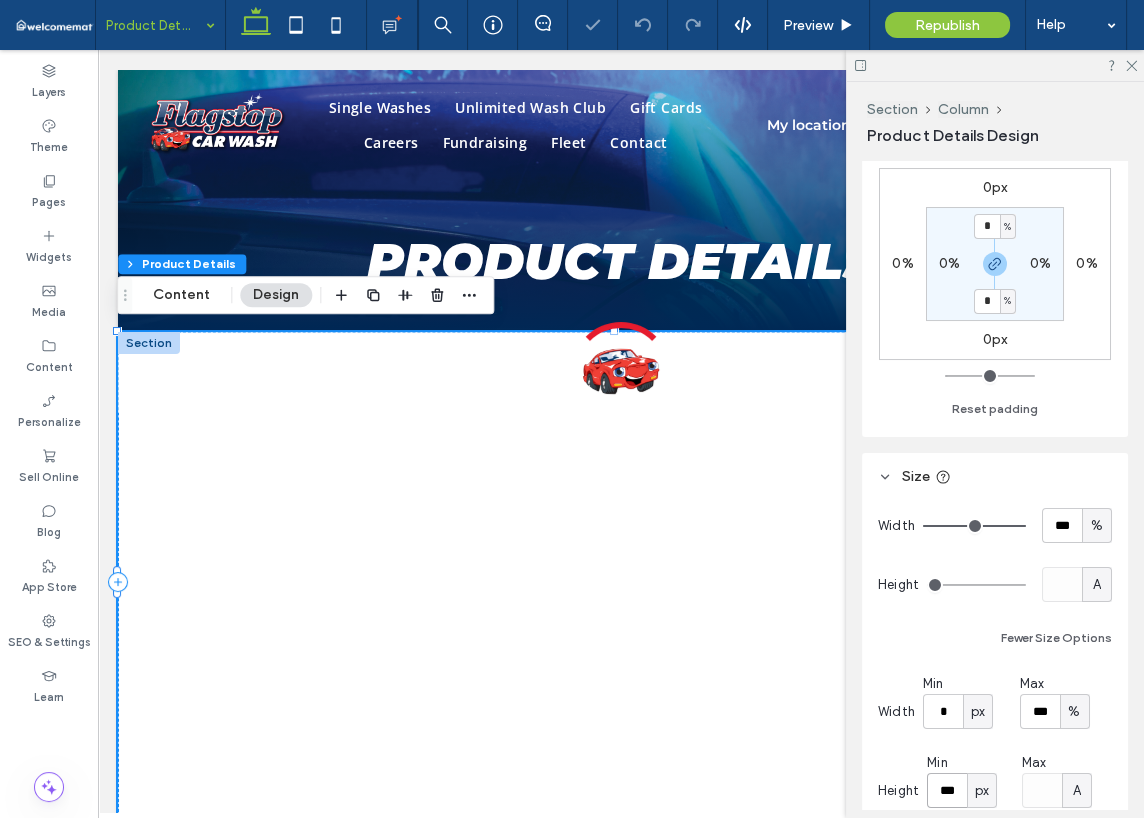 click on "***" at bounding box center [947, 790] 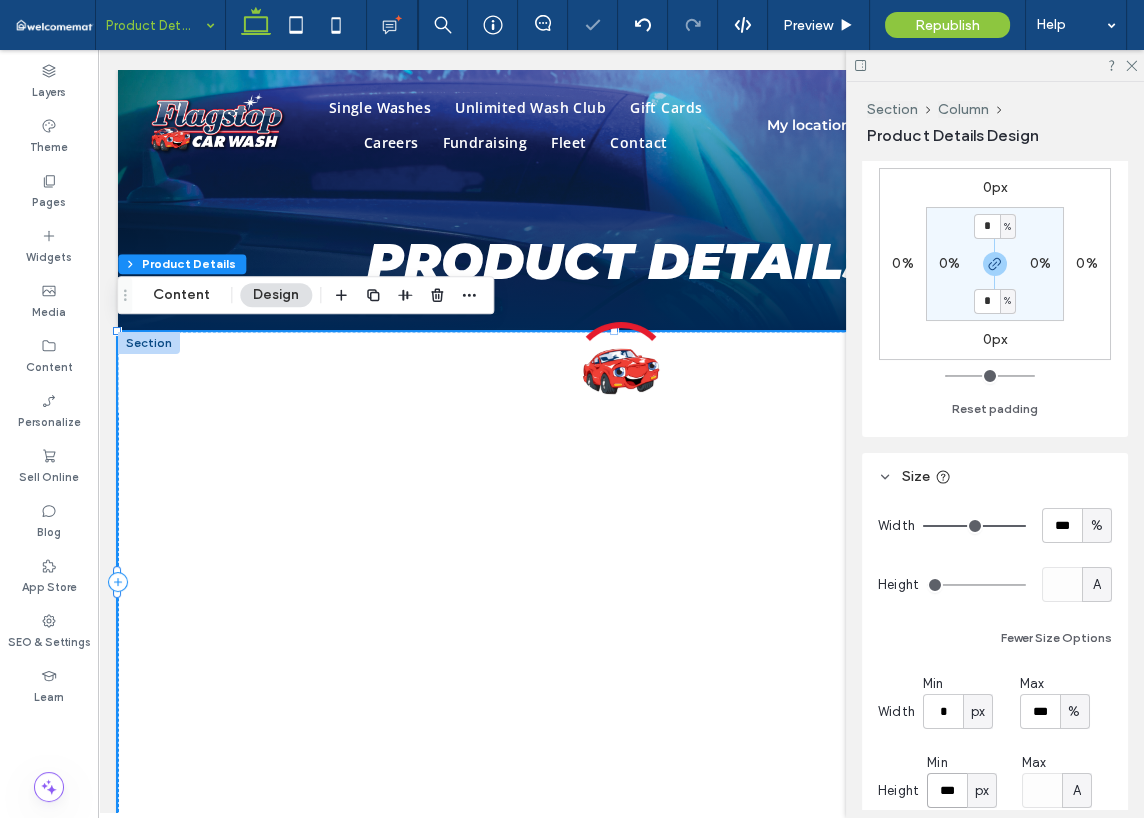 type on "***" 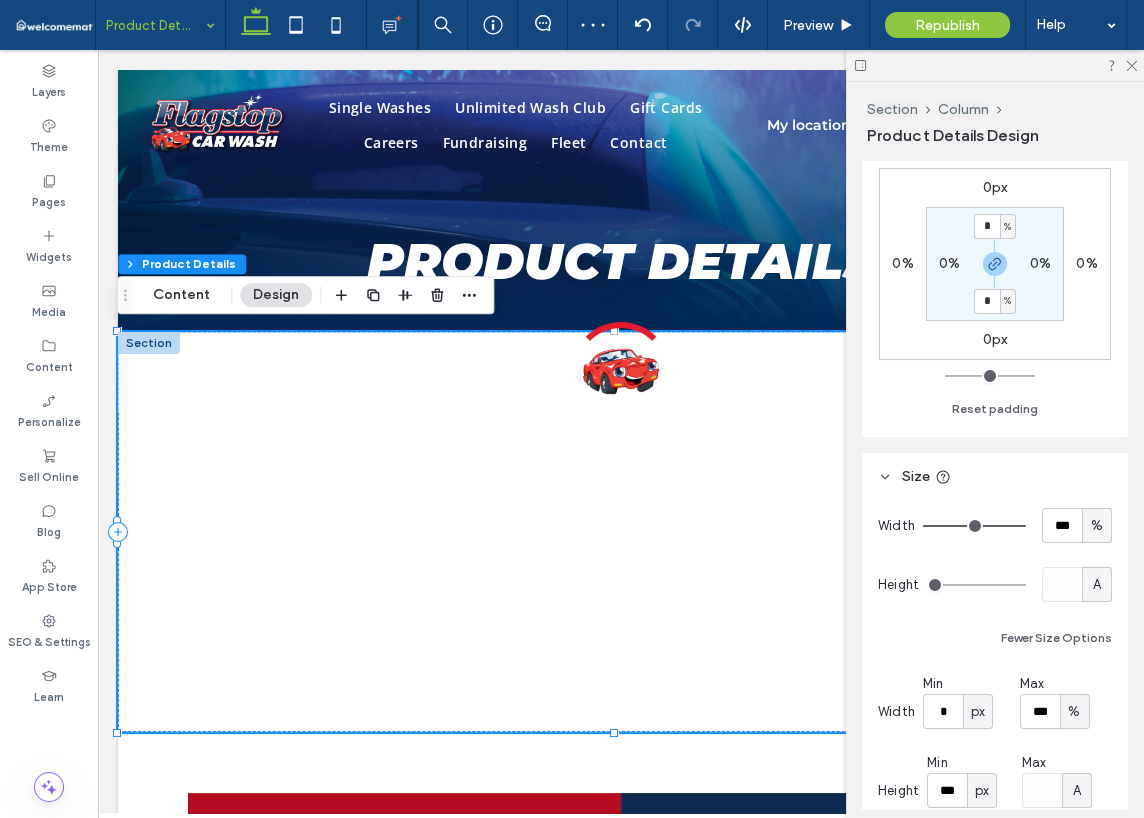 click on "A" at bounding box center [1097, 584] 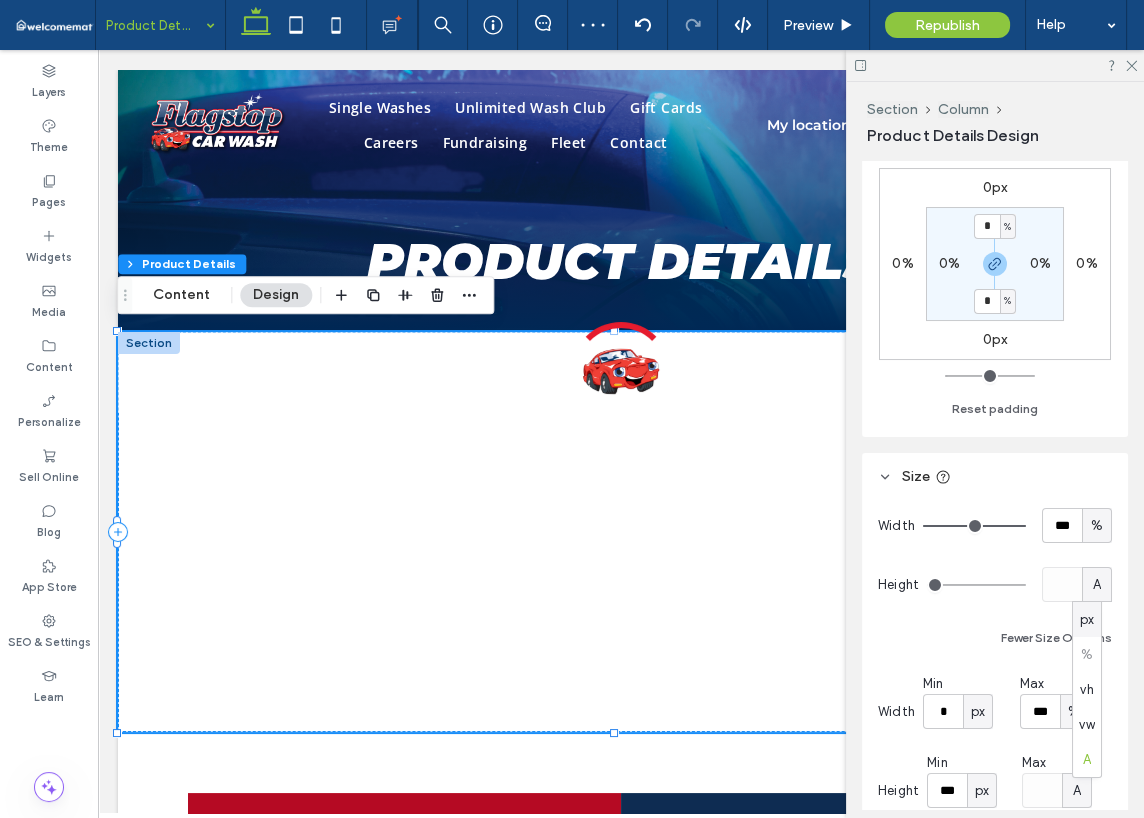 click on "px" at bounding box center [1087, 619] 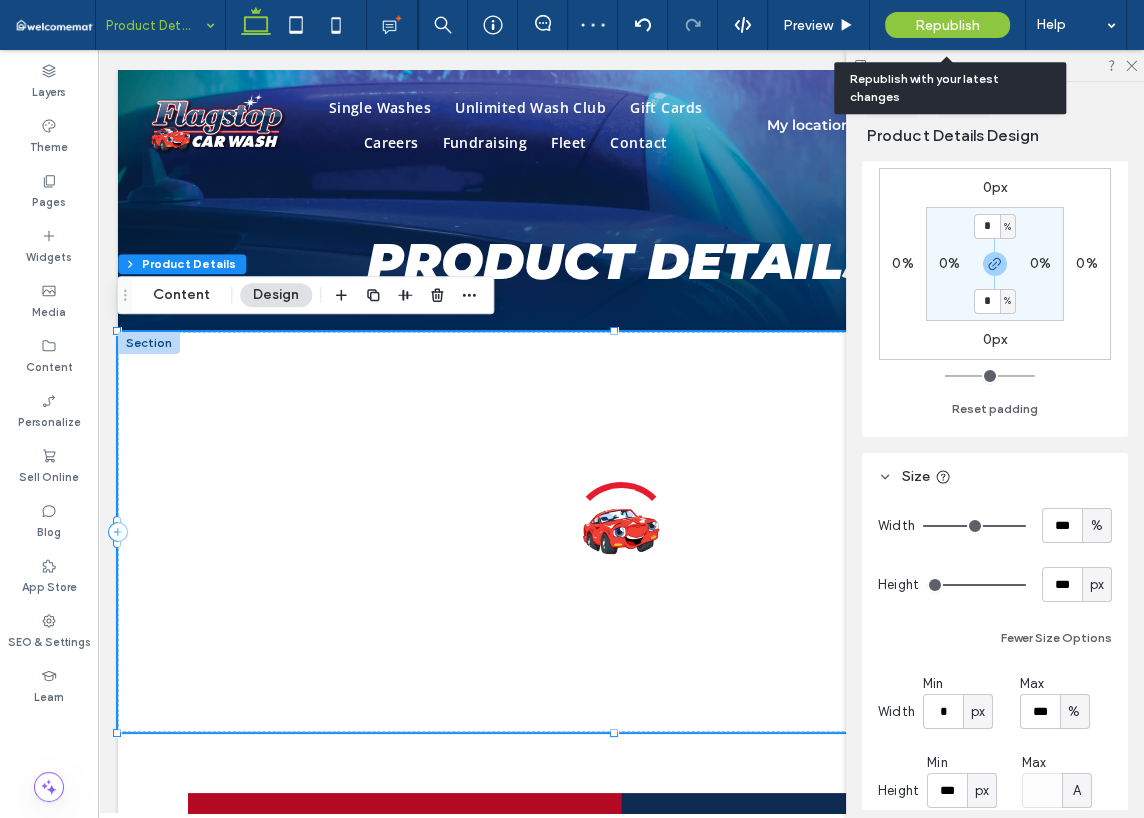 click on "Republish" at bounding box center (947, 25) 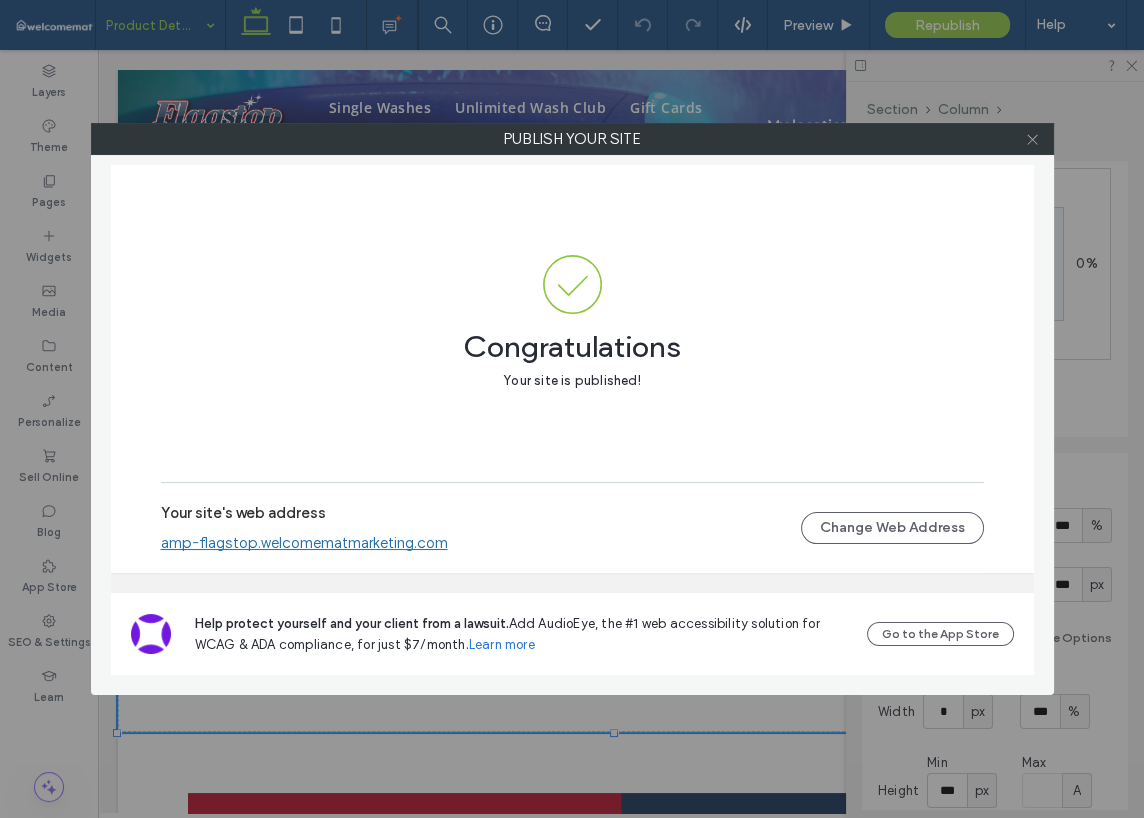 click 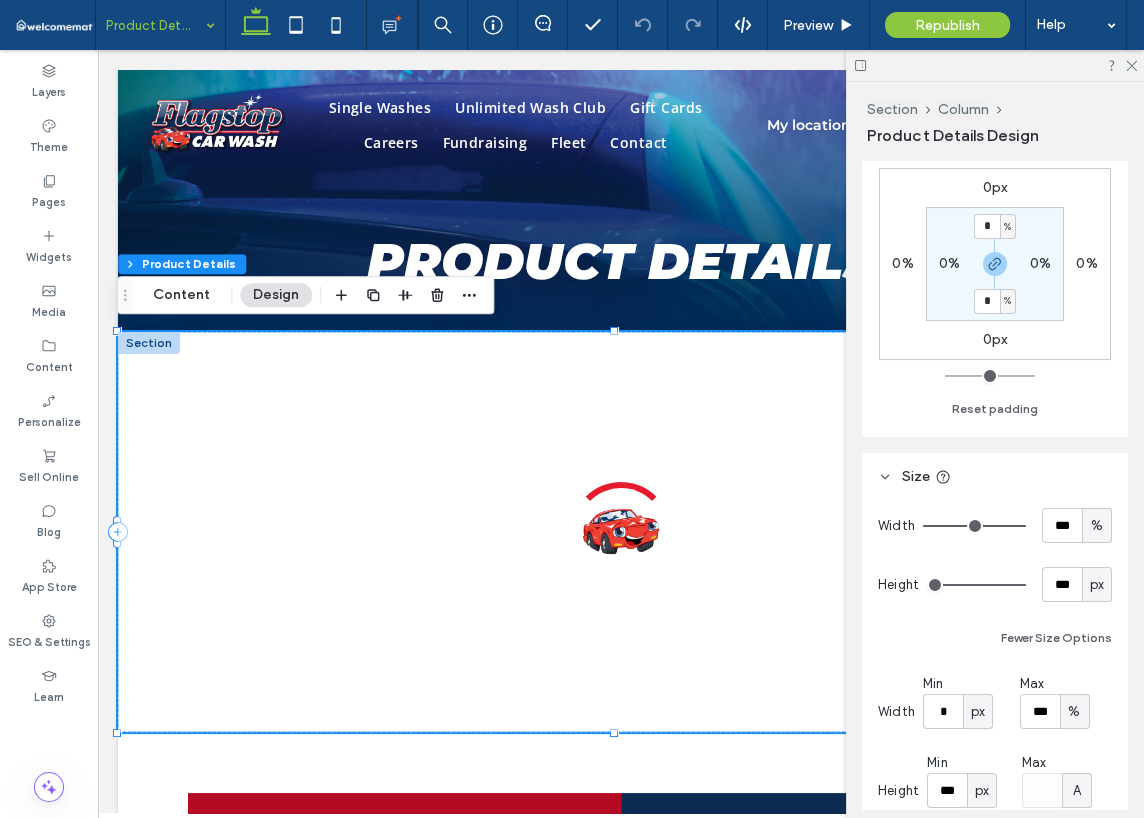 click on "px" at bounding box center (1097, 585) 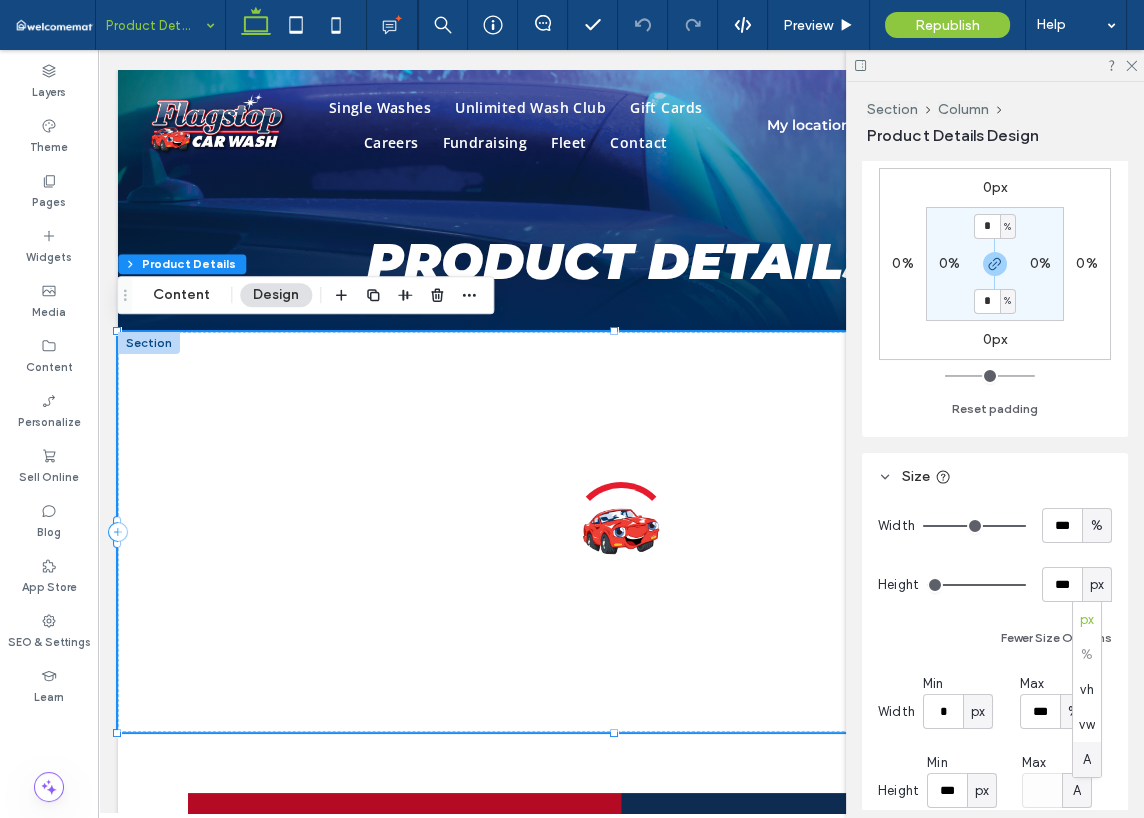 click on "A" at bounding box center (1087, 759) 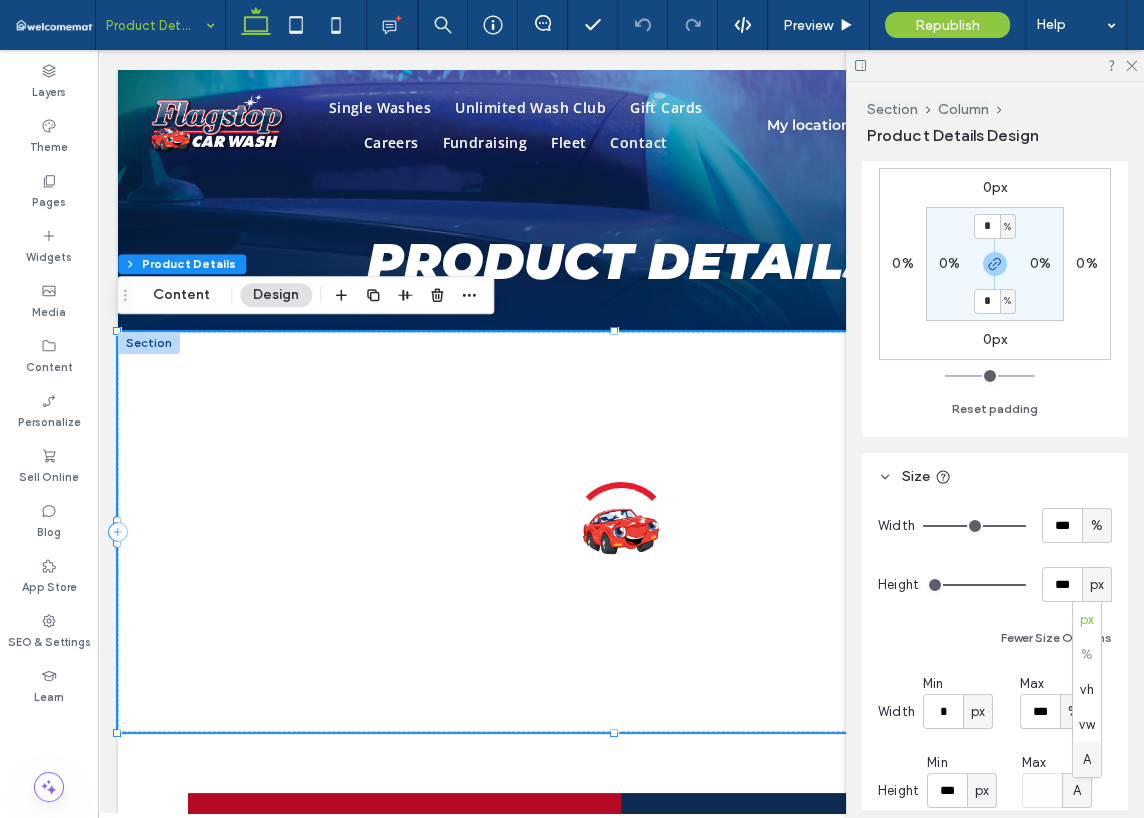 type 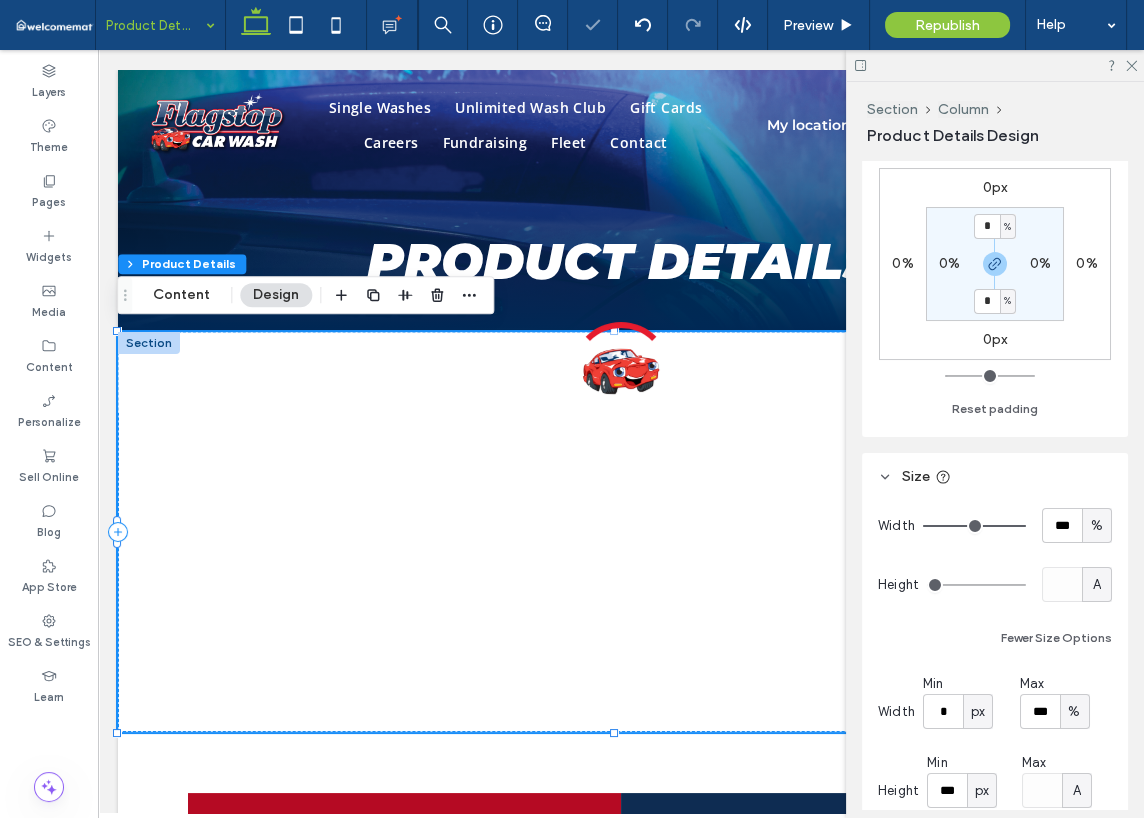 click on "A" at bounding box center (1077, 791) 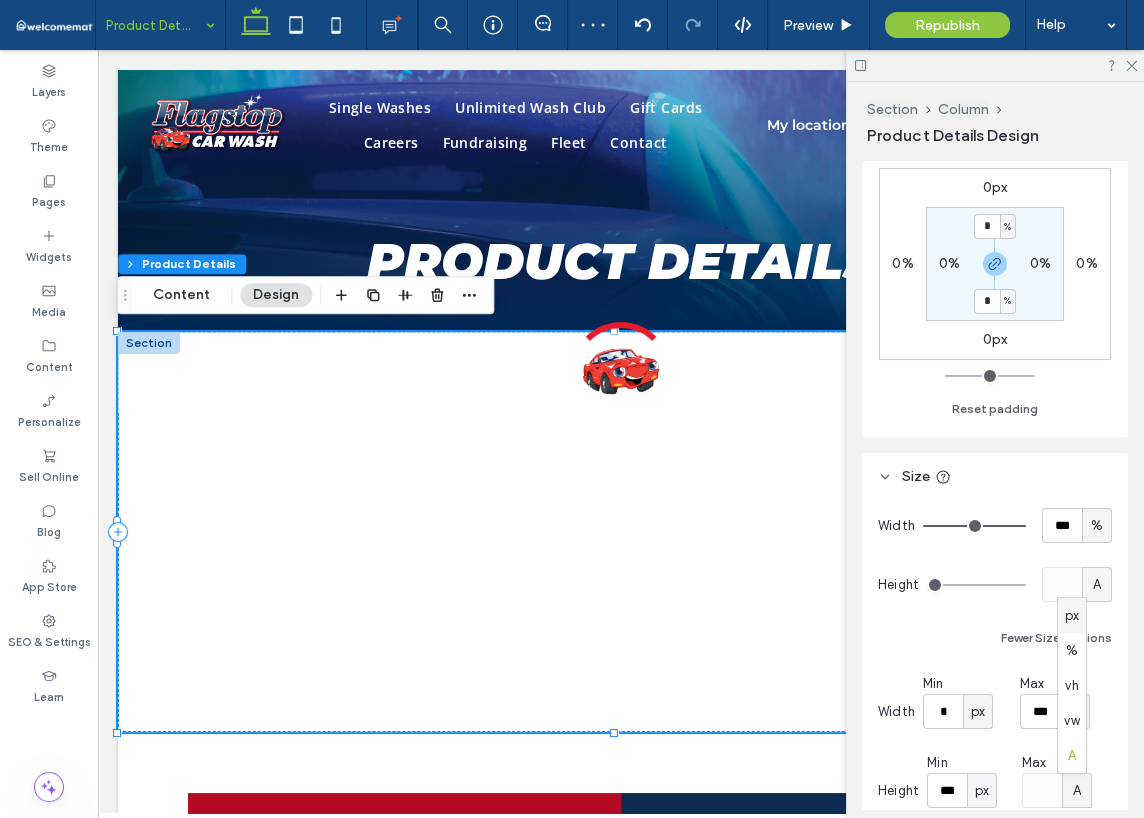 click on "A" at bounding box center (1077, 791) 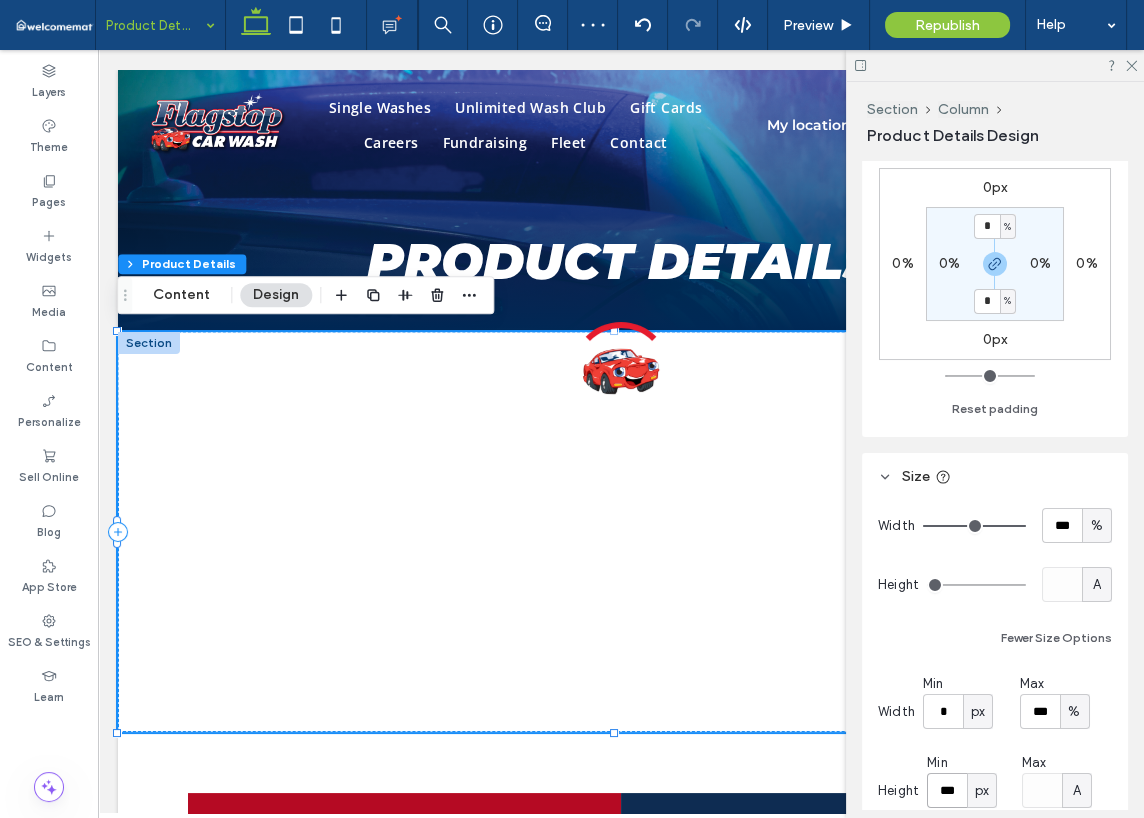 click on "***" at bounding box center [947, 790] 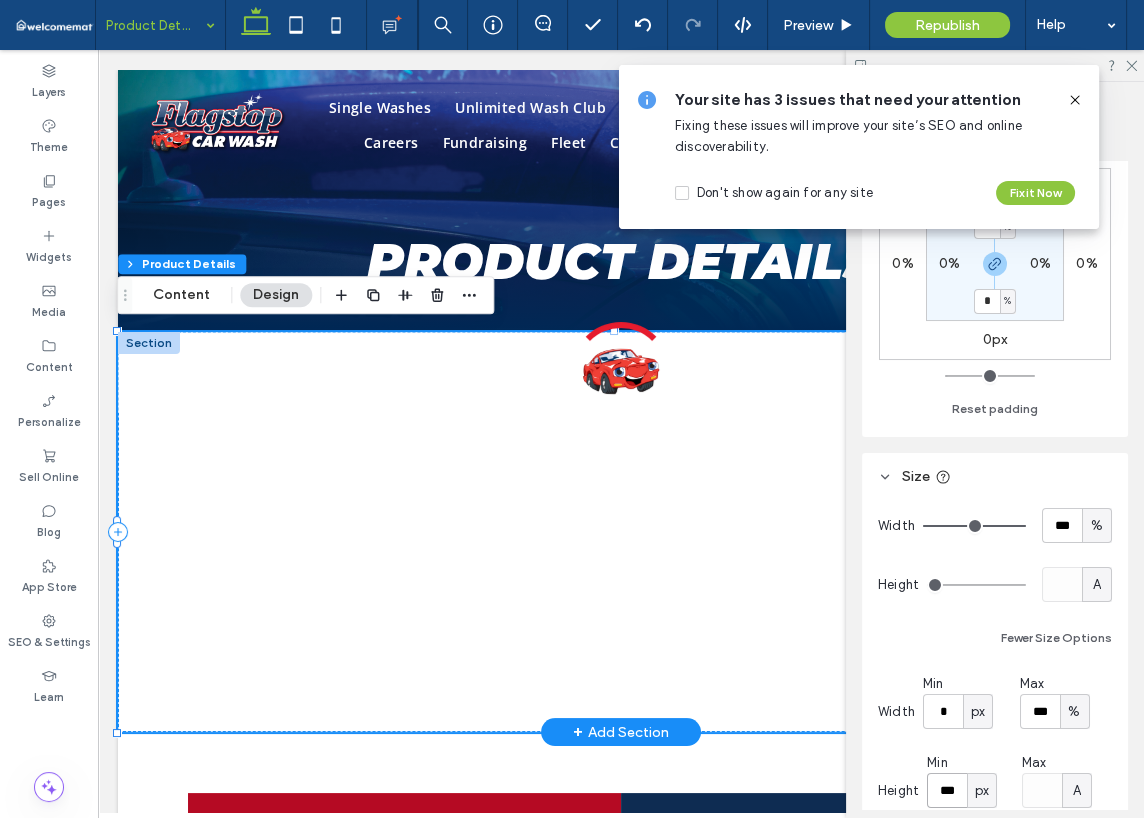 click at bounding box center (621, 373) 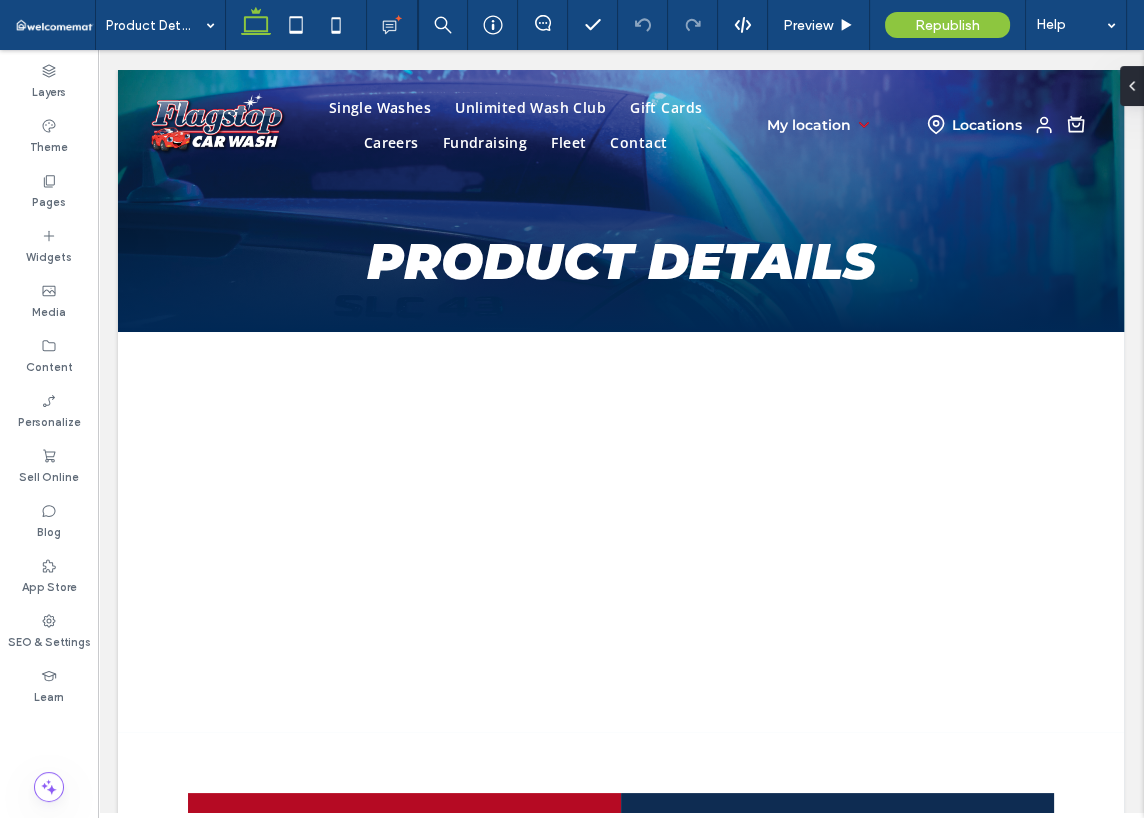 scroll, scrollTop: 0, scrollLeft: 0, axis: both 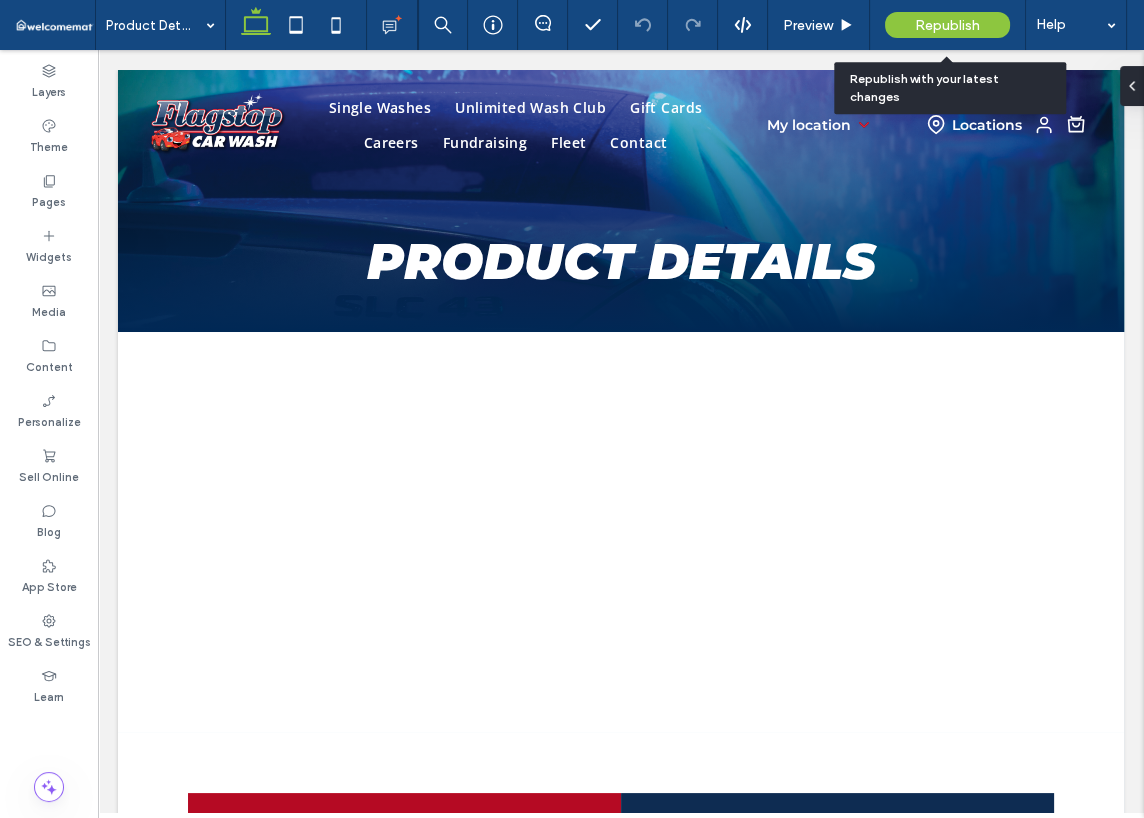 click on "Republish" at bounding box center (947, 25) 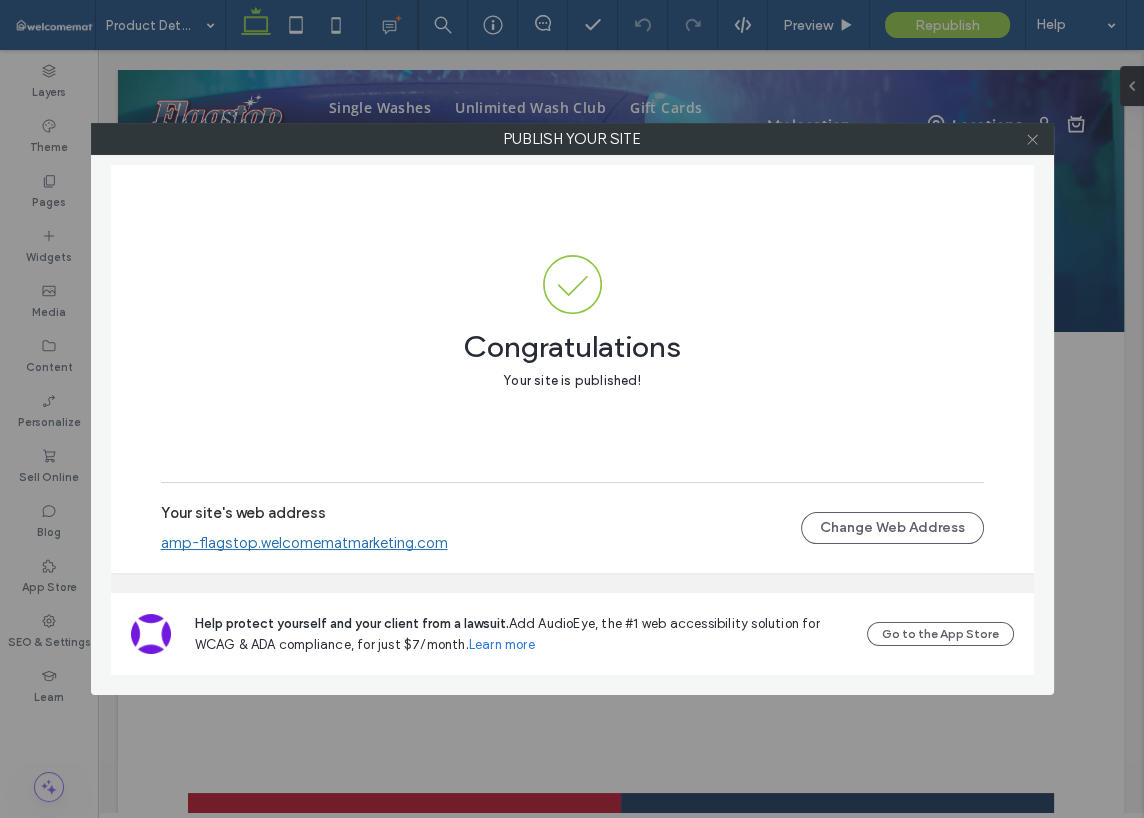click 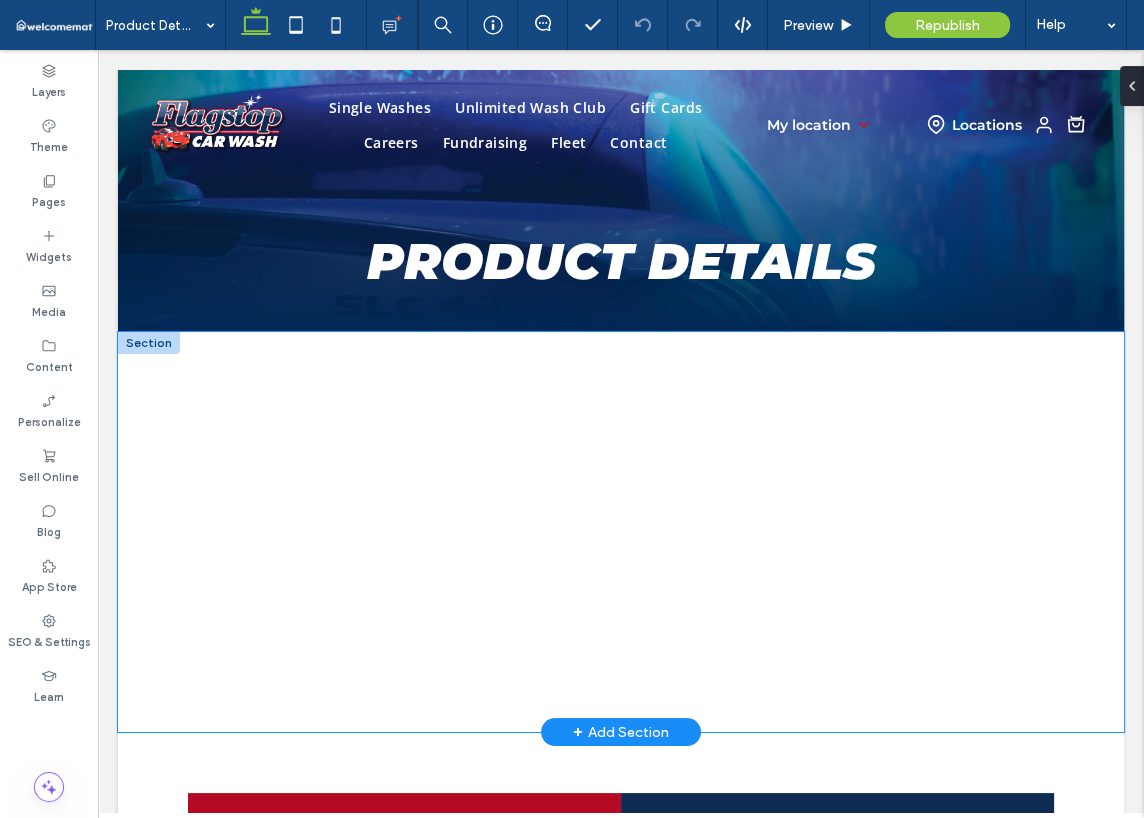 click on "Add-on Services
Maximize your car wash experience with our range of add-on services.
×
Would you like to add on extra services?
Vehicles with spoilers, roof racks, crossbars, or other roof attachments are not eligible for the Shammy Dry.
Continue to Cart
×
Where do you want to get your wash?
Confirm
×
Something went wrong" at bounding box center (621, 532) 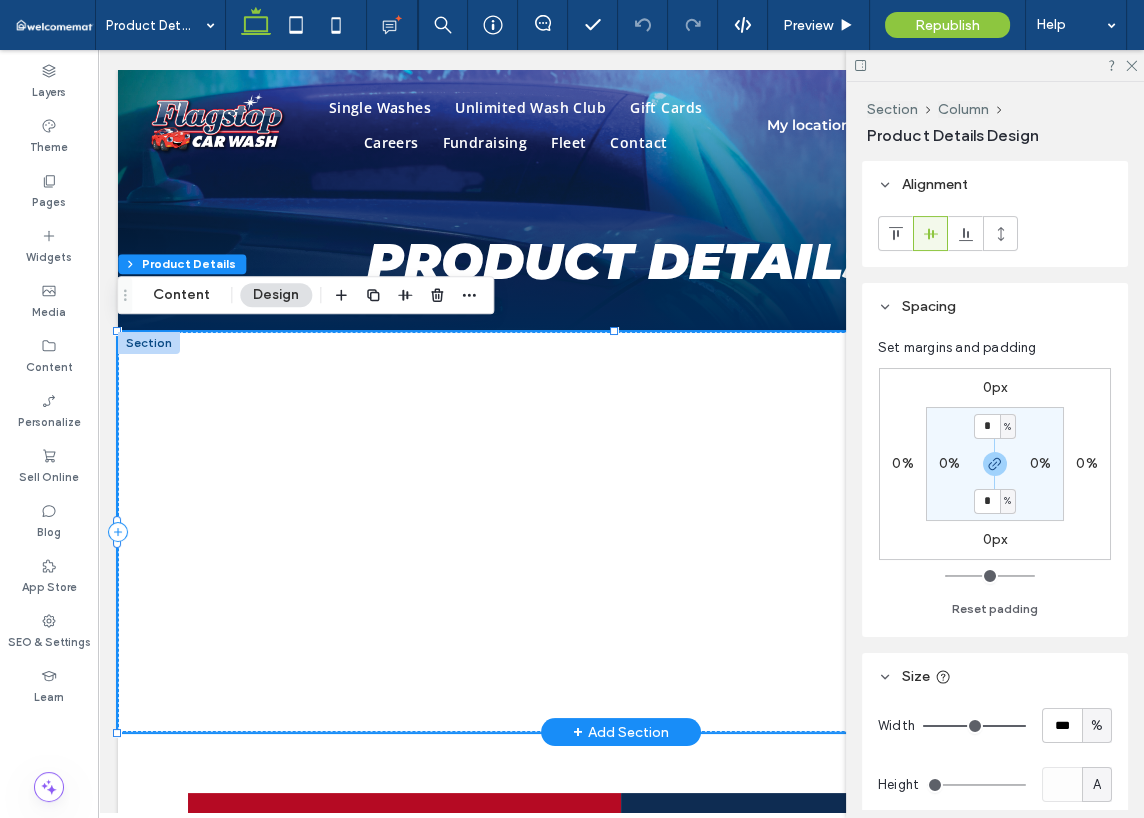 click at bounding box center (621, 372) 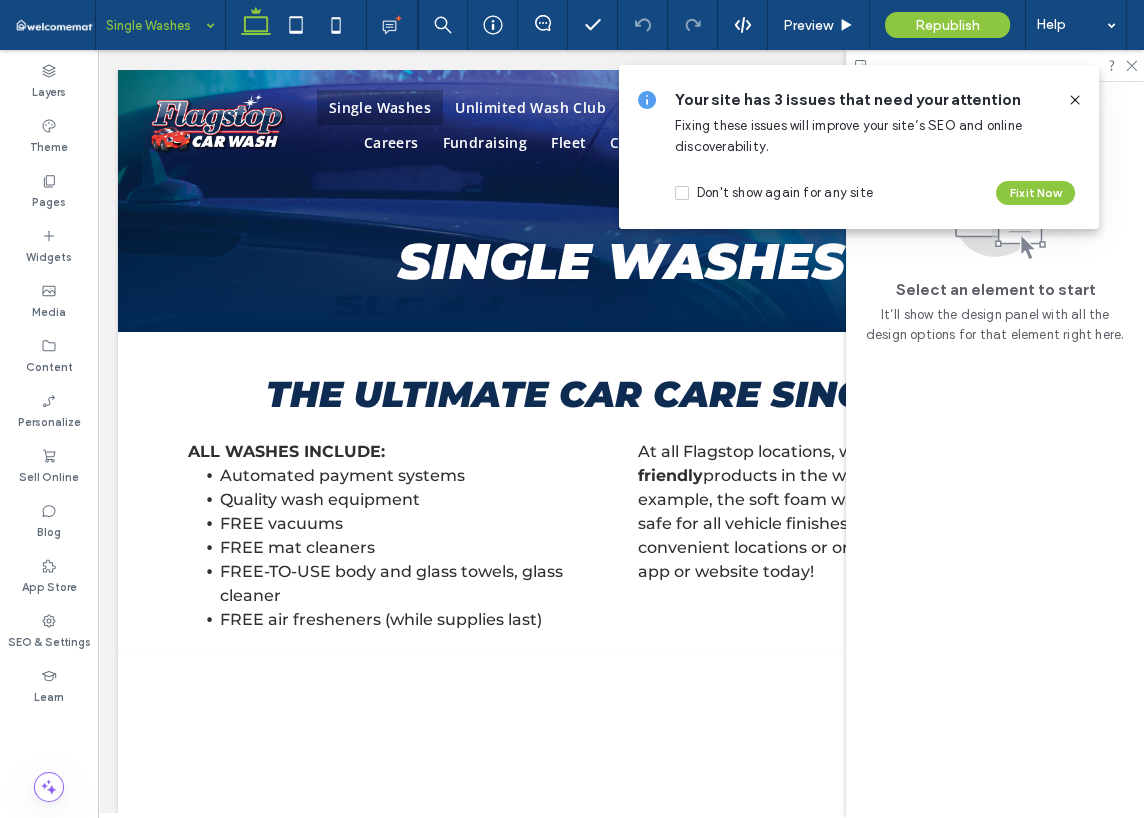 click on "Single Washes Preview Republish Help
Design Panel Site Comments Team & Clients Automate new comments Instantly notify your team when someone adds or updates a comment on a site. See Zap Examples
Layers Theme Pages Widgets Media Content Personalize Sell Online Blog App Store SEO & Settings Learn
Select an element to start It’ll show the design panel with all the design options for that element right here.
HTML CSS
GENERAL CSS FOR ALL DEVICES" at bounding box center (572, 409) 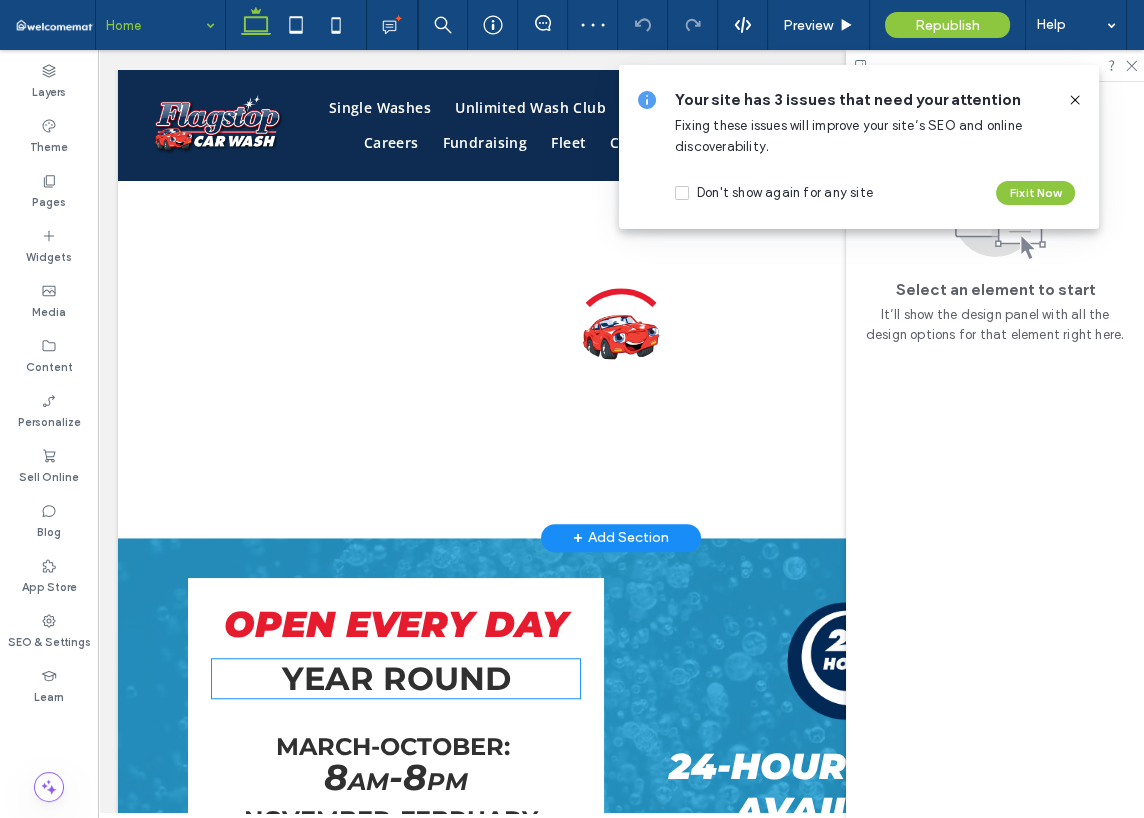 scroll, scrollTop: 1600, scrollLeft: 0, axis: vertical 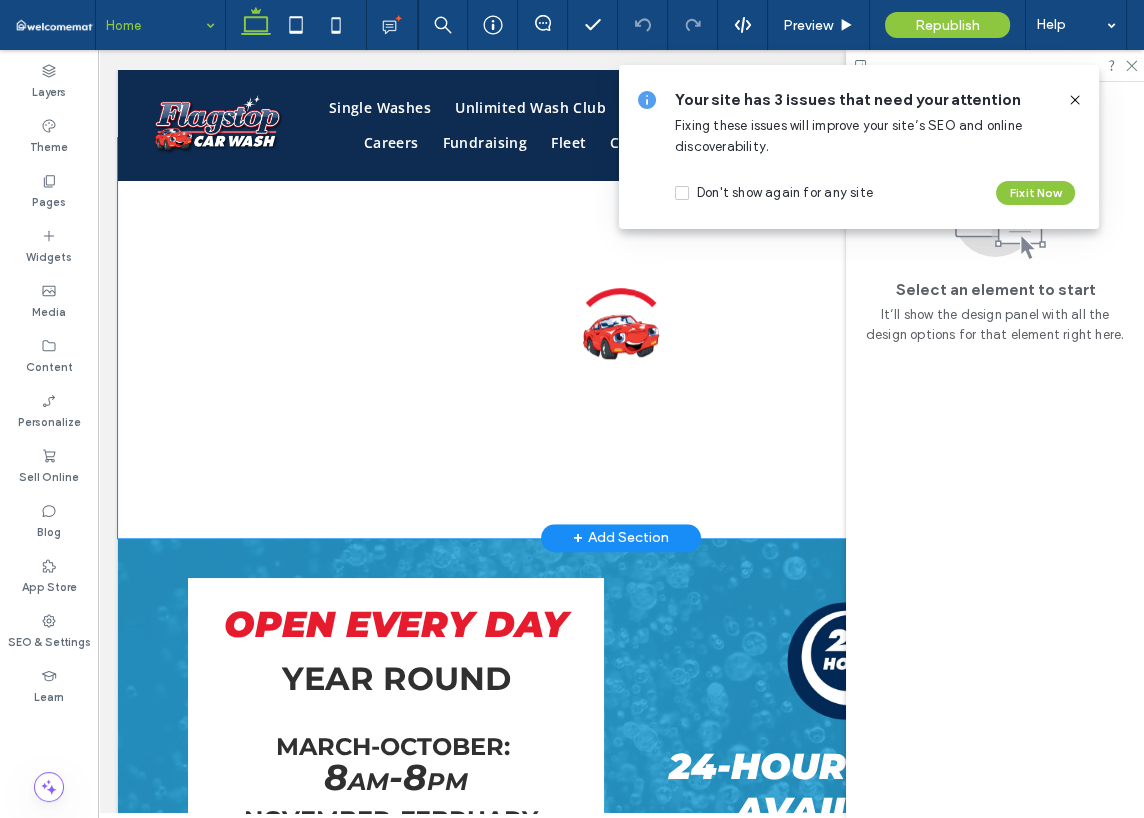 click at bounding box center [621, 338] 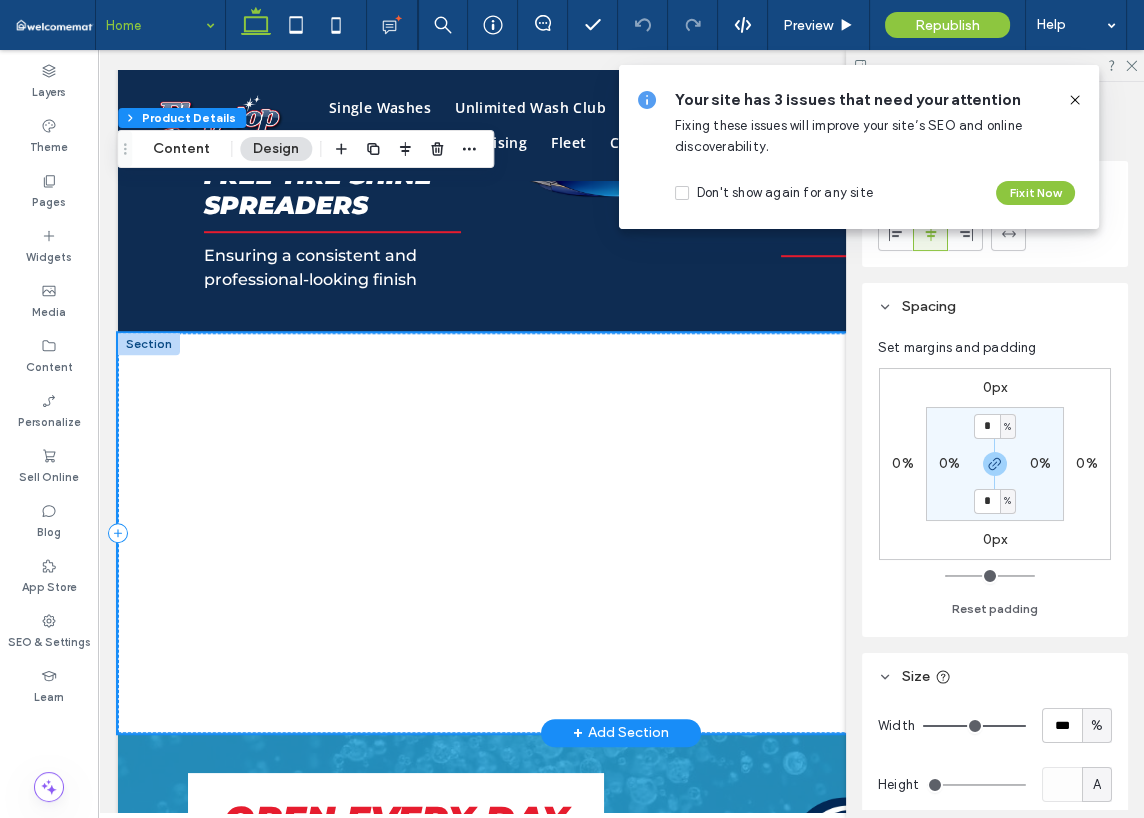 scroll, scrollTop: 1400, scrollLeft: 0, axis: vertical 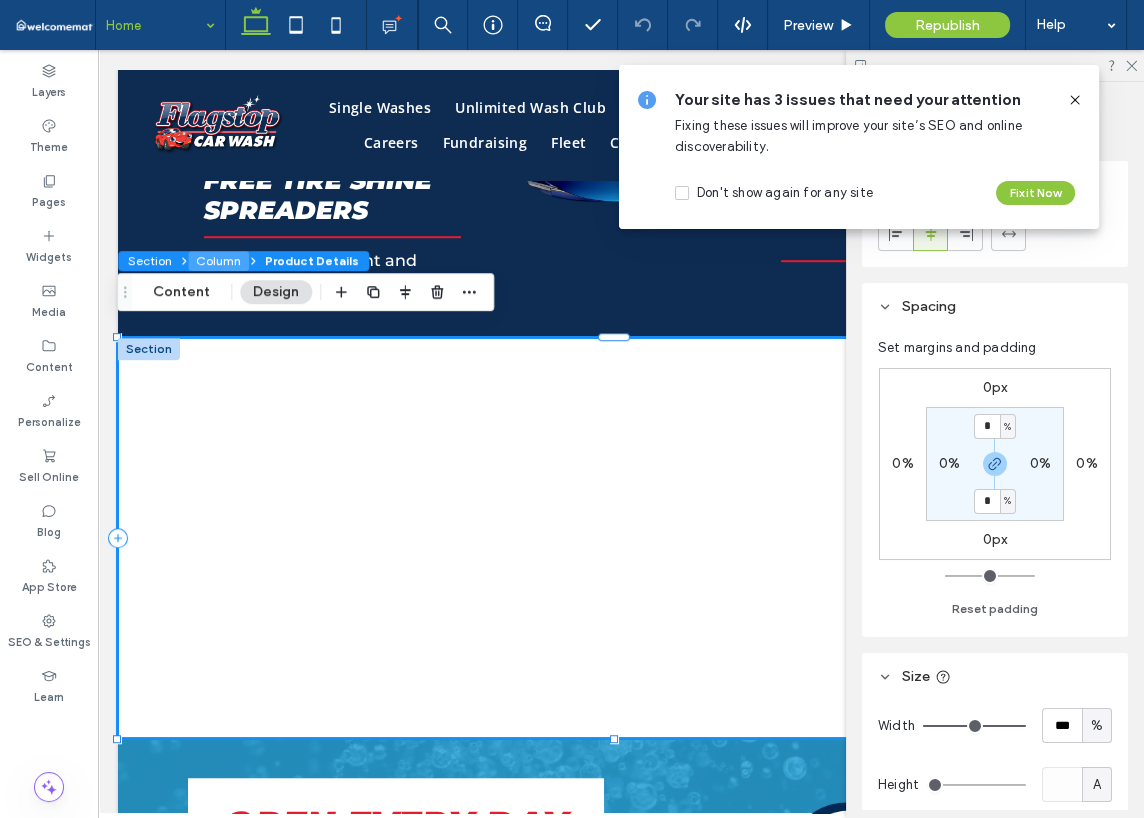 click on "Column" at bounding box center [218, 261] 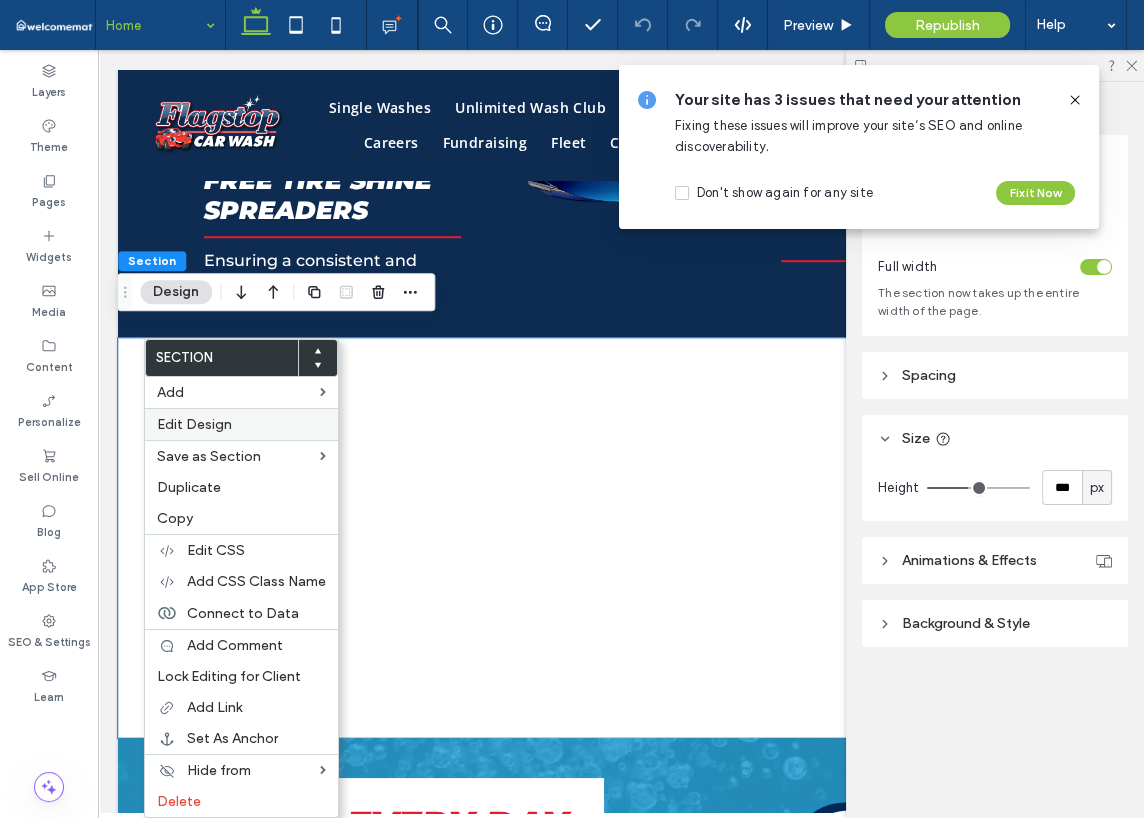 drag, startPoint x: 221, startPoint y: 517, endPoint x: 205, endPoint y: 416, distance: 102.259476 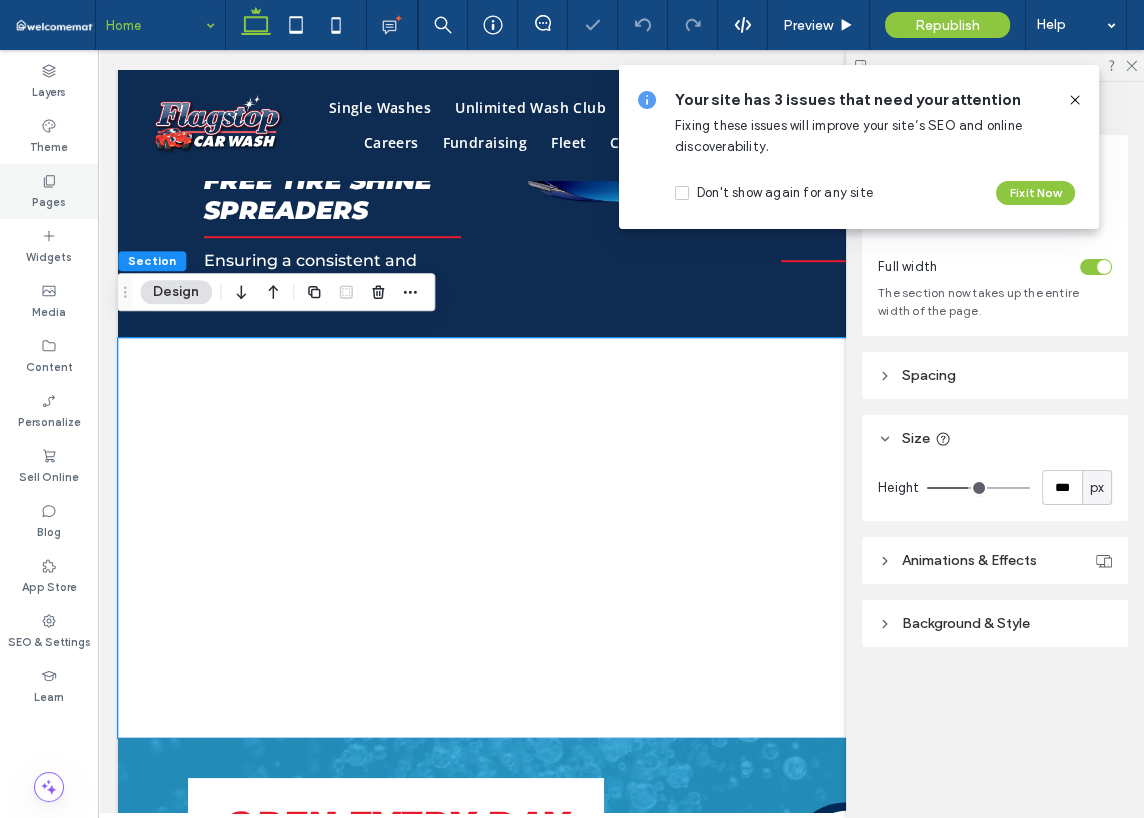 click 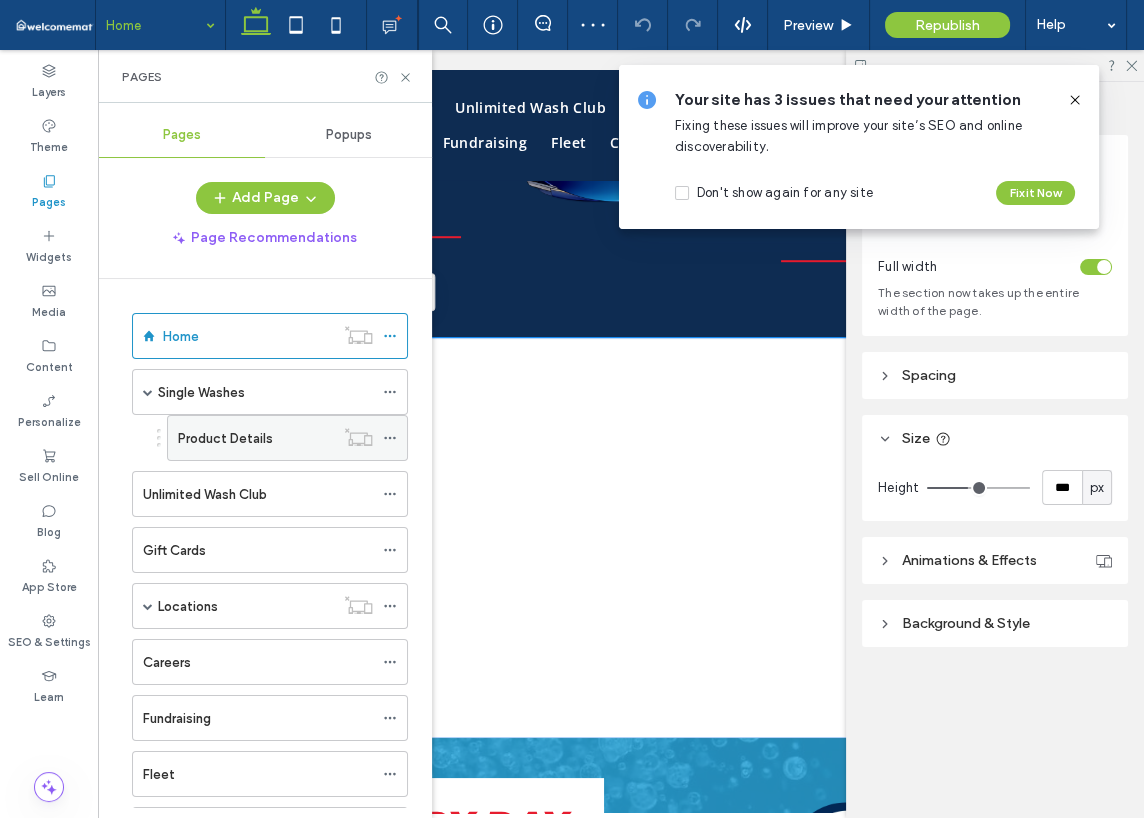 click on "Product Details" at bounding box center (256, 438) 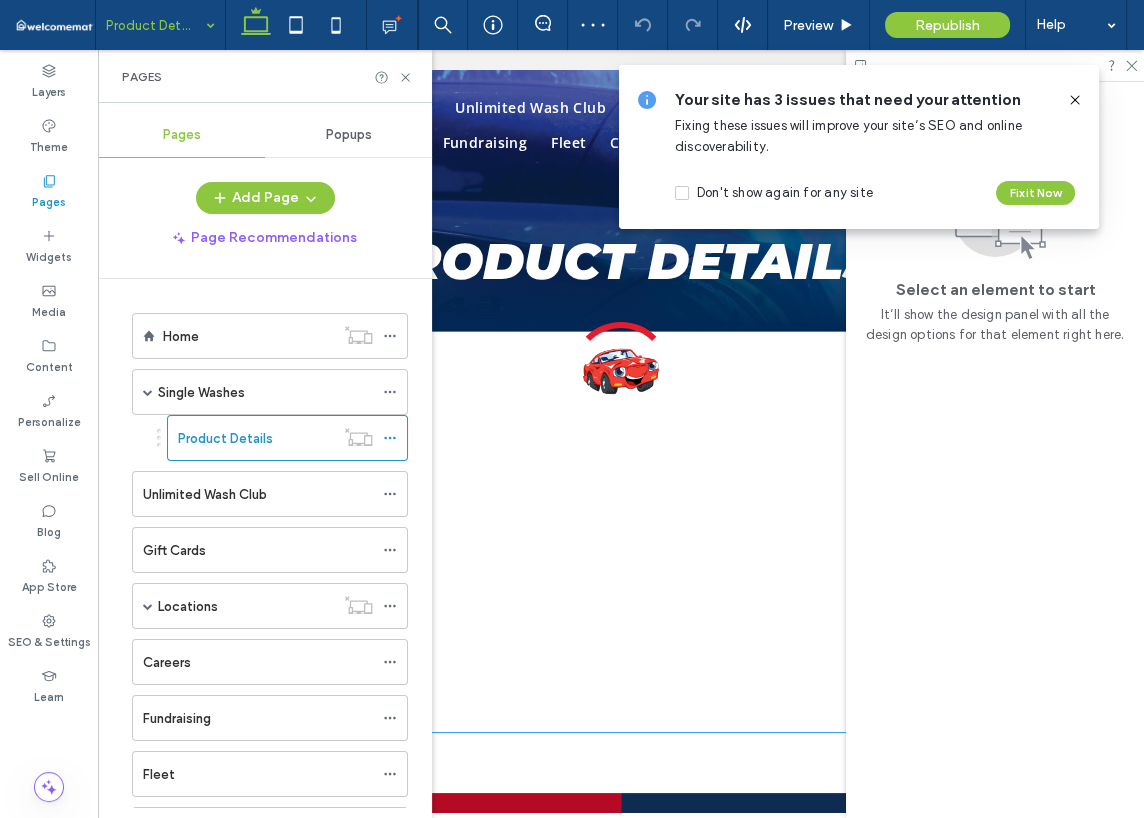 scroll, scrollTop: 0, scrollLeft: 0, axis: both 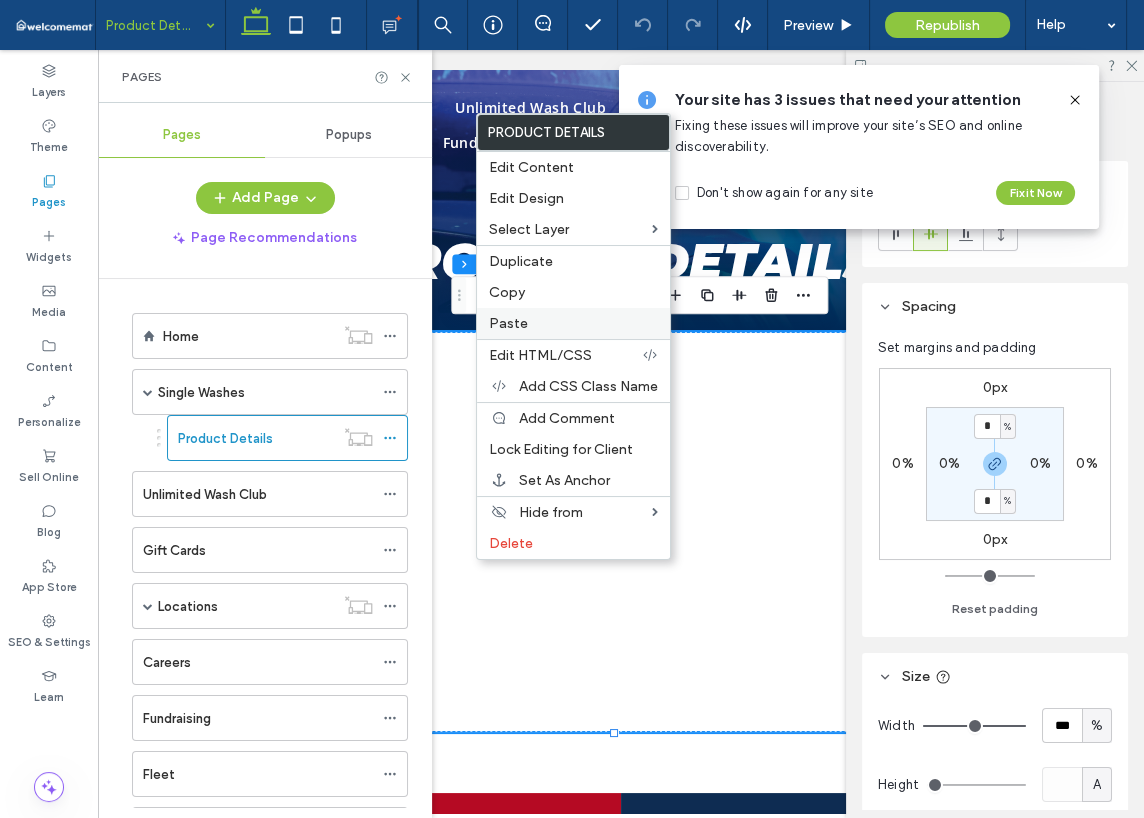 click on "Paste" at bounding box center (573, 323) 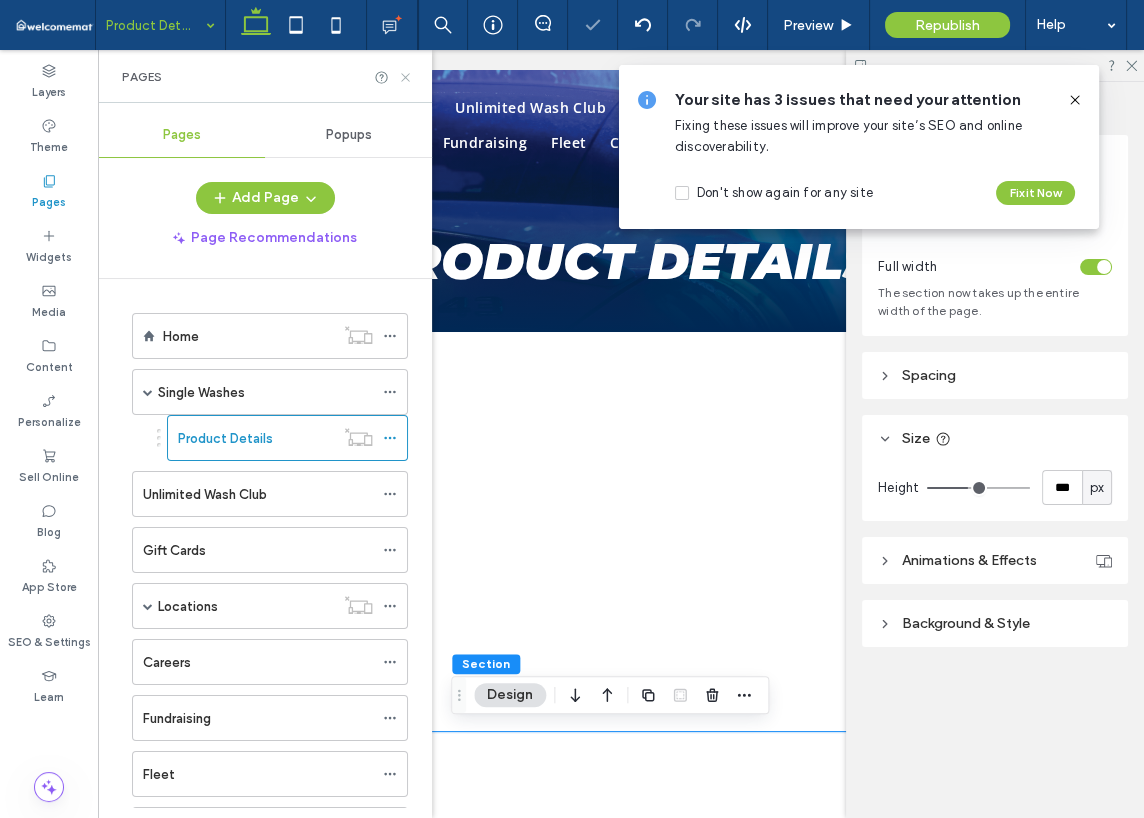 click 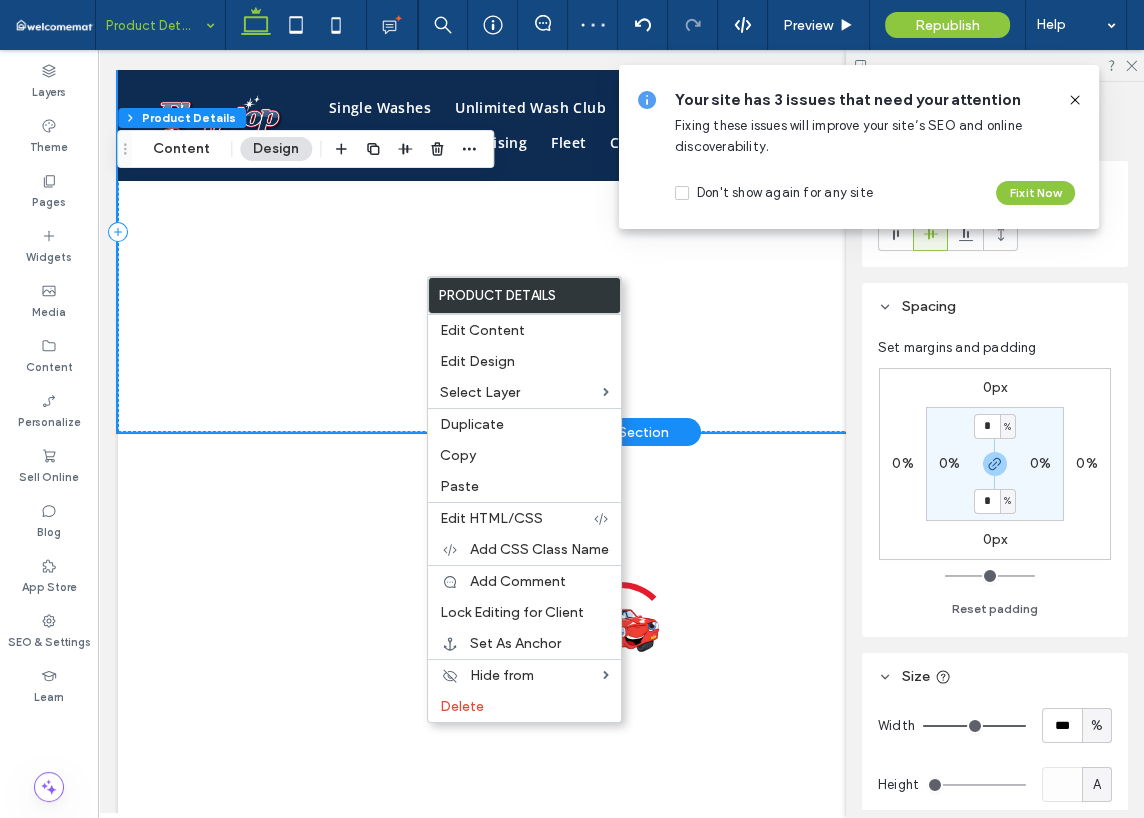 scroll, scrollTop: 0, scrollLeft: 0, axis: both 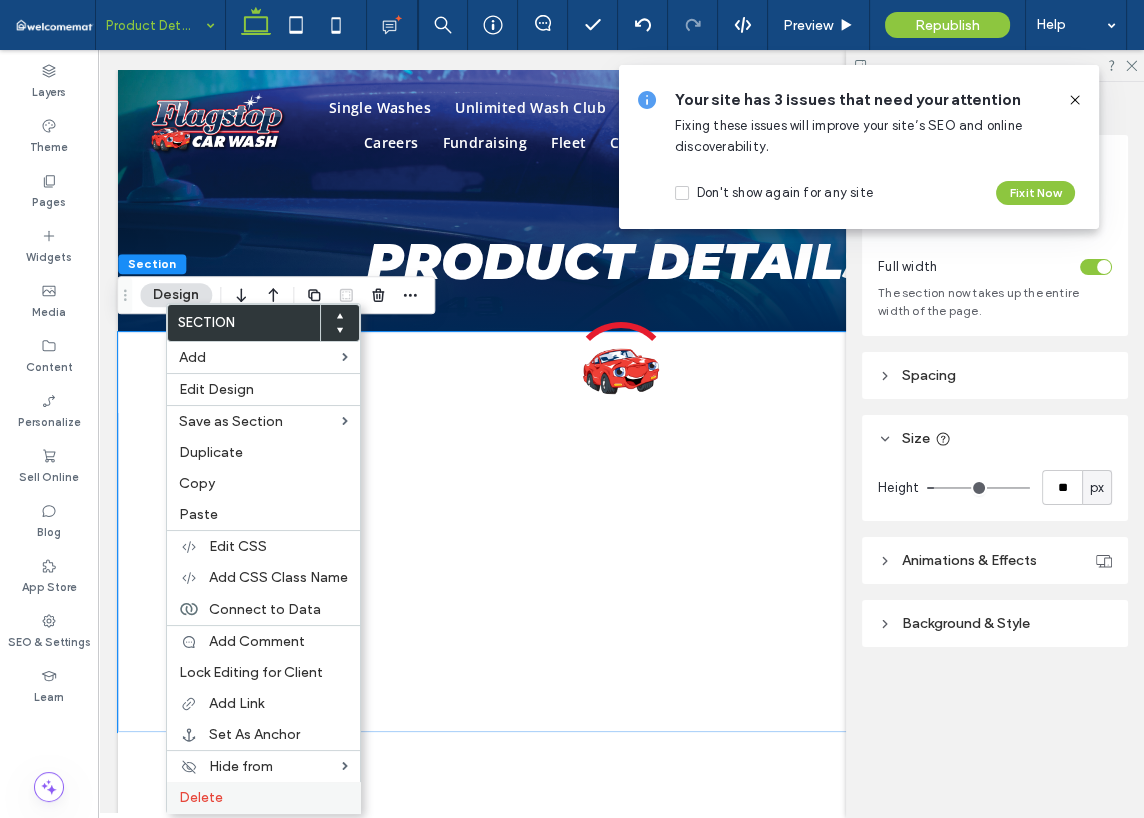 click on "Delete" at bounding box center (263, 797) 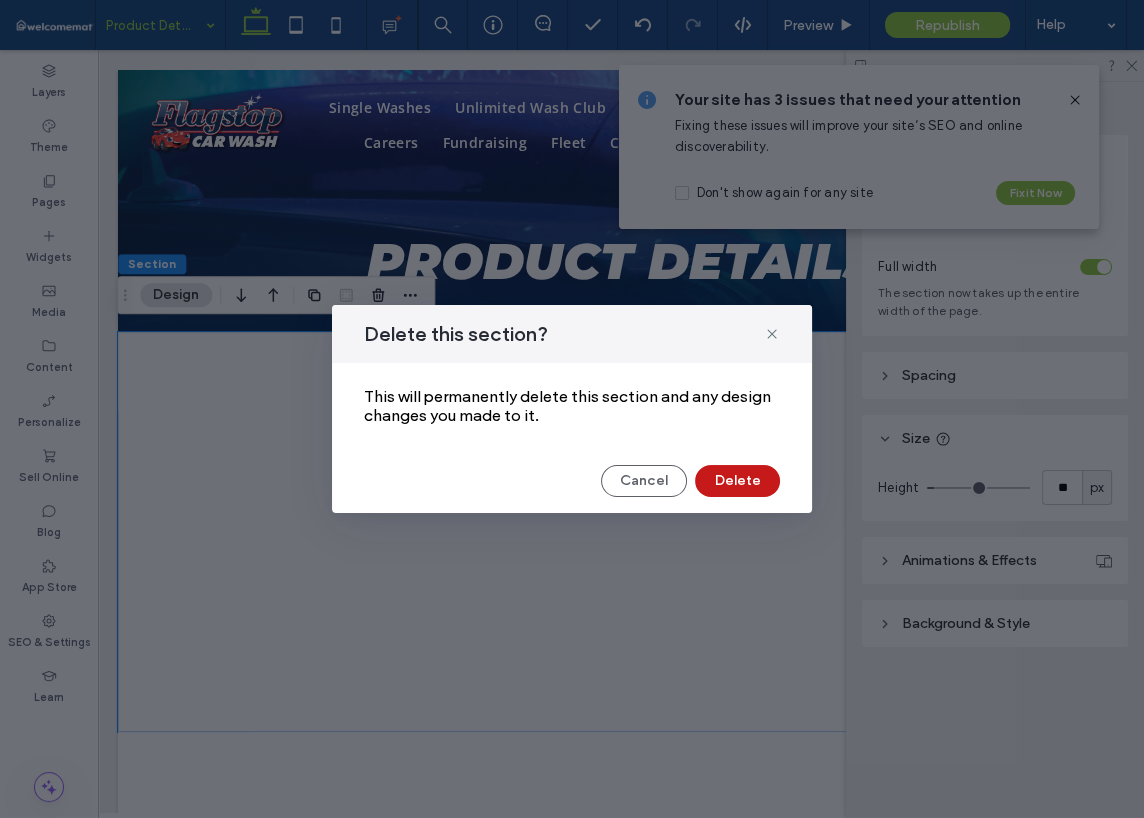 click on "Delete" at bounding box center (737, 481) 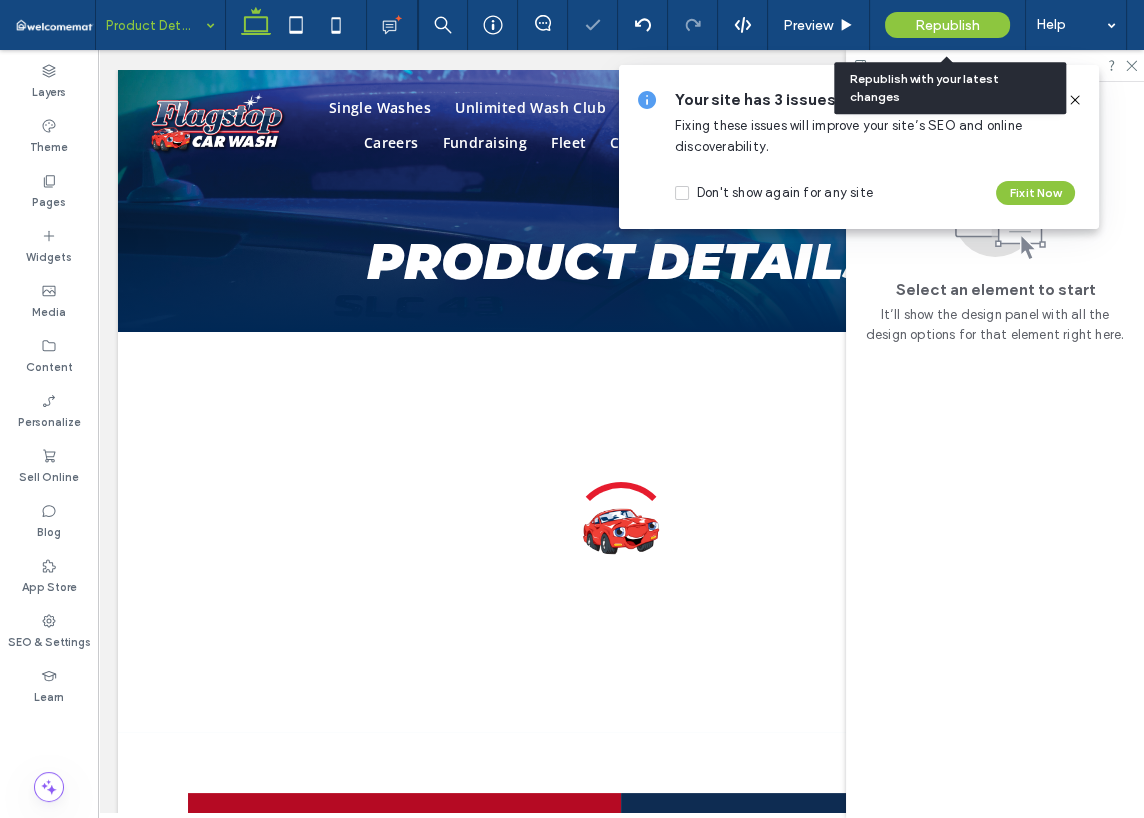 click on "Republish" at bounding box center (947, 25) 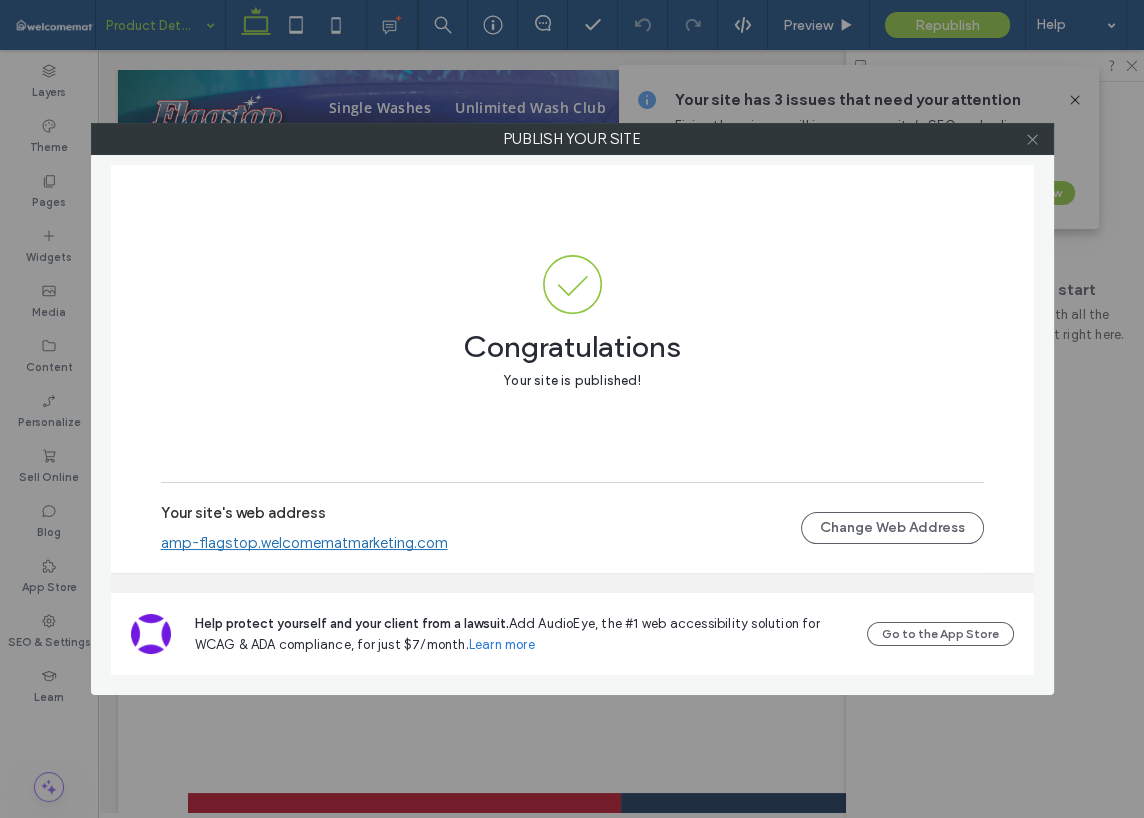 click 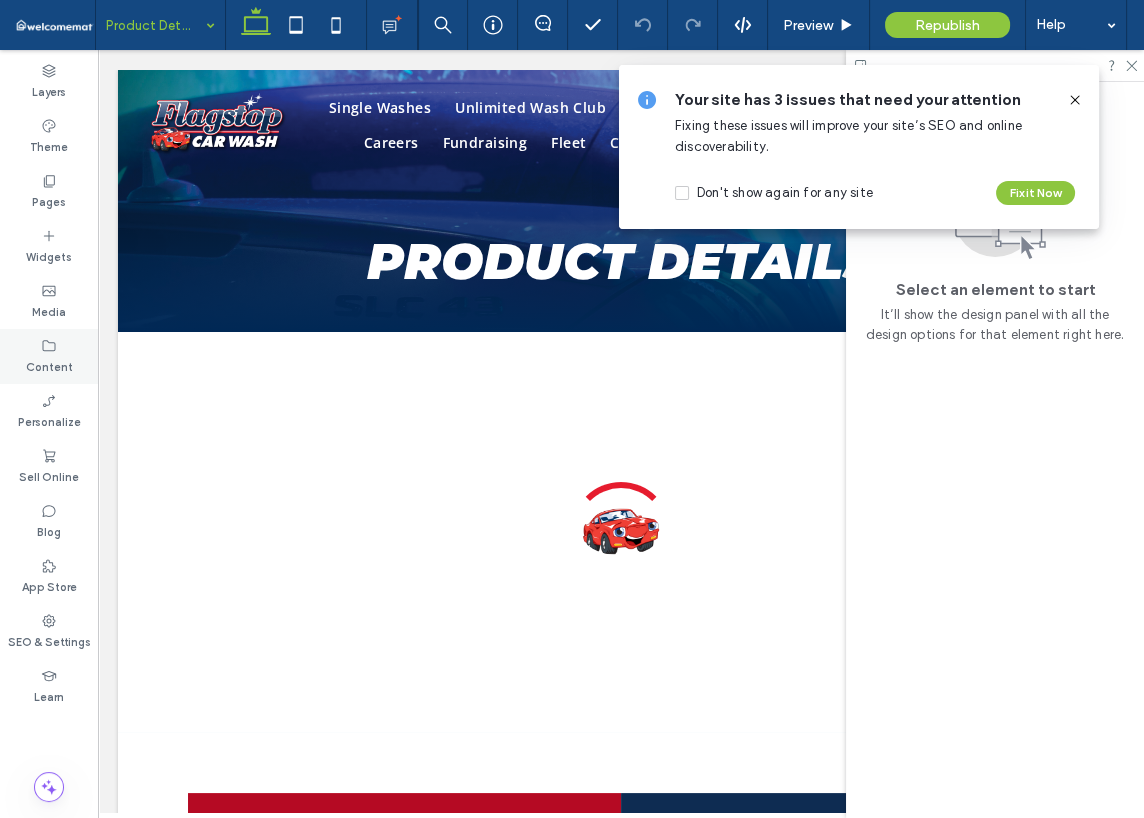 click on "Content" at bounding box center [49, 365] 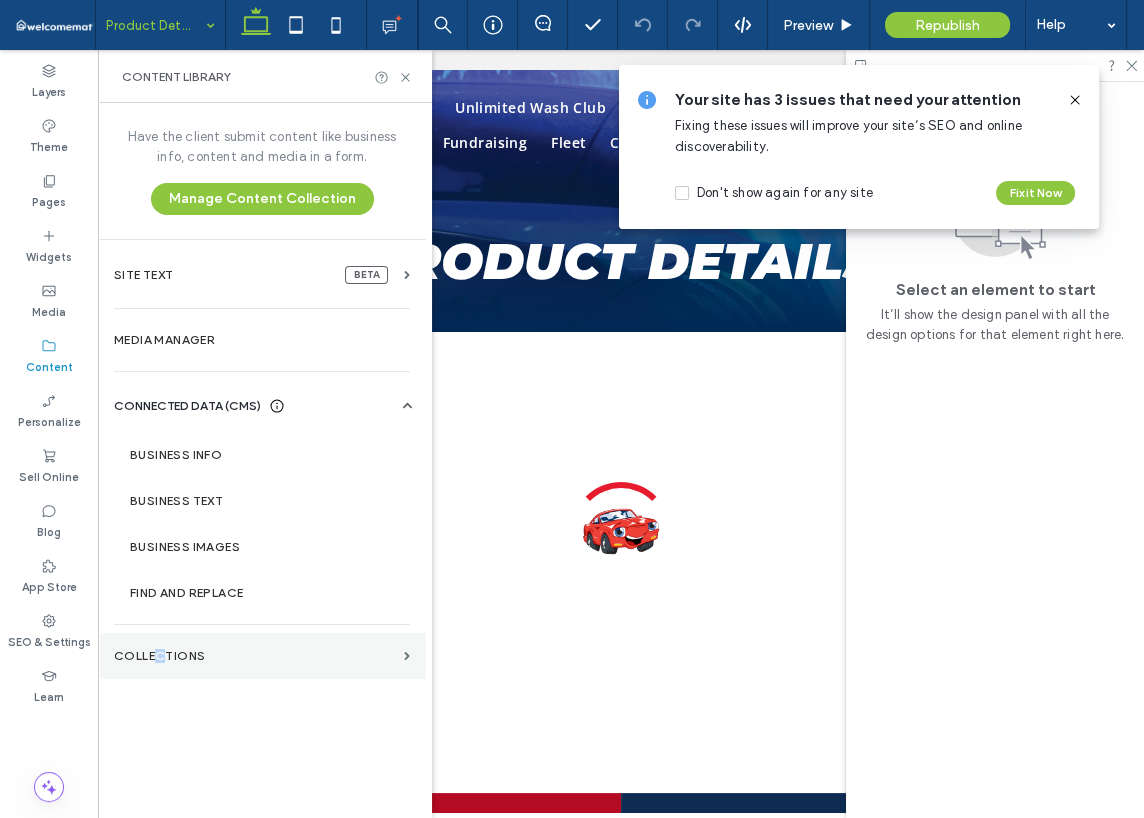 click on "Collections" at bounding box center (255, 656) 